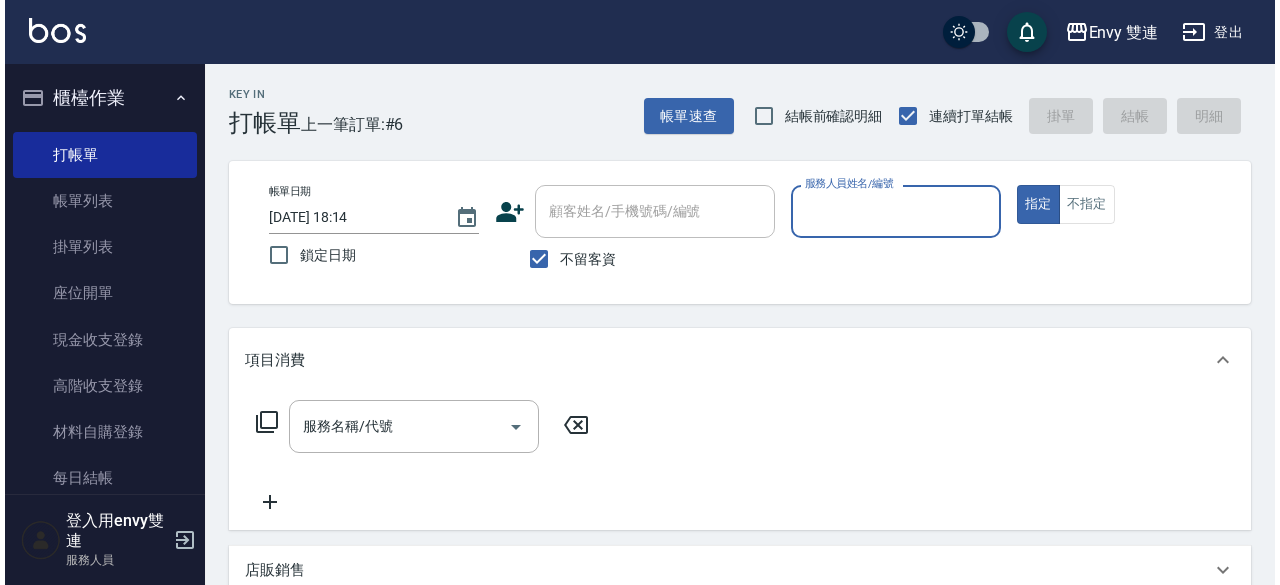 scroll, scrollTop: 0, scrollLeft: 0, axis: both 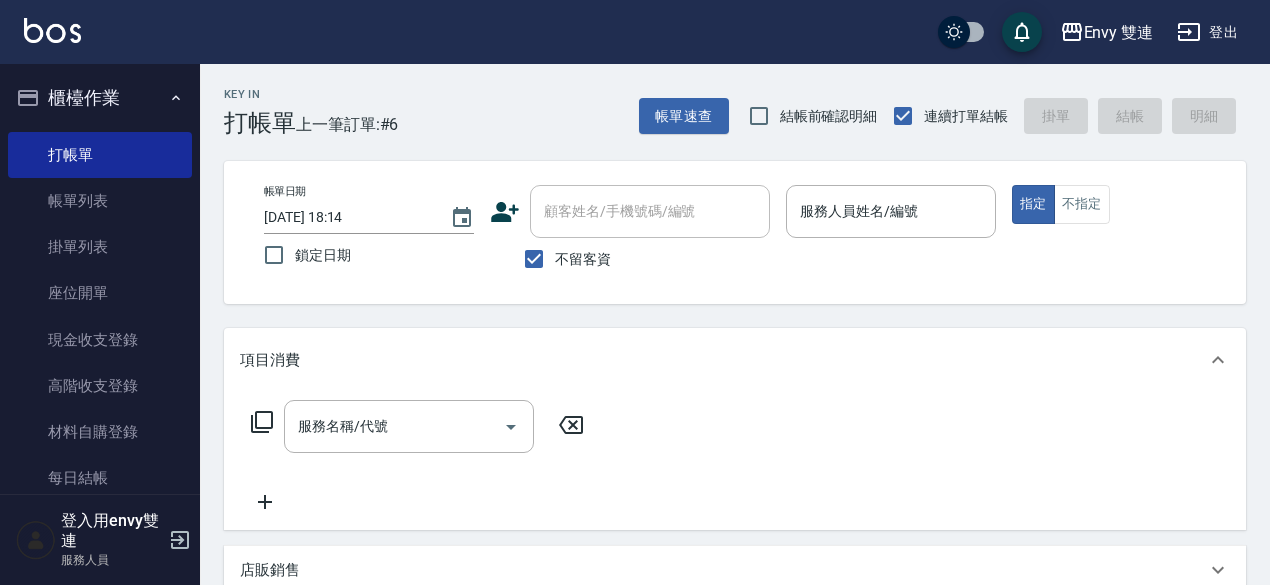 drag, startPoint x: 0, startPoint y: 0, endPoint x: 510, endPoint y: 220, distance: 555.42773 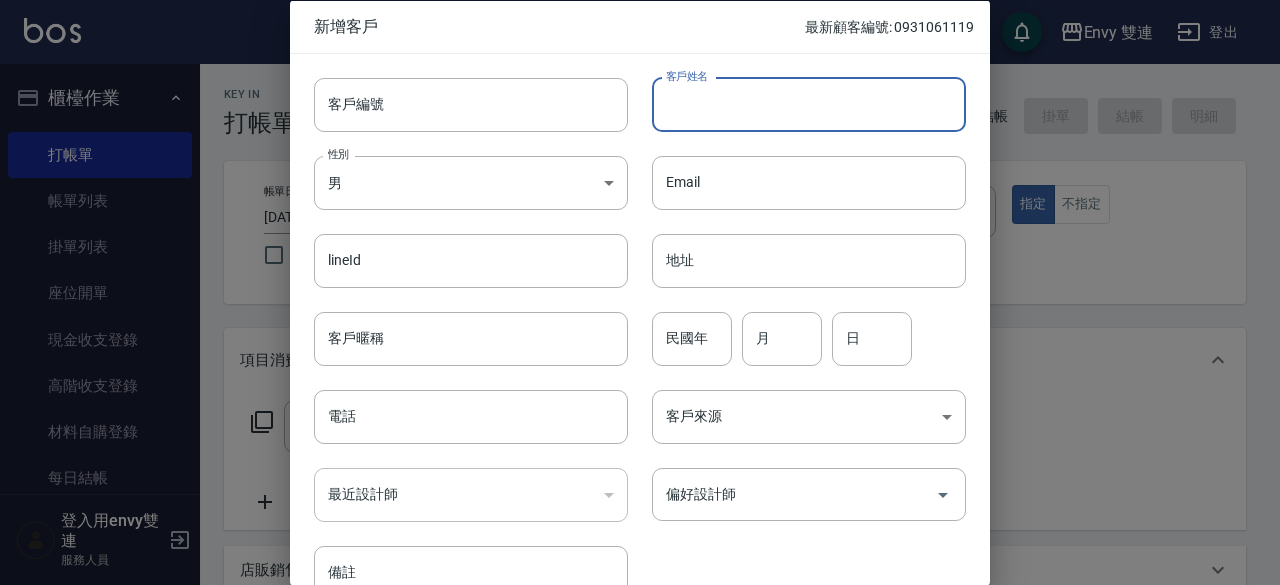 click on "客戶姓名" at bounding box center (809, 104) 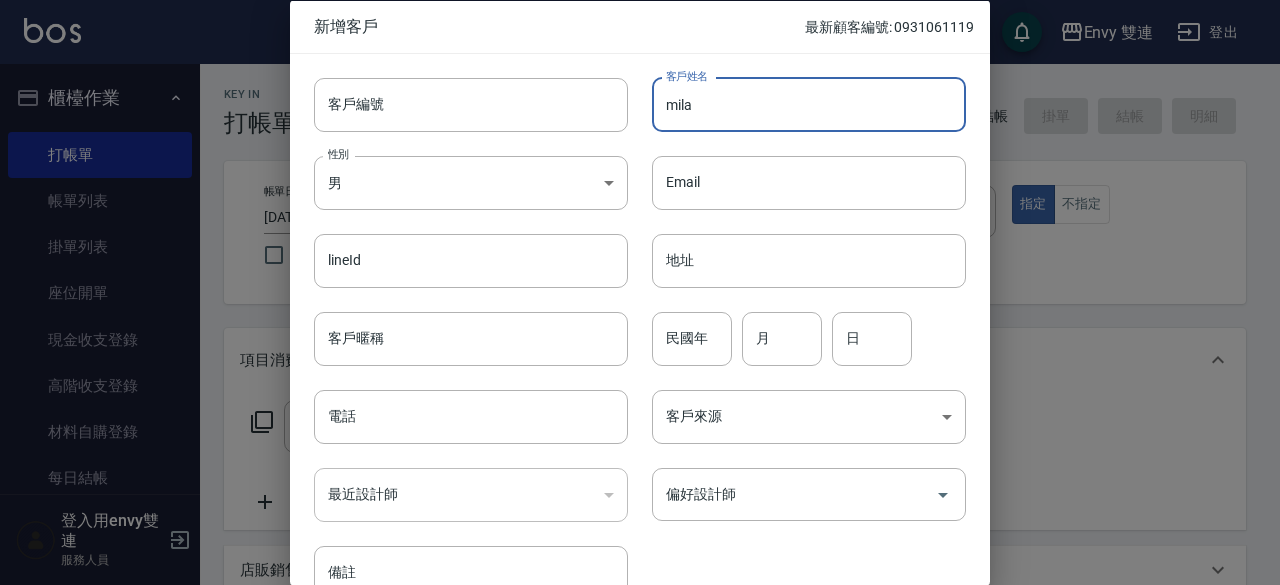 type on "mila" 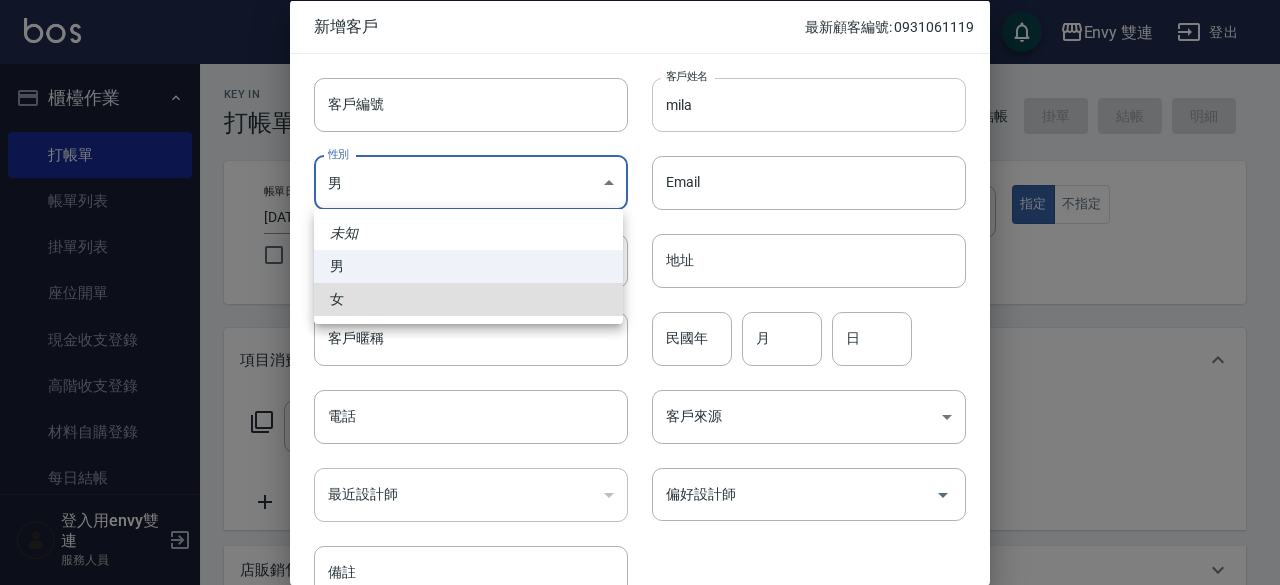 type 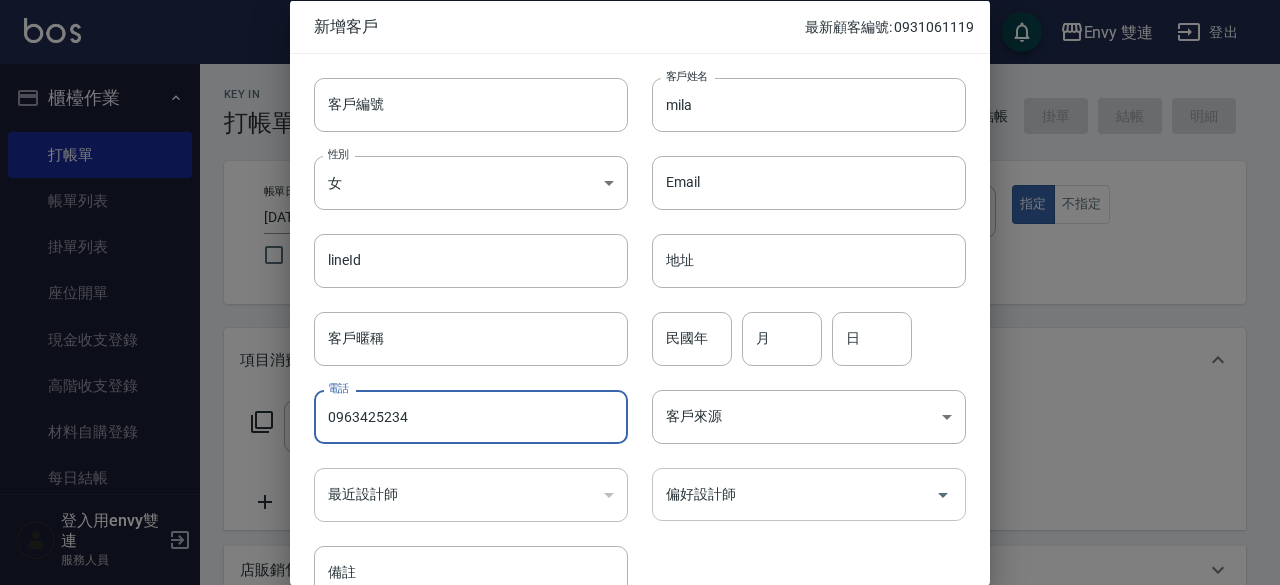 type on "0963425234" 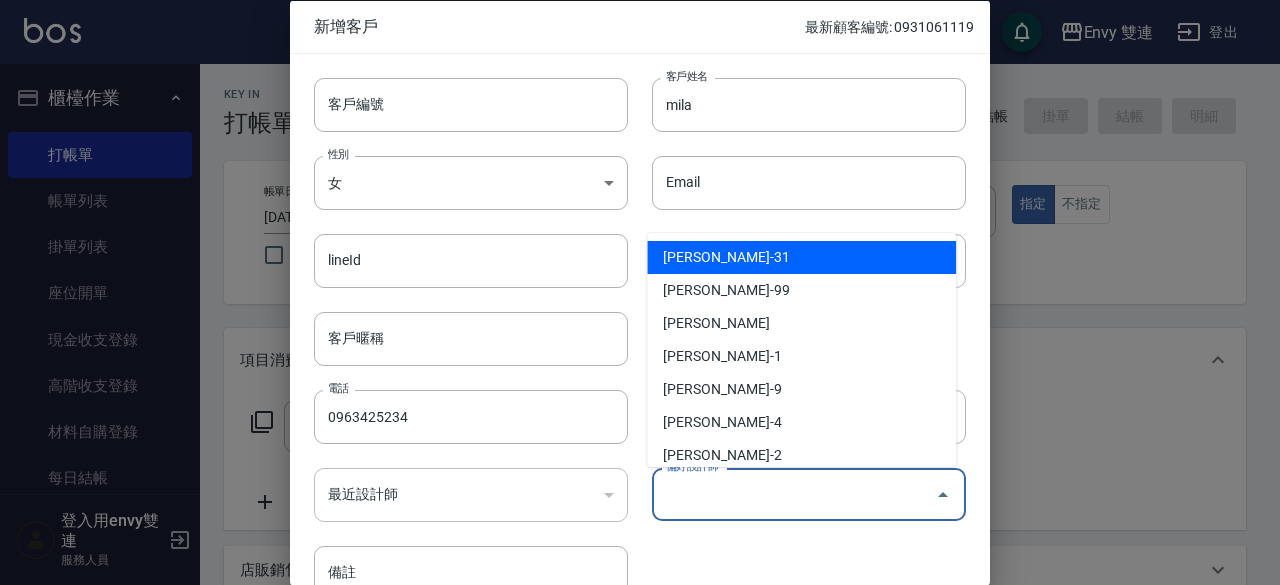 click on "偏好設計師" at bounding box center (794, 494) 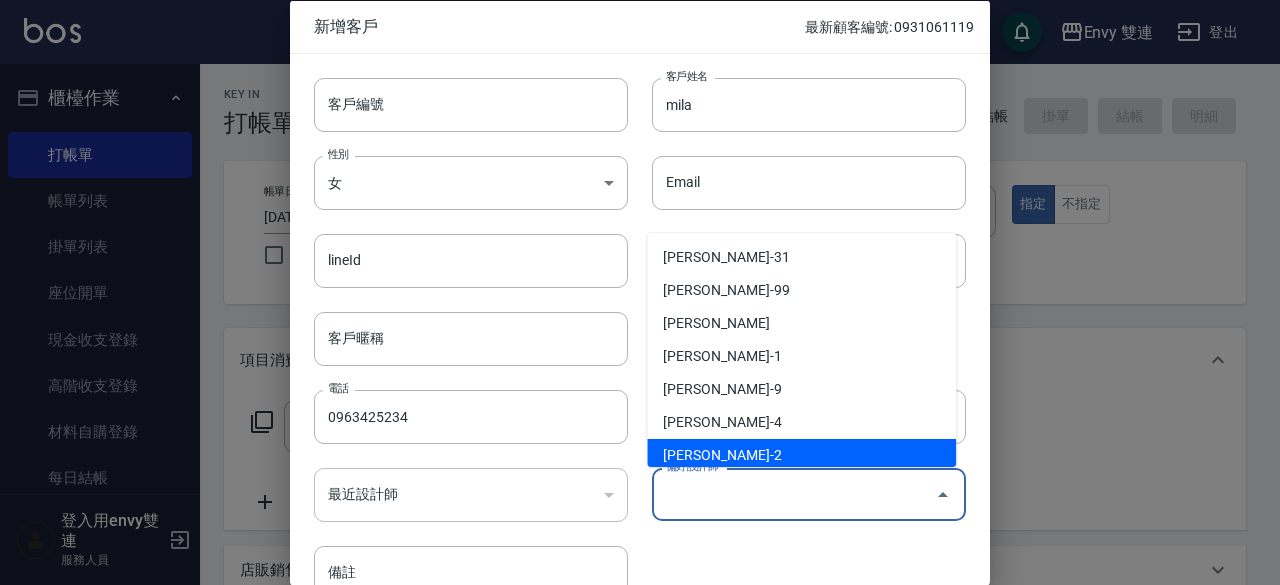 click on "[PERSON_NAME]-2" at bounding box center [801, 455] 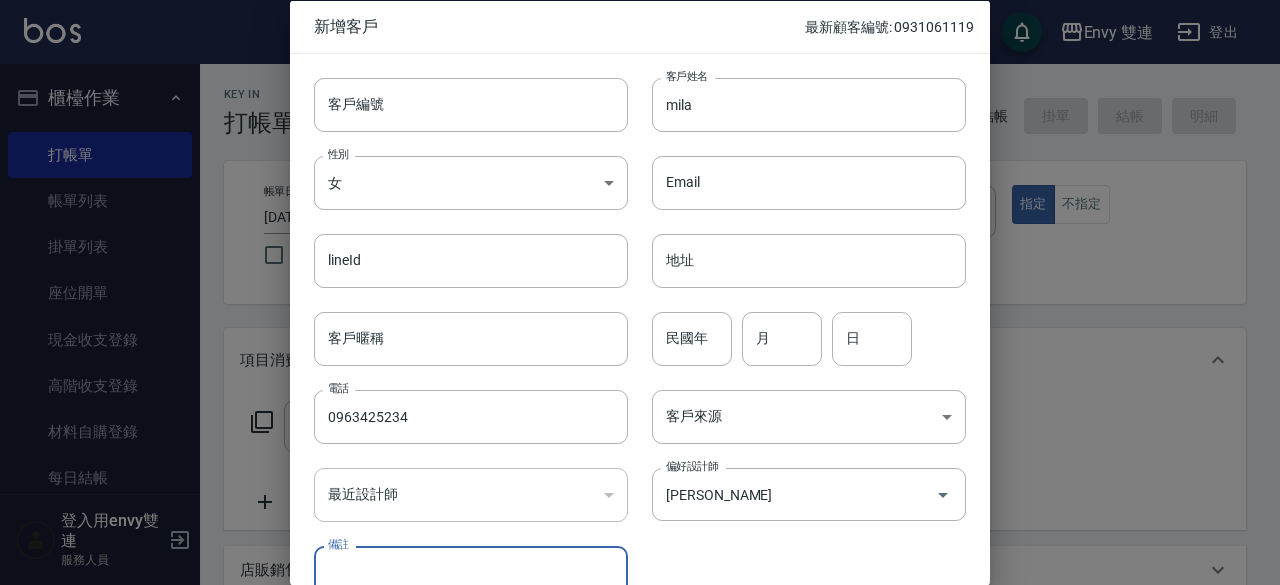 scroll, scrollTop: 14, scrollLeft: 0, axis: vertical 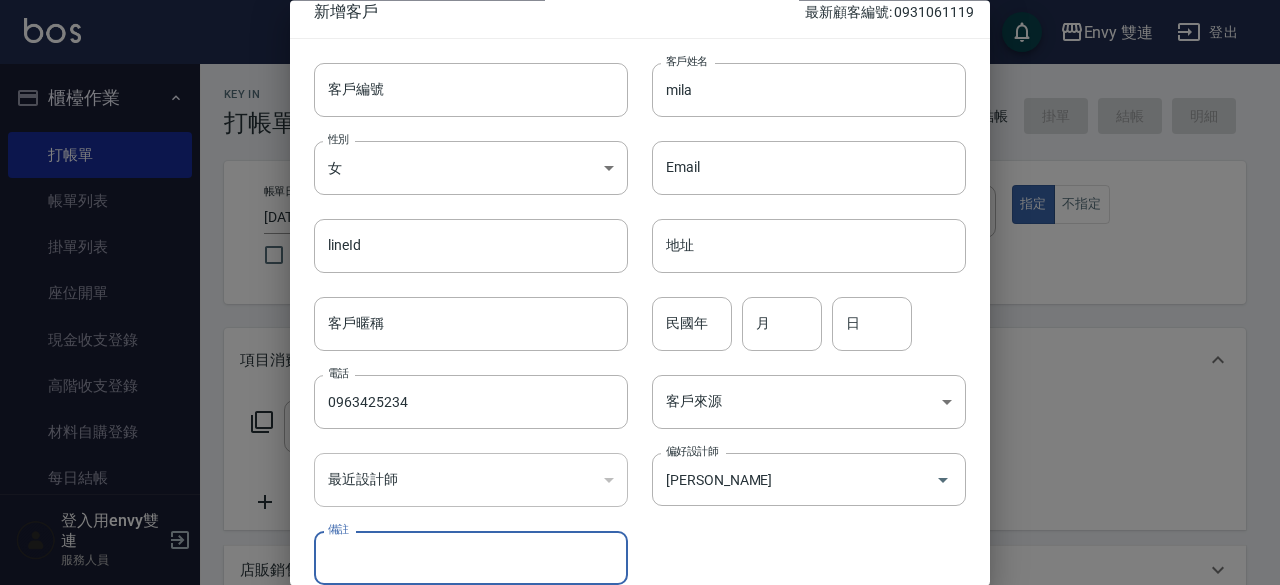 type 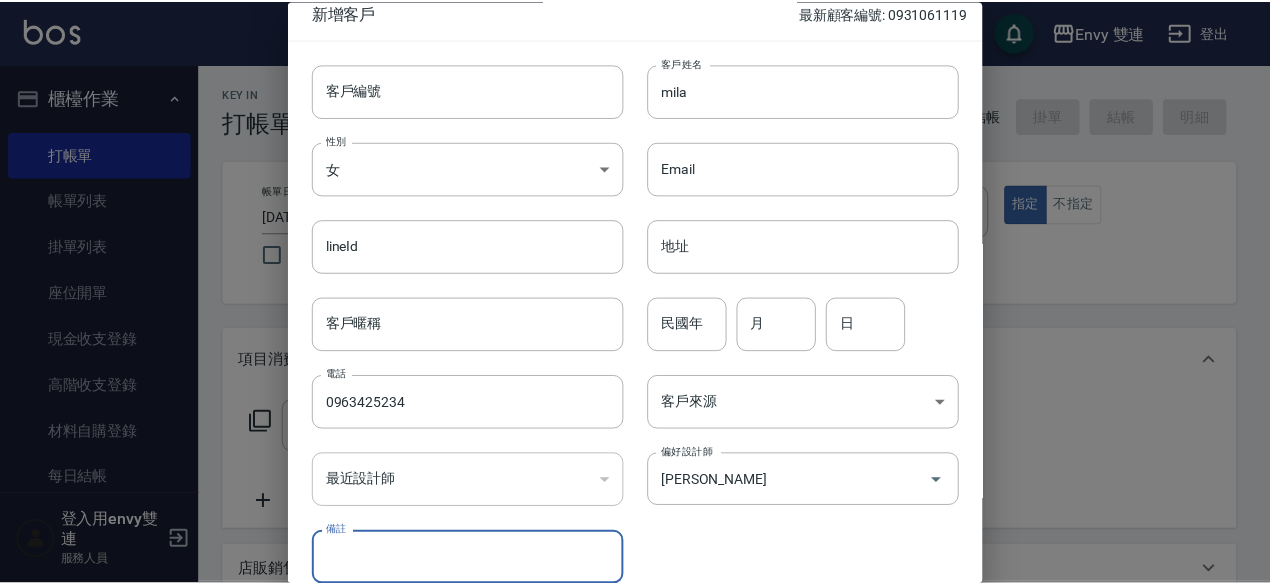 scroll, scrollTop: 107, scrollLeft: 0, axis: vertical 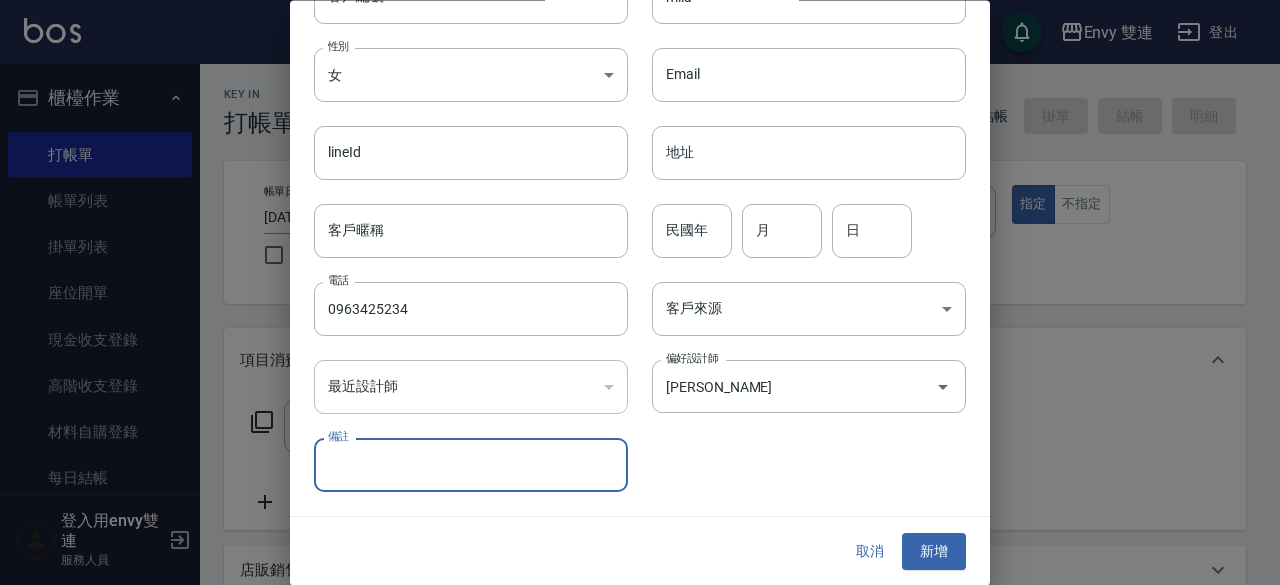 click on "新增" at bounding box center [934, 552] 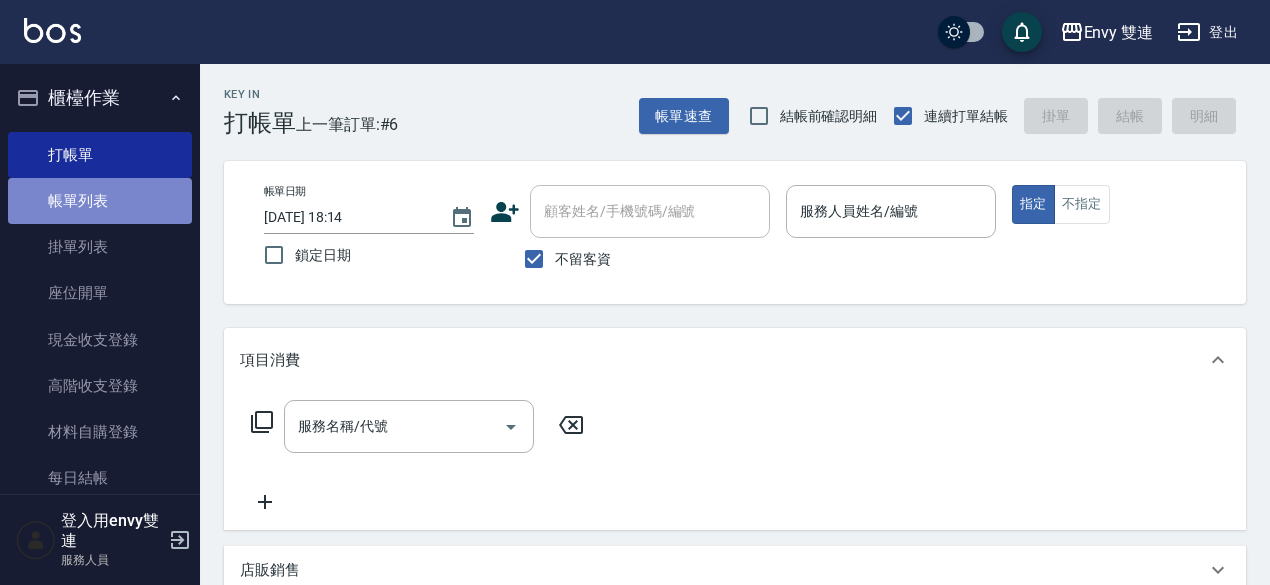 click on "帳單列表" at bounding box center (100, 201) 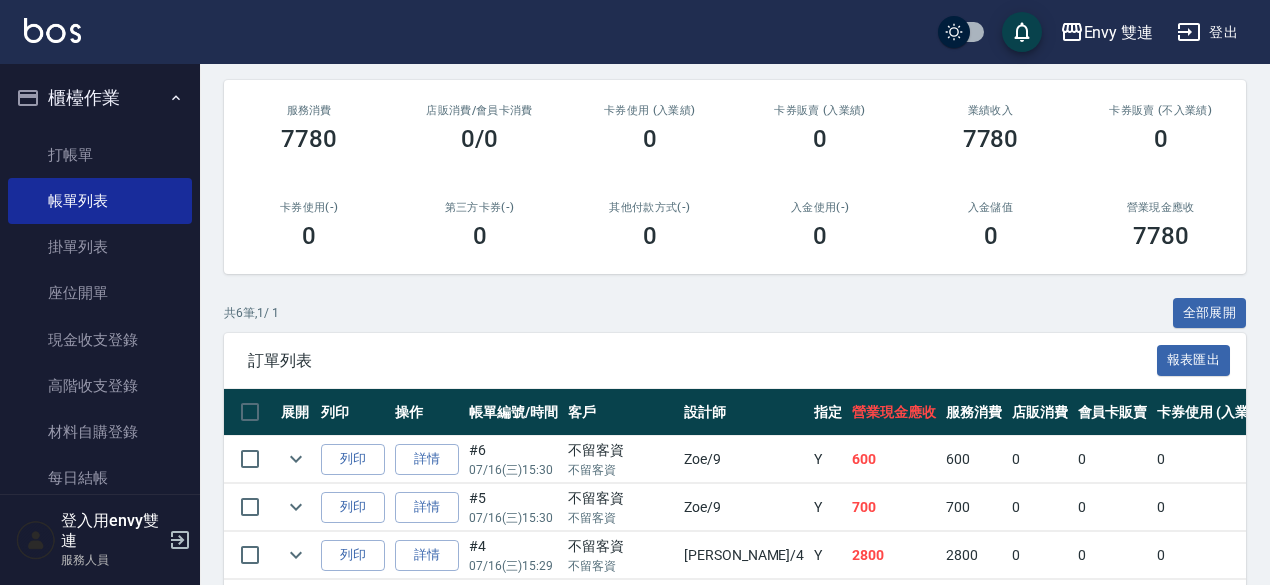 scroll, scrollTop: 232, scrollLeft: 0, axis: vertical 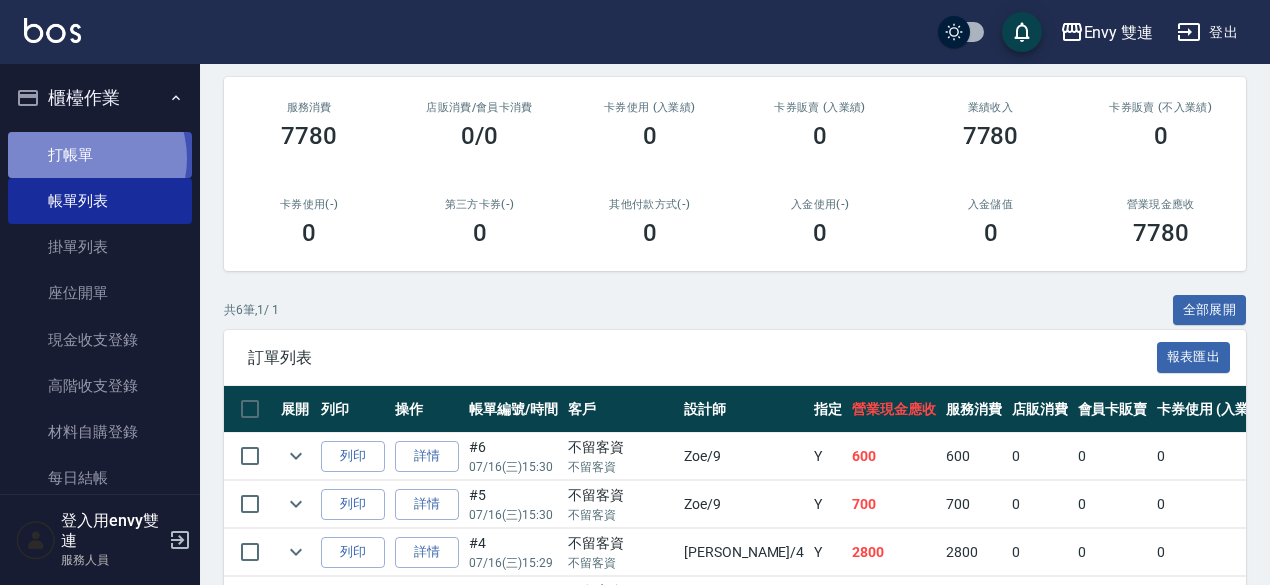 click on "打帳單" at bounding box center (100, 155) 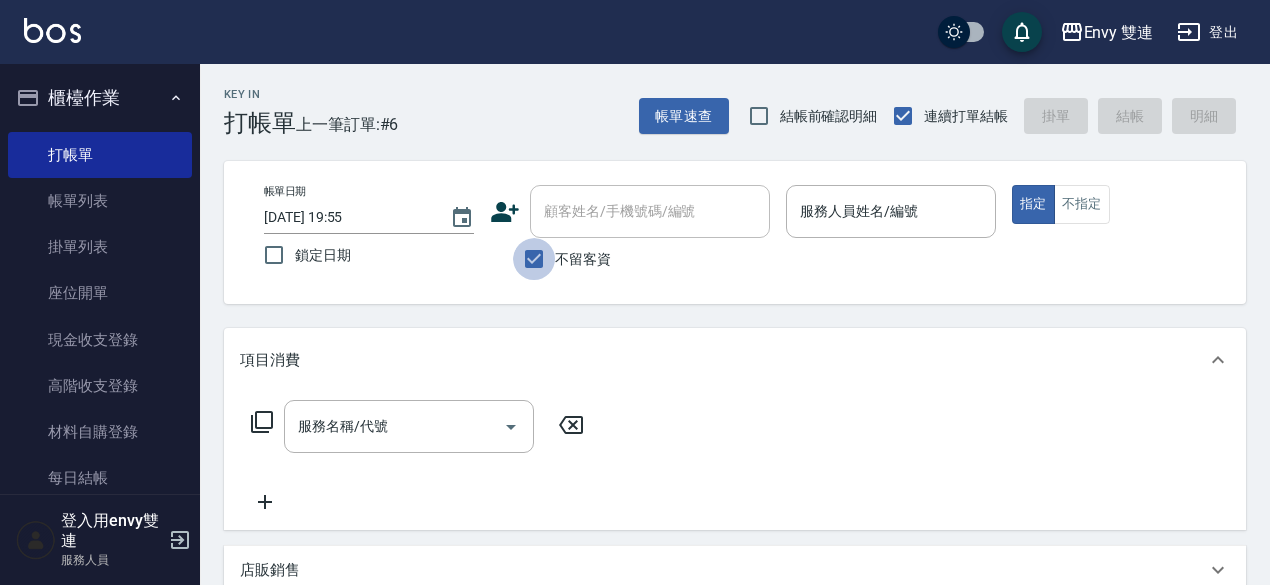 click on "不留客資" at bounding box center [534, 259] 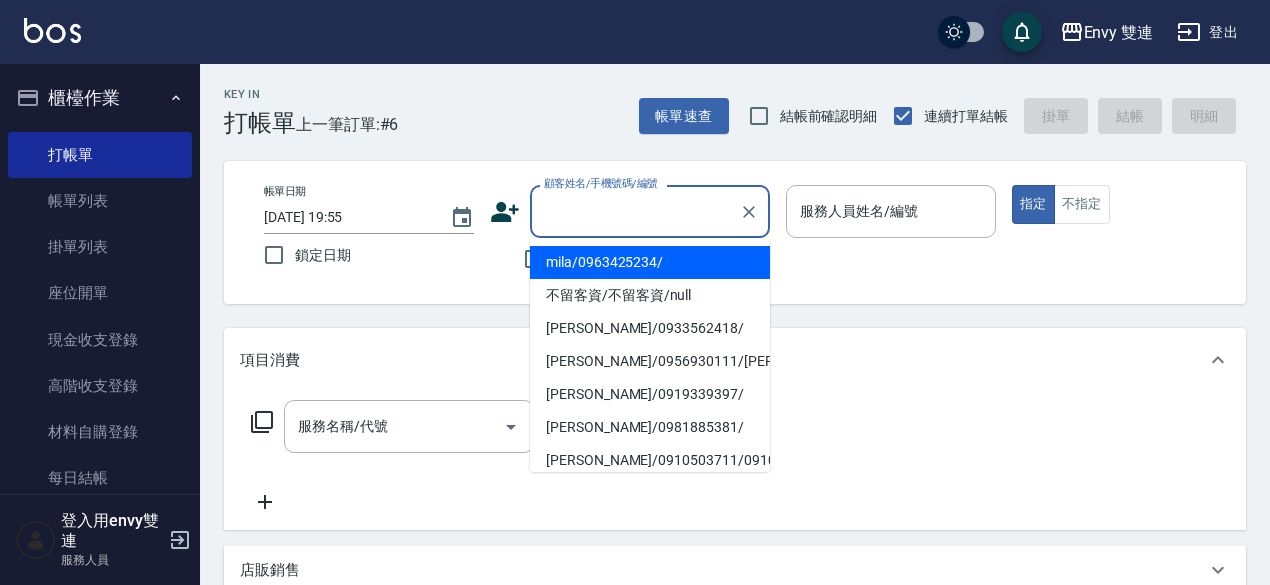 click on "顧客姓名/手機號碼/編號" at bounding box center (635, 211) 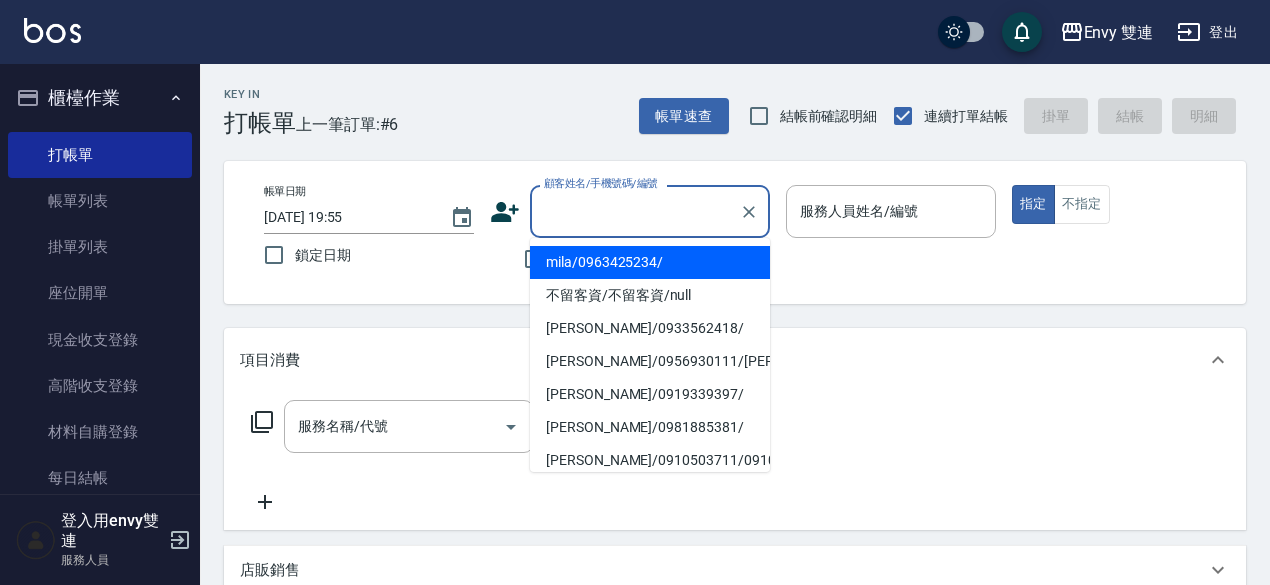 click on "mila/0963425234/" at bounding box center [650, 262] 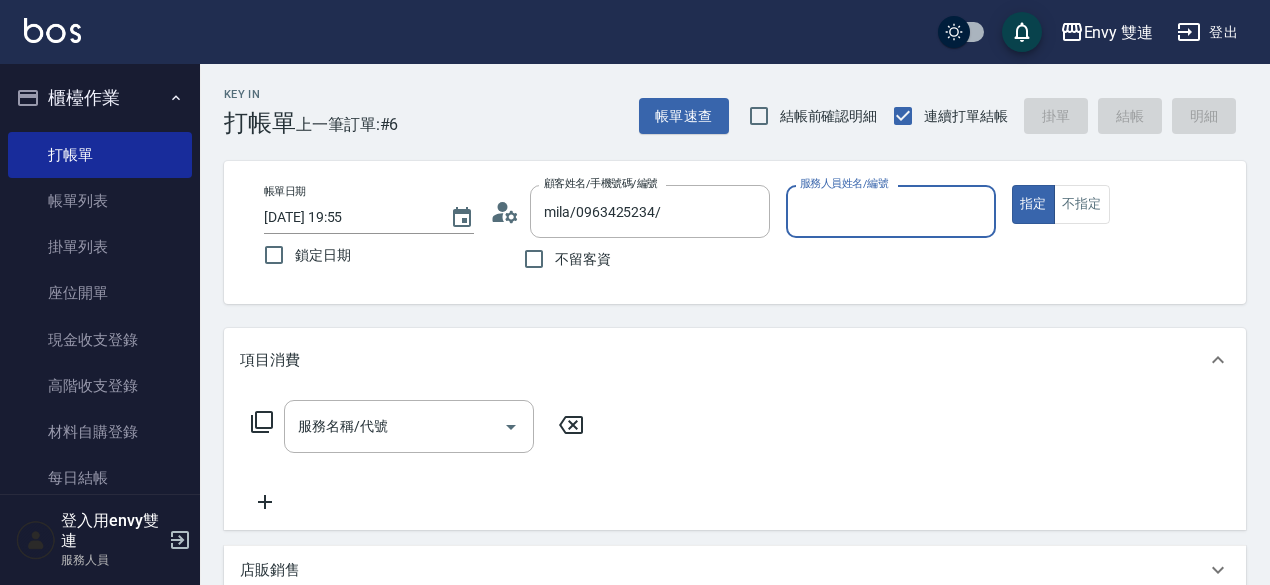type on "Ina-2" 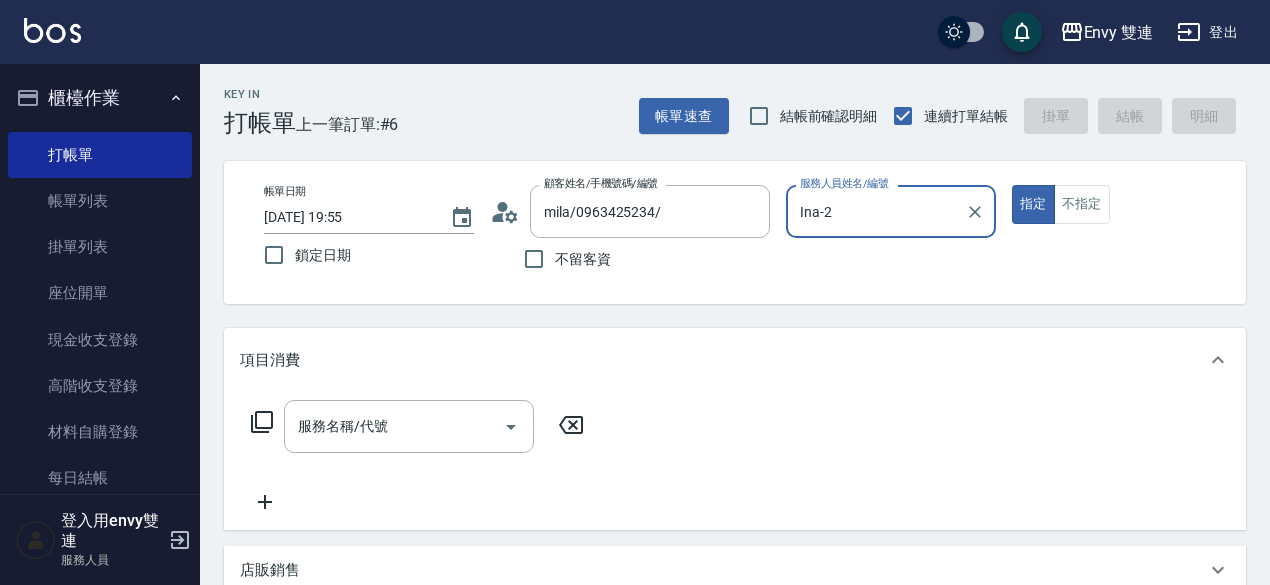 click on "指定" at bounding box center [1033, 204] 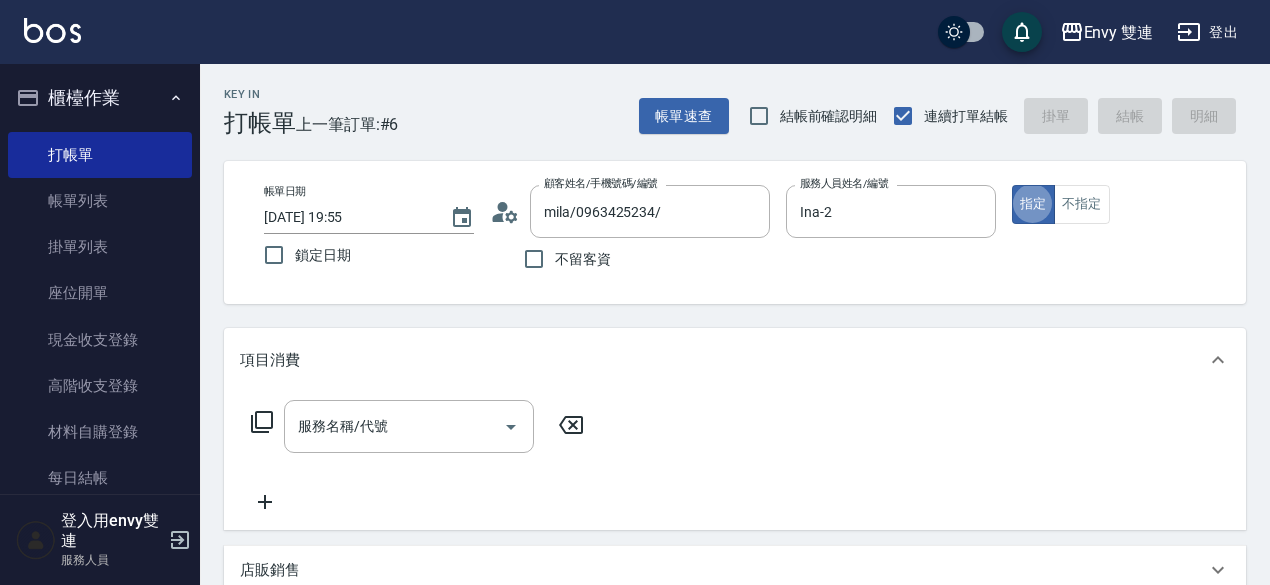 type on "true" 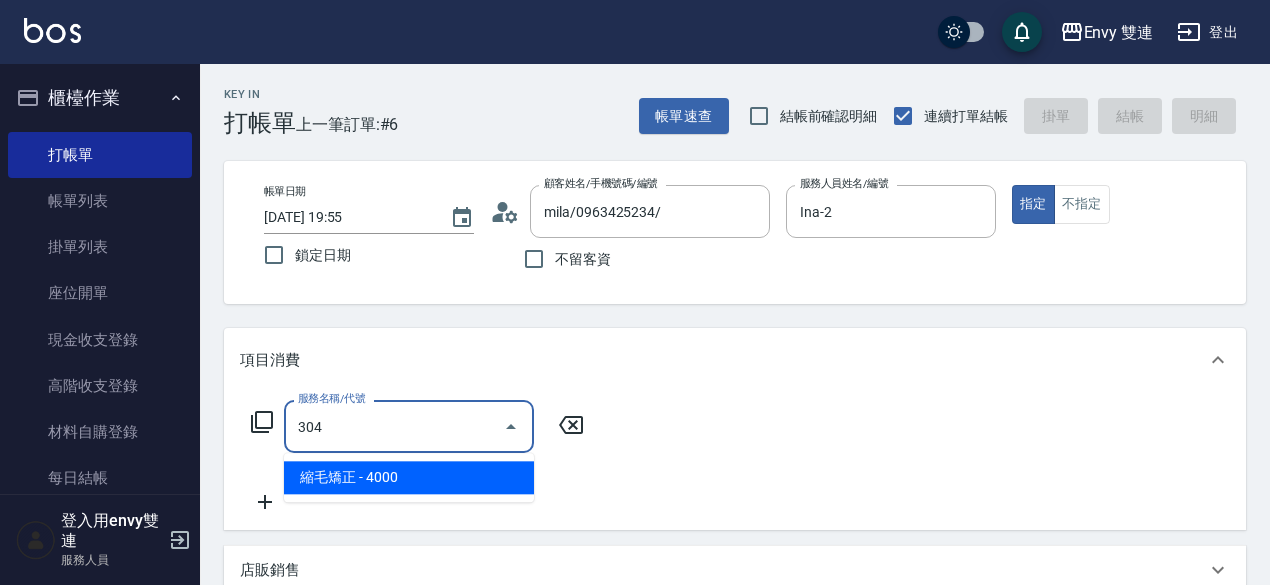 type on "縮毛矯正 (304)" 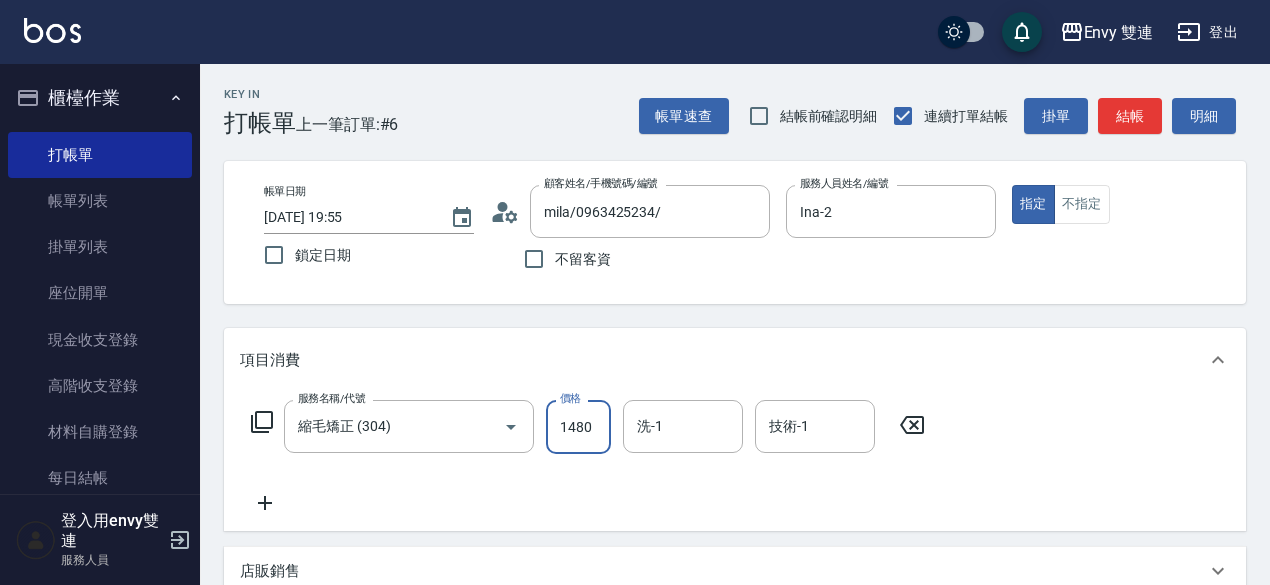 type on "1480" 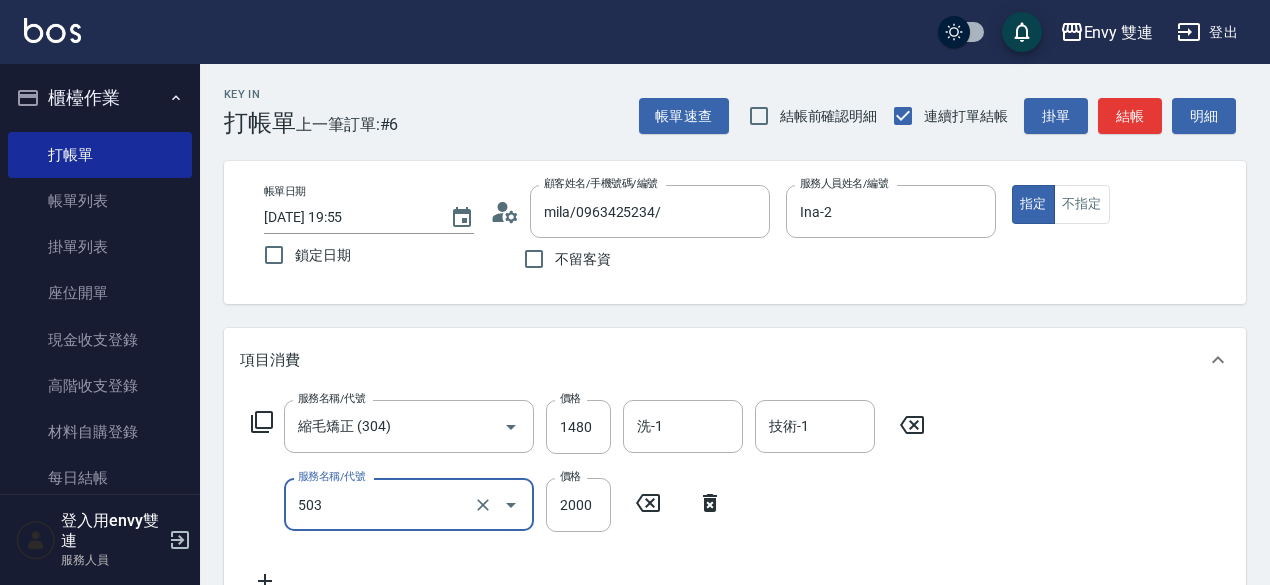 type on "日本結構二段式(503)" 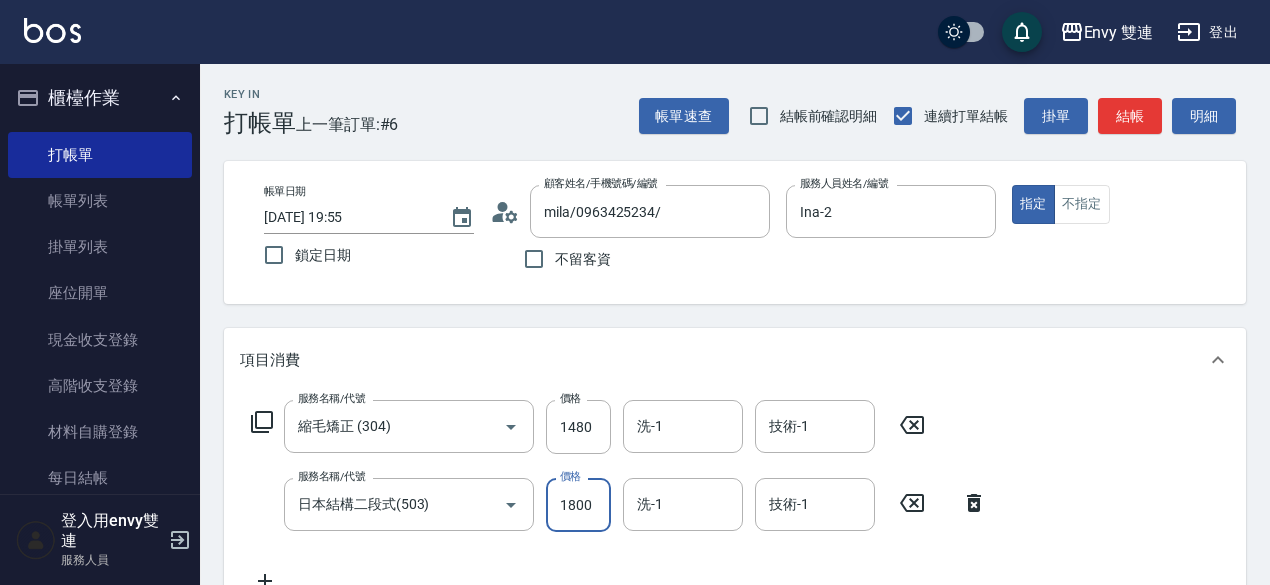 type on "1800" 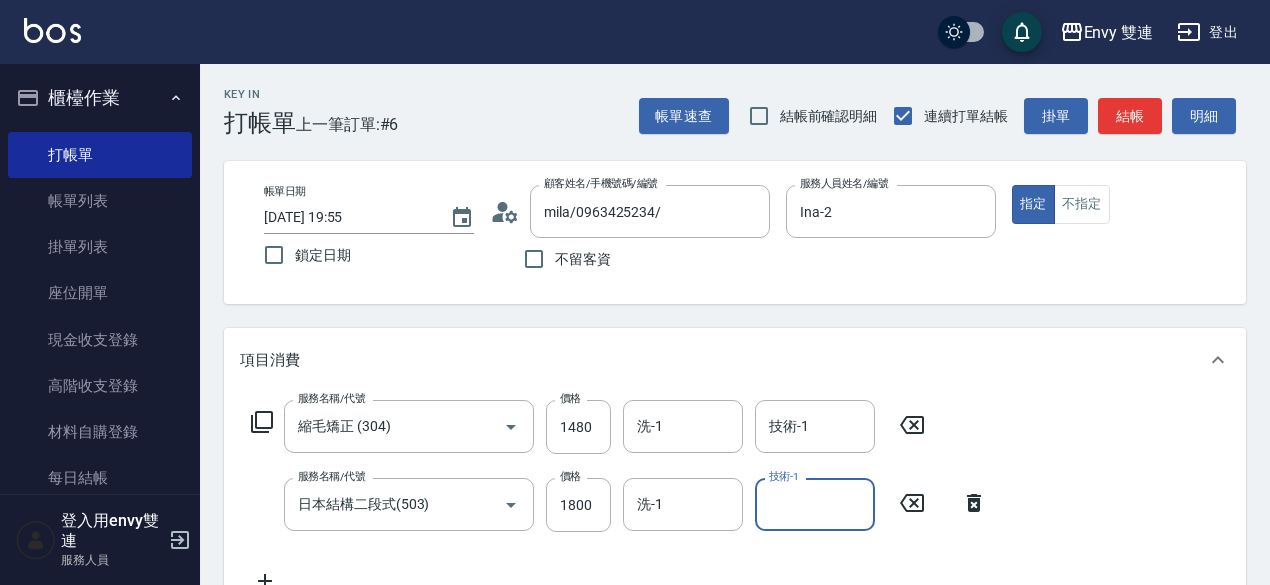 scroll, scrollTop: 15, scrollLeft: 0, axis: vertical 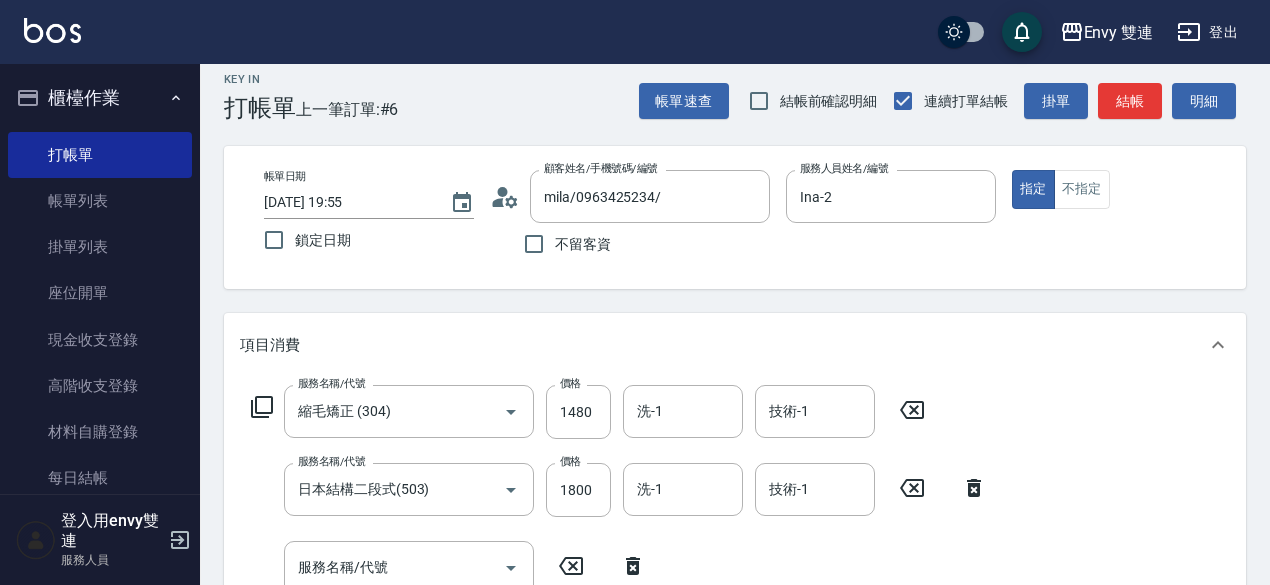 click on "服務名稱/代號 服務名稱/代號" at bounding box center [449, 567] 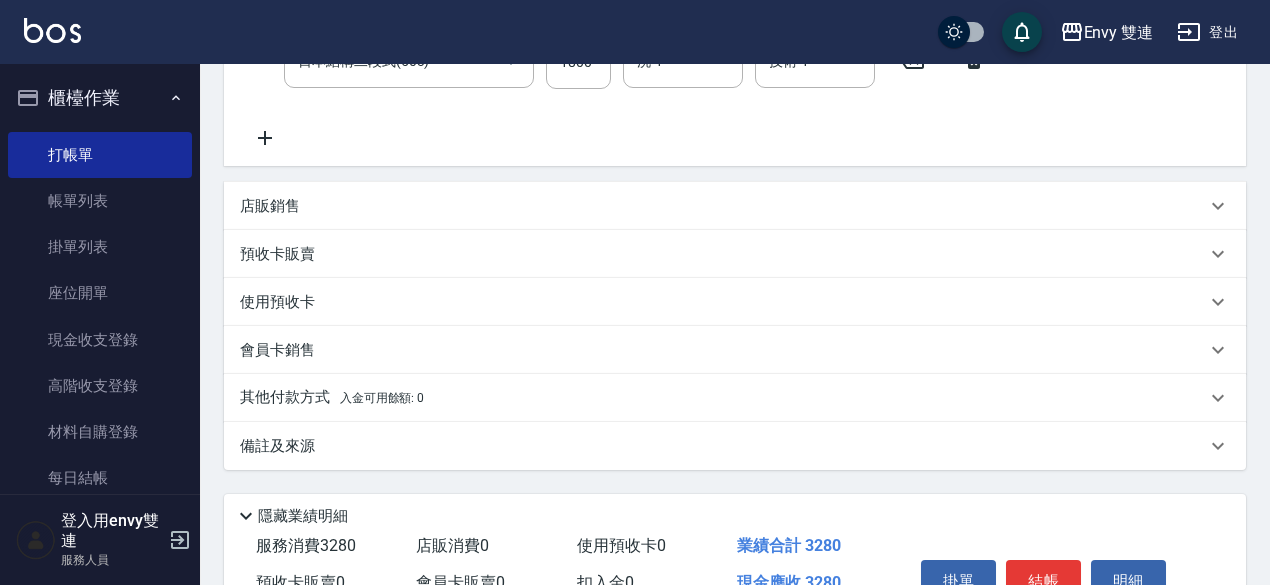 scroll, scrollTop: 444, scrollLeft: 0, axis: vertical 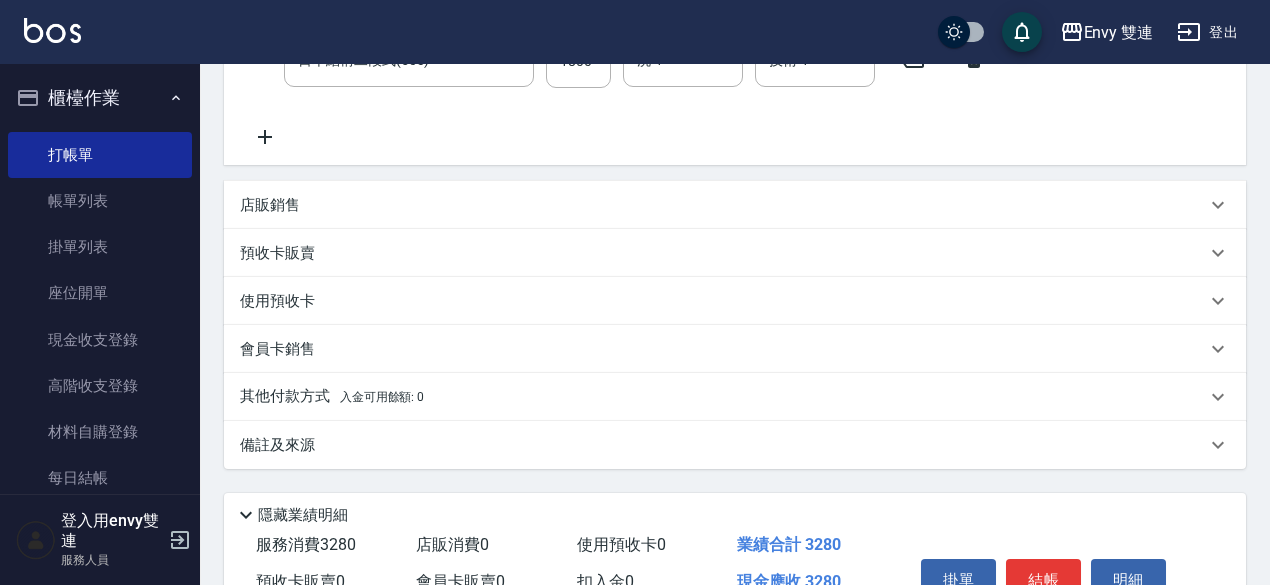click on "其他付款方式 入金可用餘額: 0" at bounding box center (723, 397) 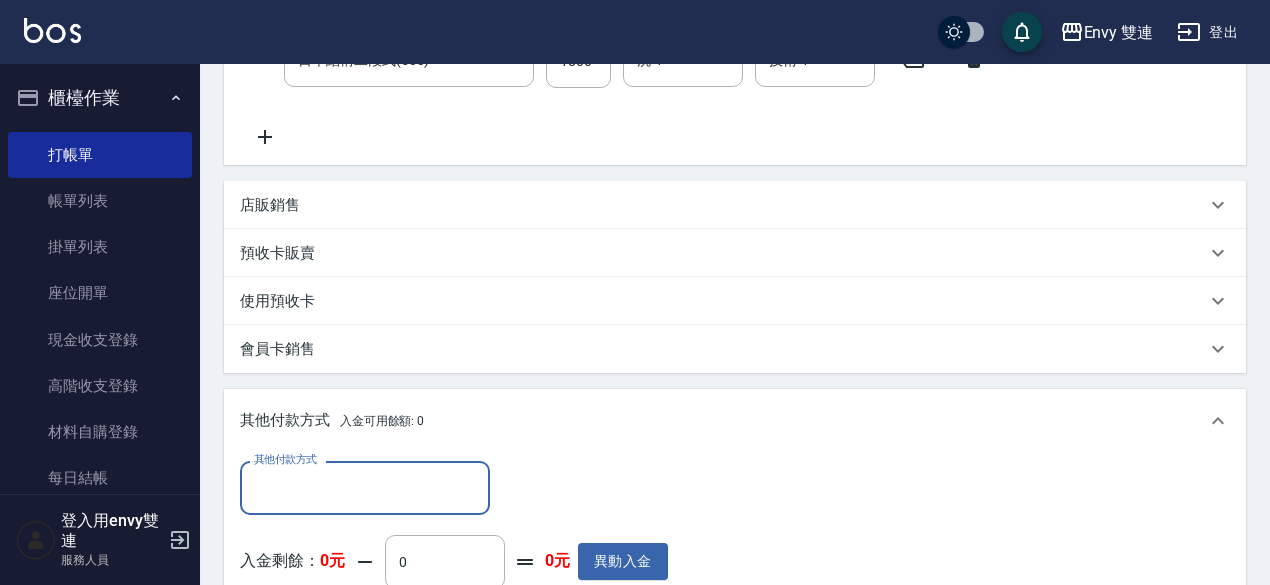 scroll, scrollTop: 0, scrollLeft: 0, axis: both 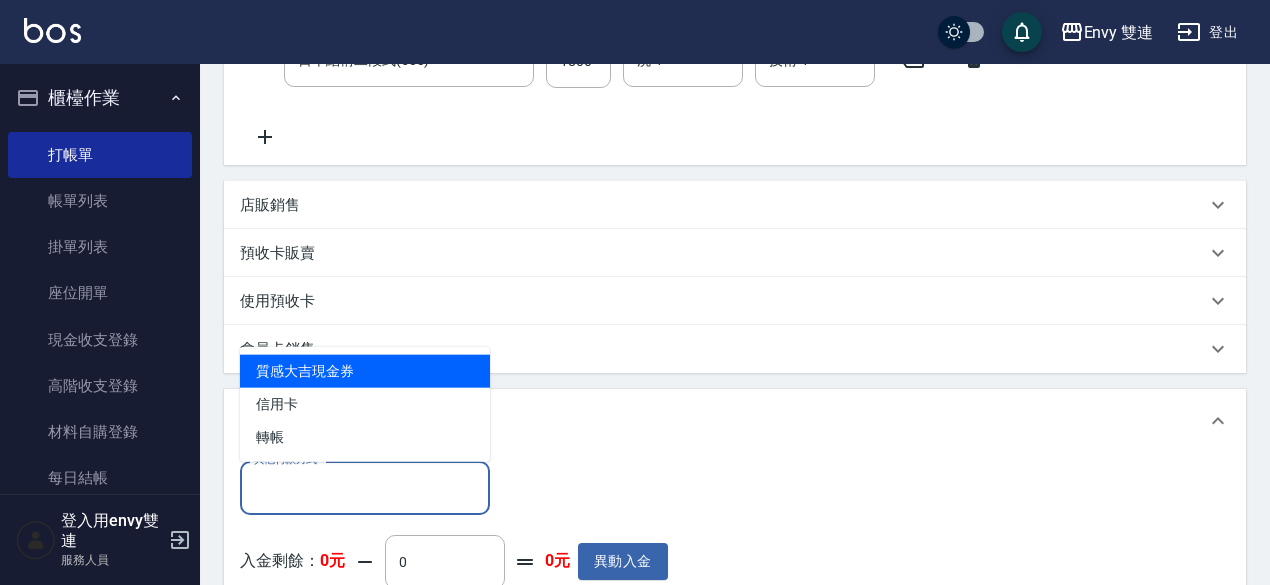 click on "其他付款方式" at bounding box center [365, 487] 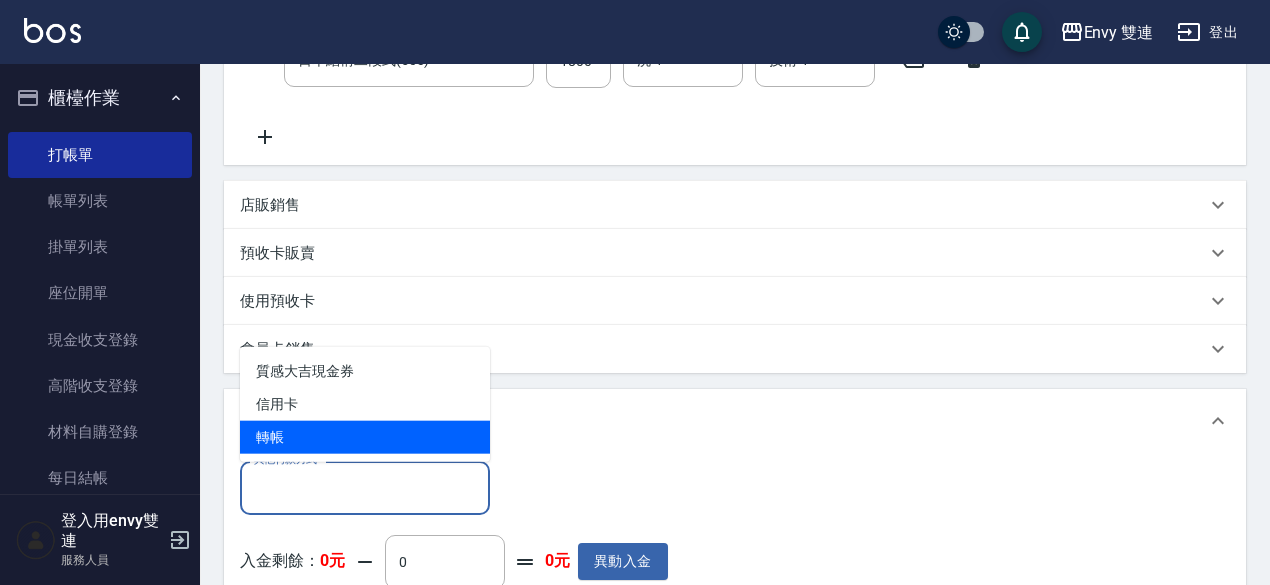 click on "轉帳" at bounding box center [365, 437] 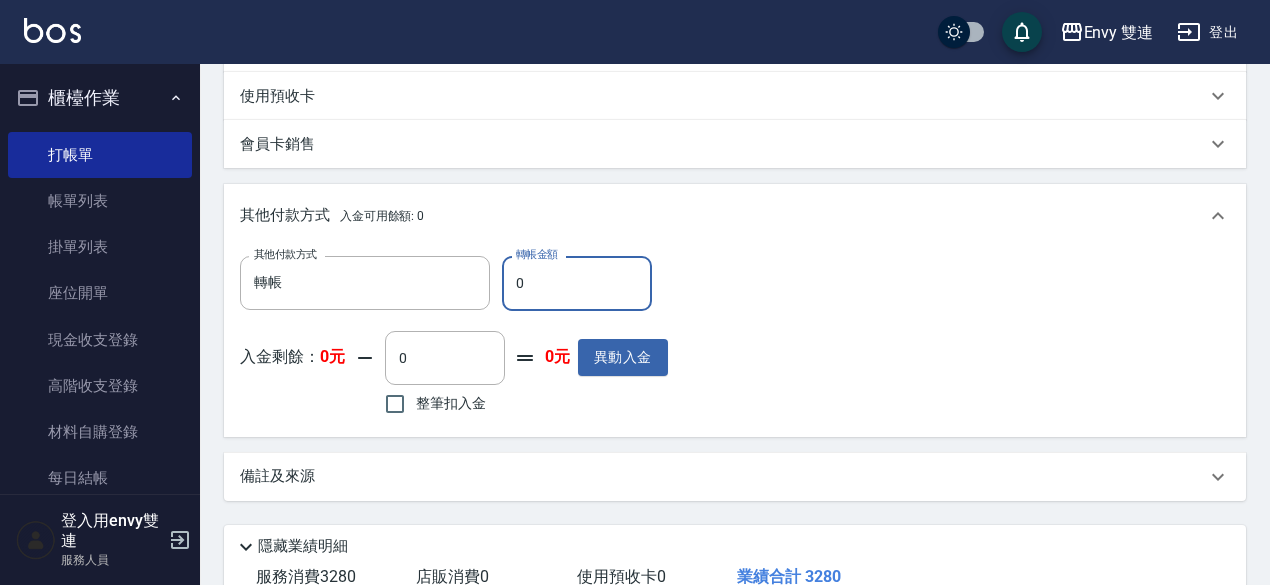 scroll, scrollTop: 685, scrollLeft: 0, axis: vertical 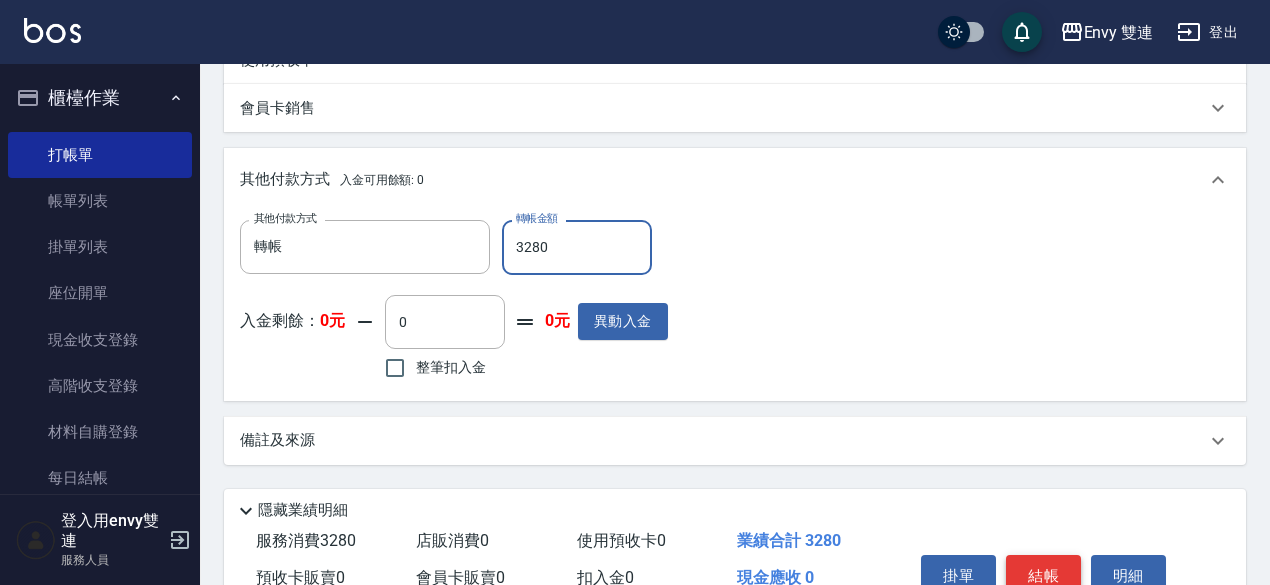 type on "3280" 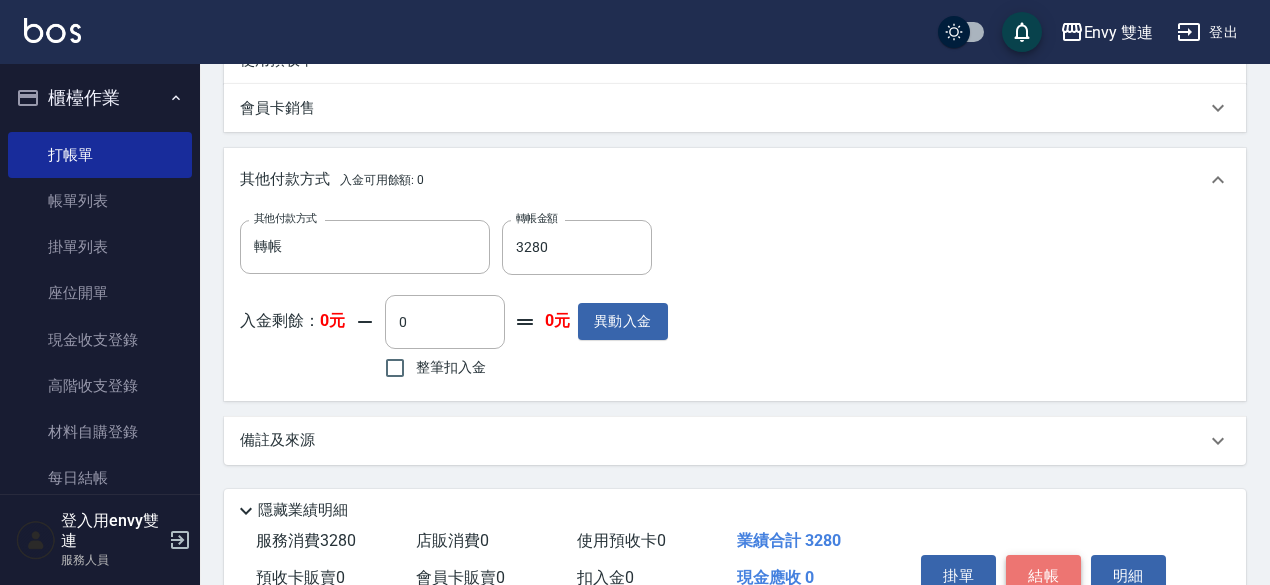 click on "結帳" at bounding box center [1043, 576] 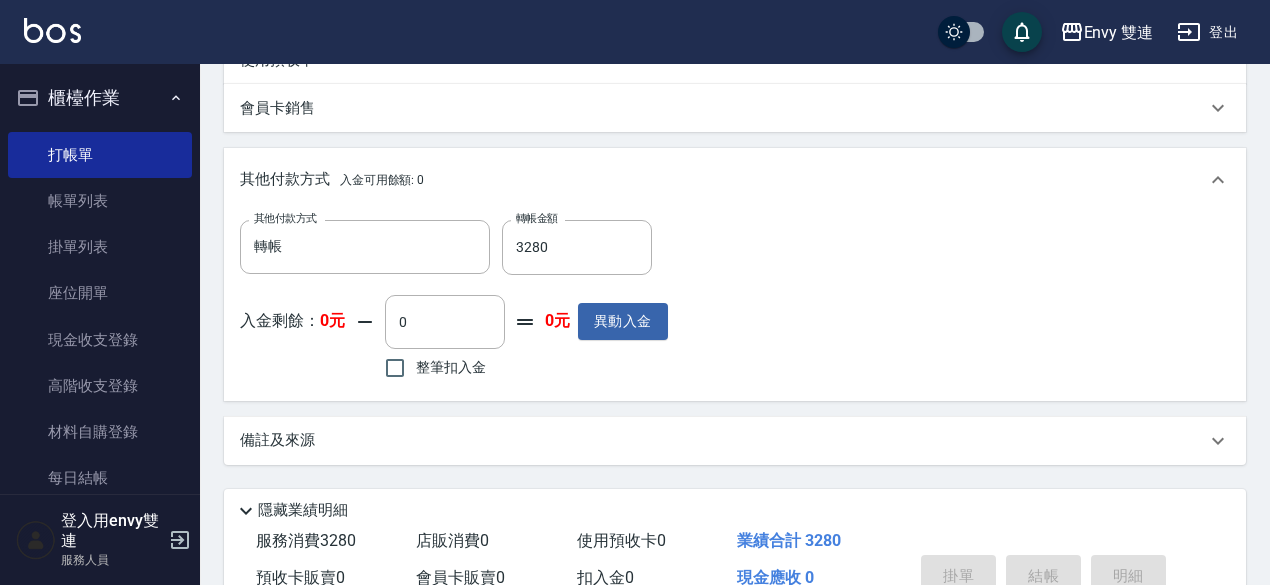 type on "[DATE] 19:56" 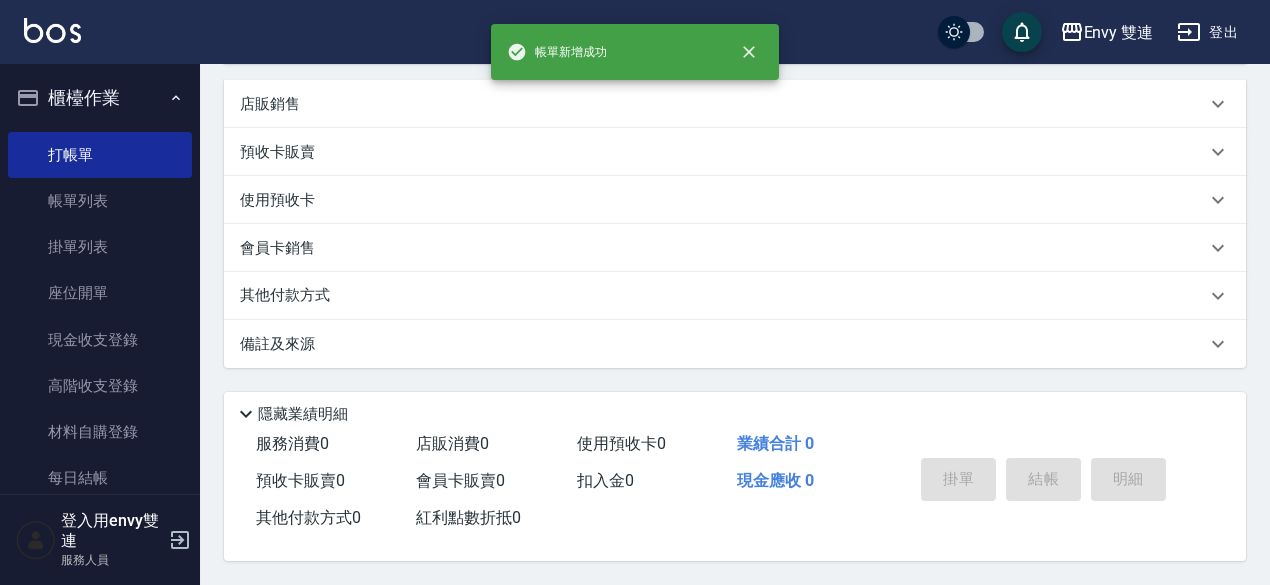 scroll, scrollTop: 0, scrollLeft: 0, axis: both 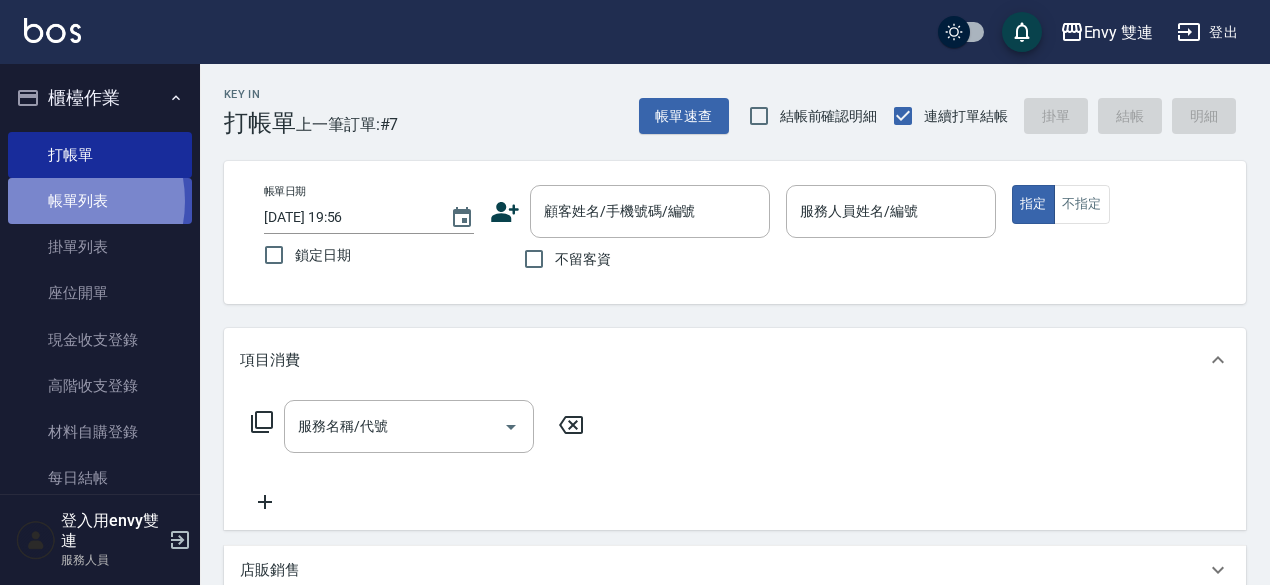 click on "帳單列表" at bounding box center [100, 201] 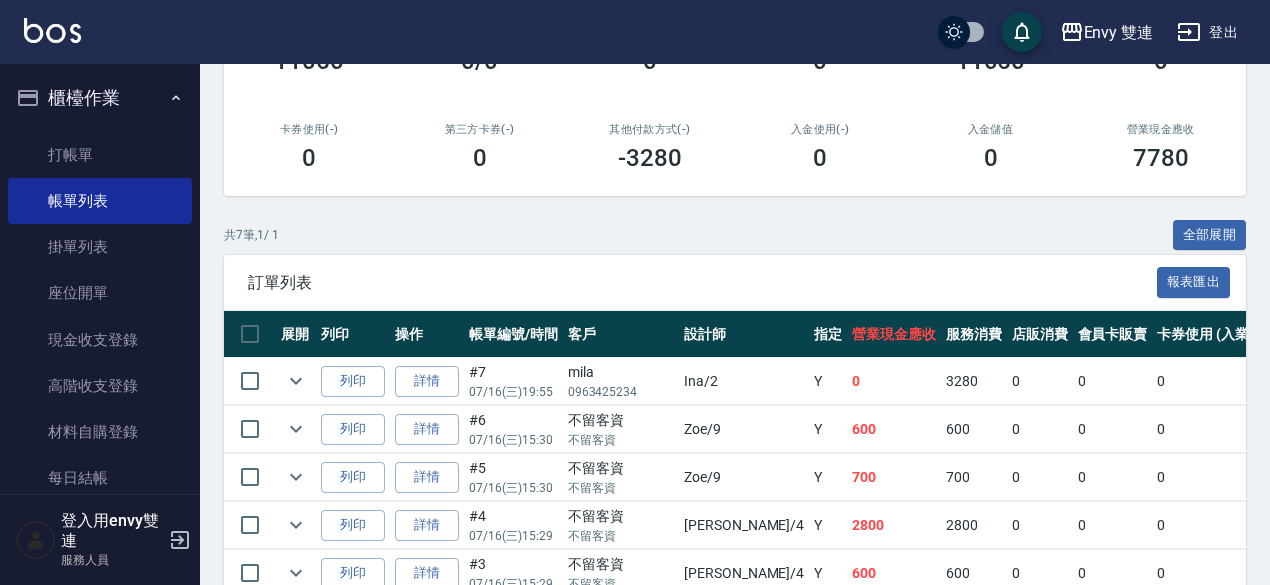 scroll, scrollTop: 308, scrollLeft: 0, axis: vertical 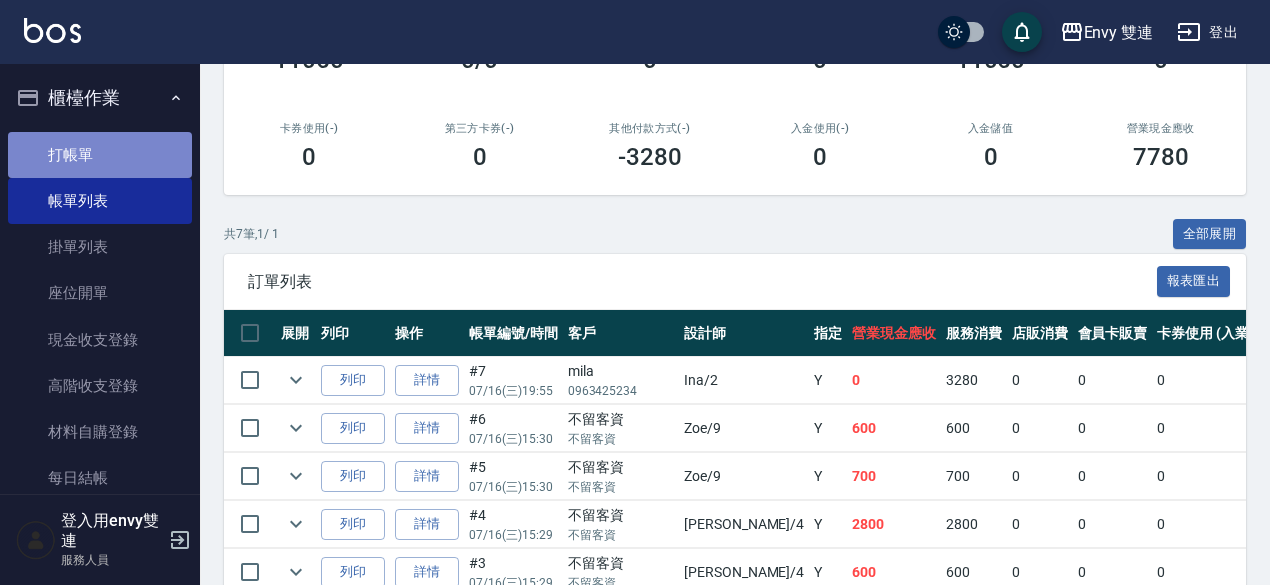 click on "打帳單" at bounding box center [100, 155] 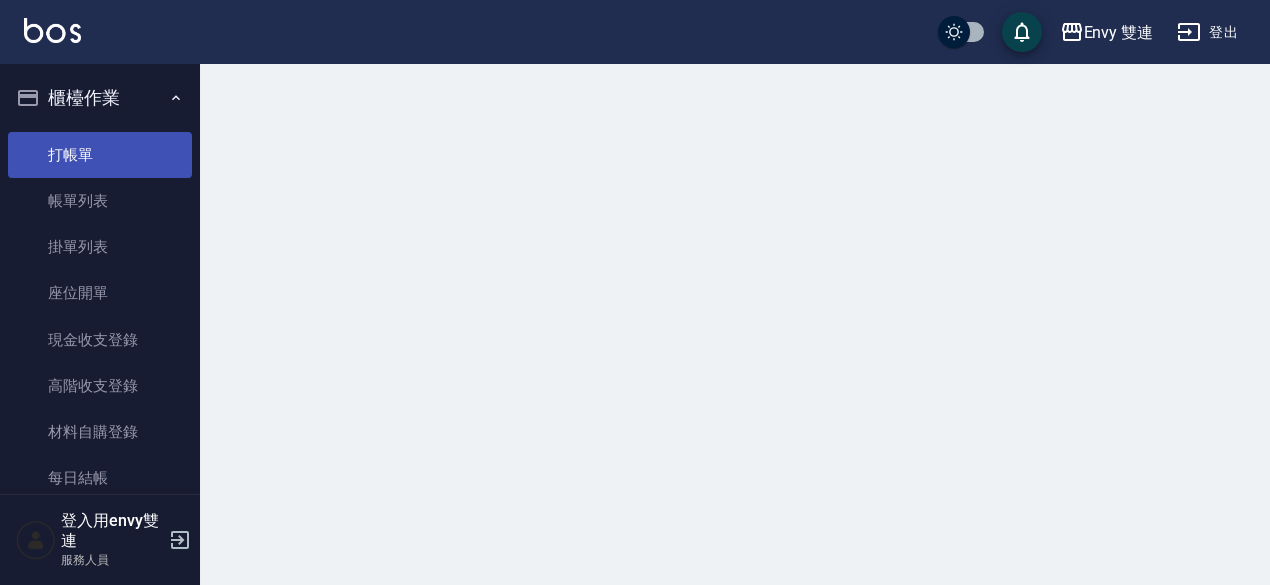 scroll, scrollTop: 0, scrollLeft: 0, axis: both 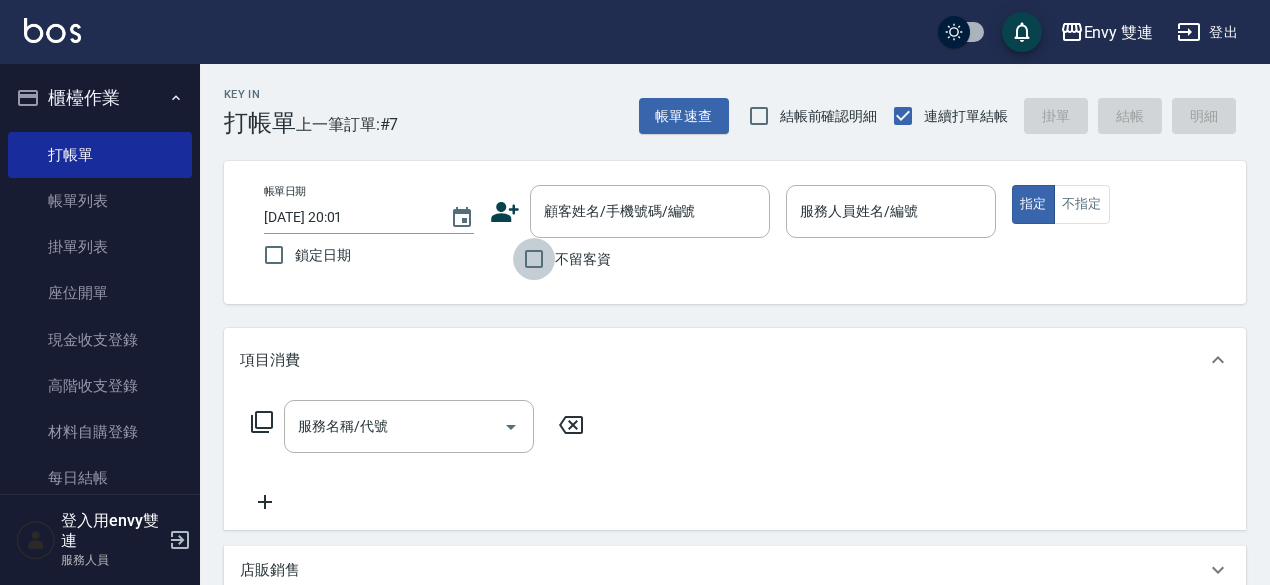 click on "不留客資" at bounding box center [534, 259] 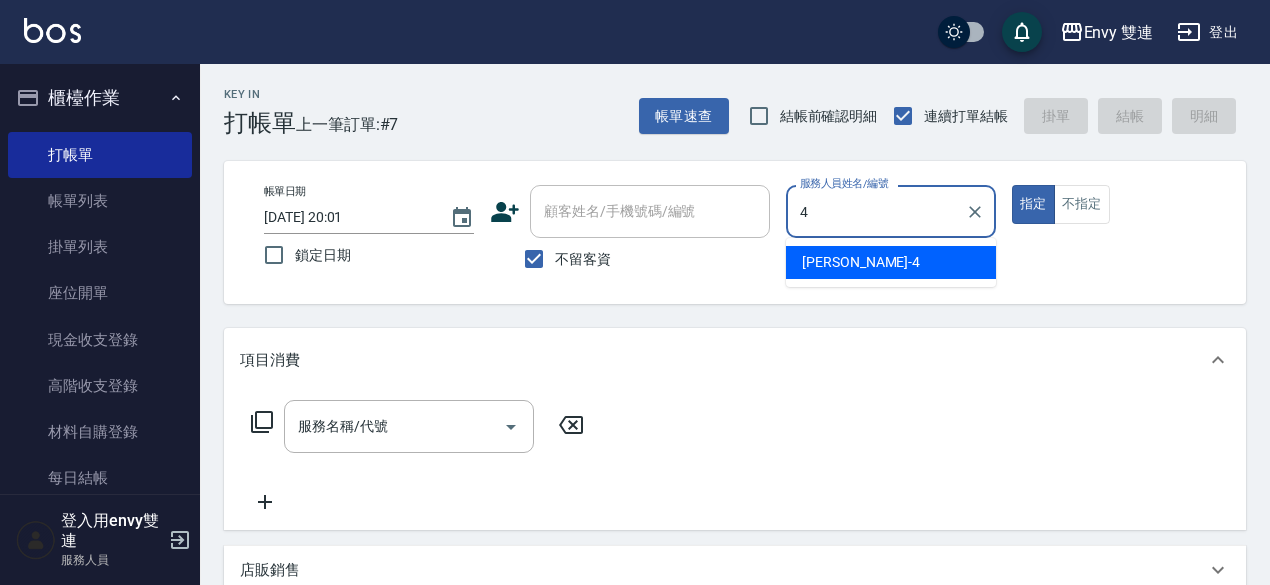 type on "[PERSON_NAME]-4" 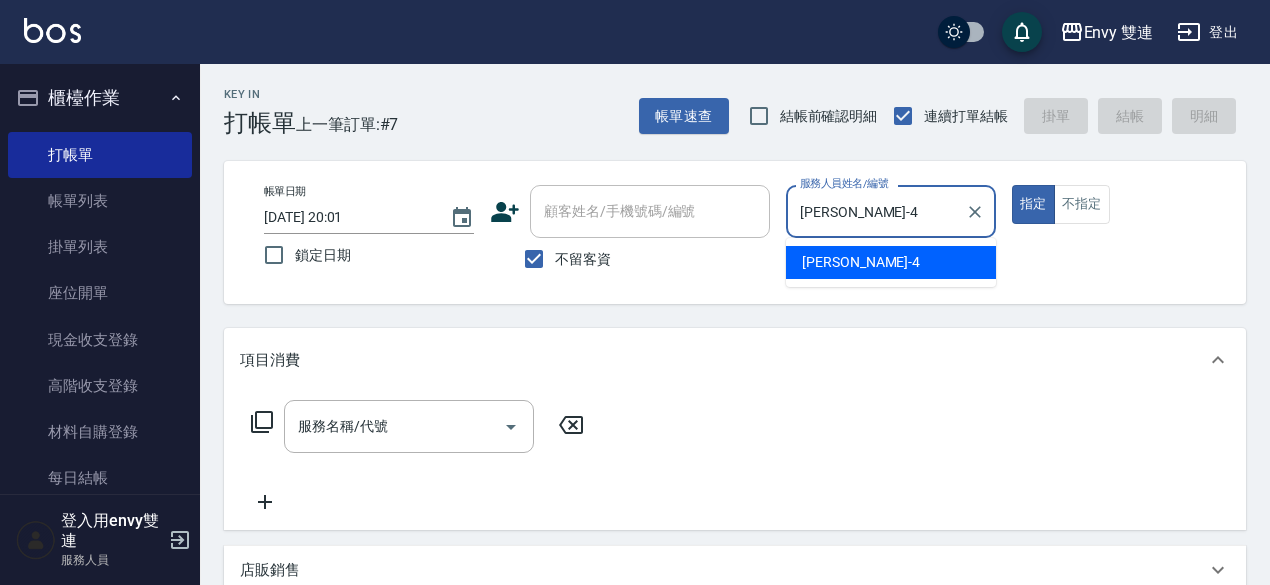 type on "true" 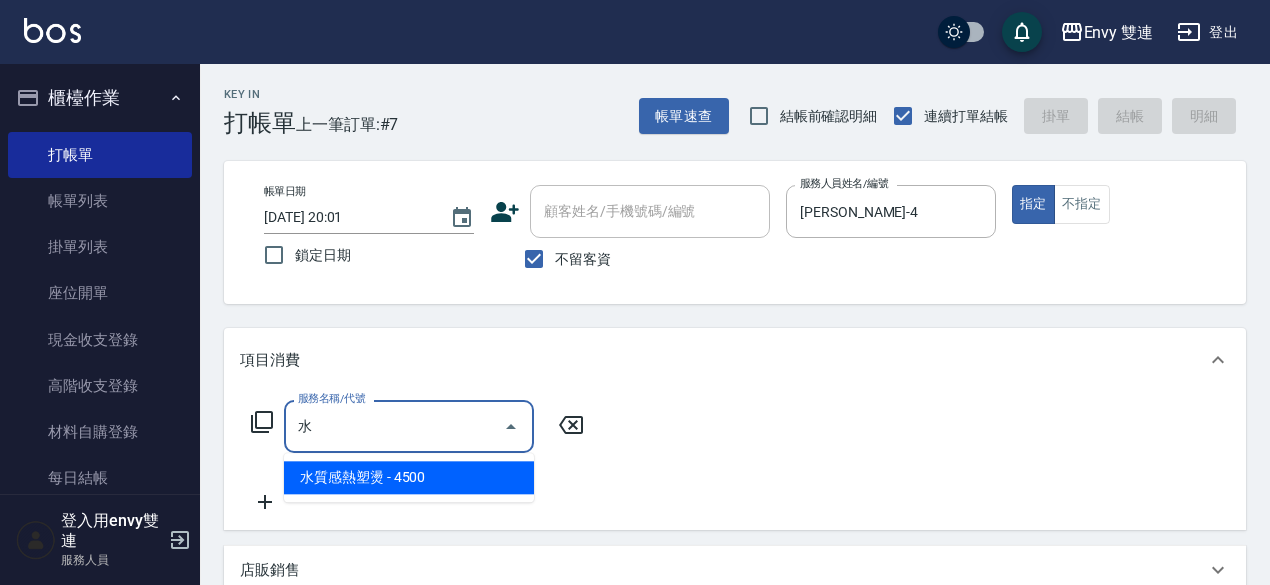 click on "水質感熱塑燙 - 4500" at bounding box center [409, 477] 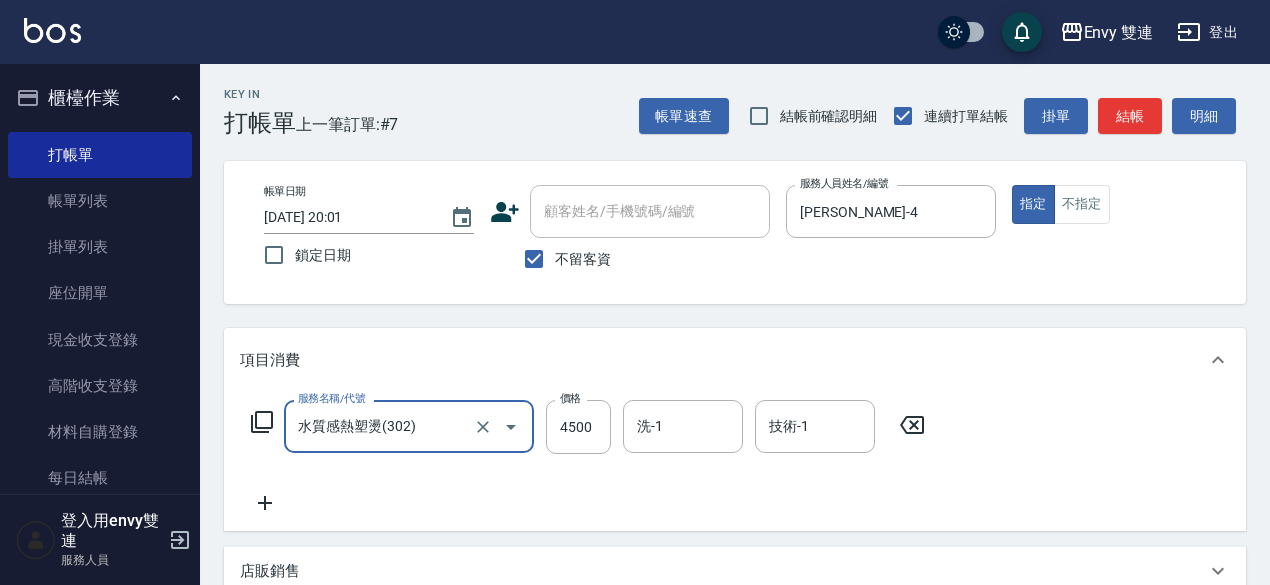 type on "水質感熱塑燙(302)" 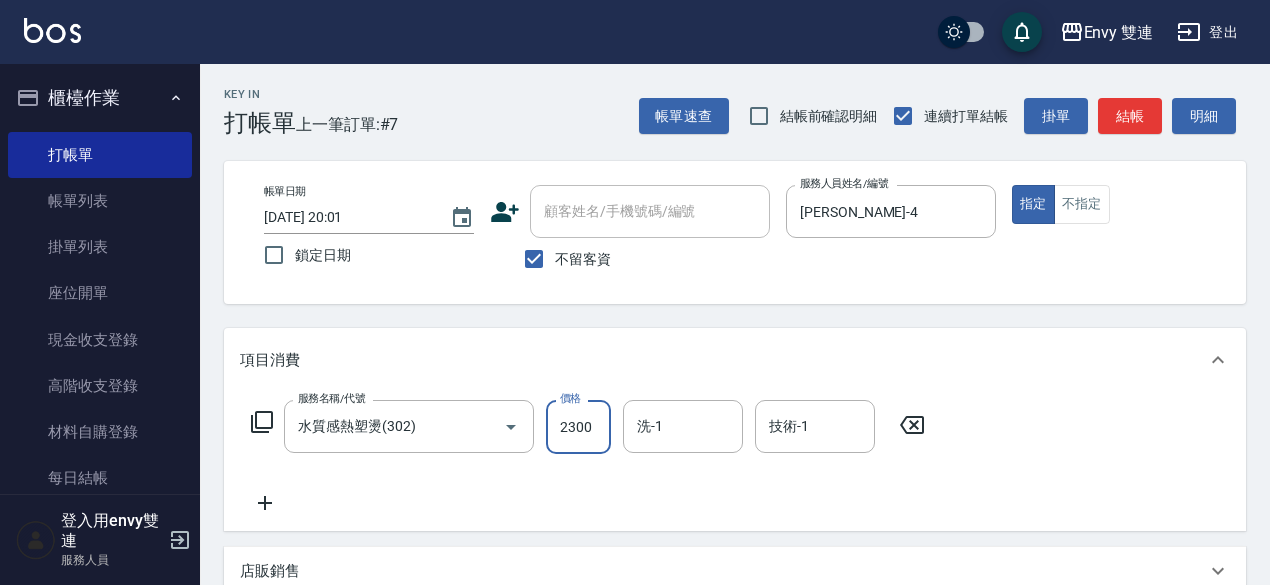 type on "2300" 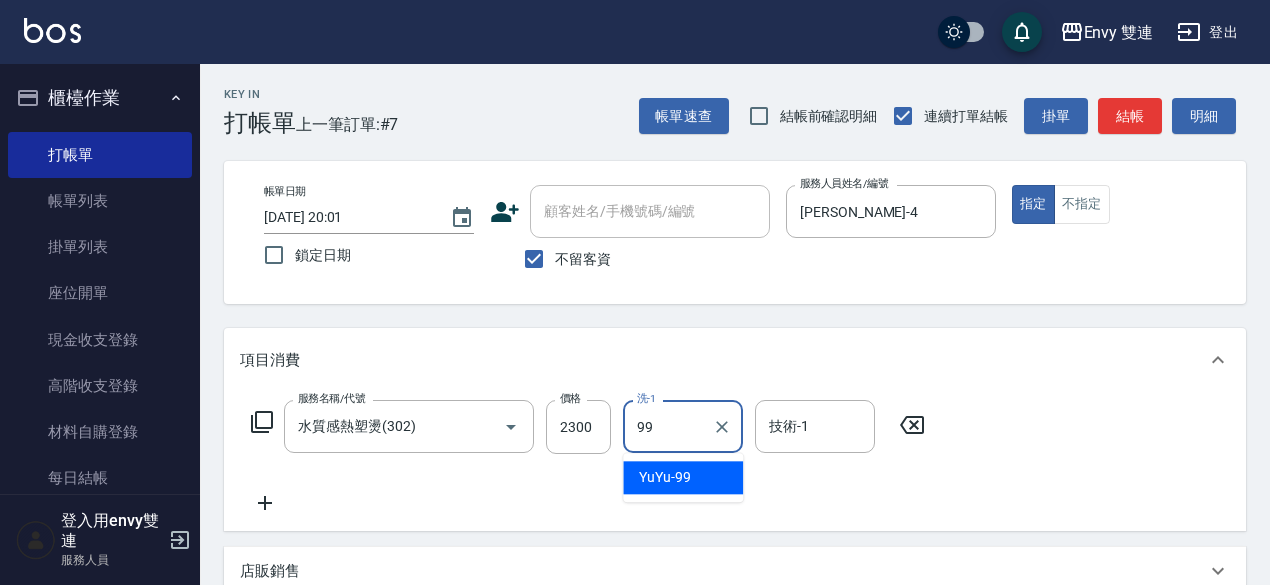 type on "YuYu-99" 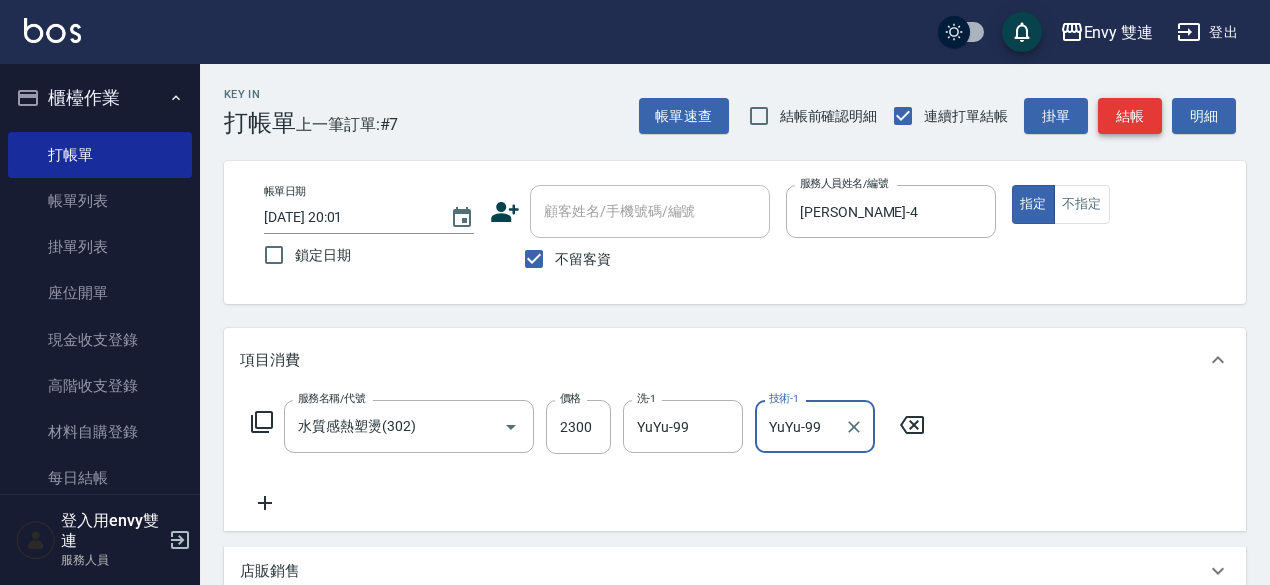 type on "YuYu-99" 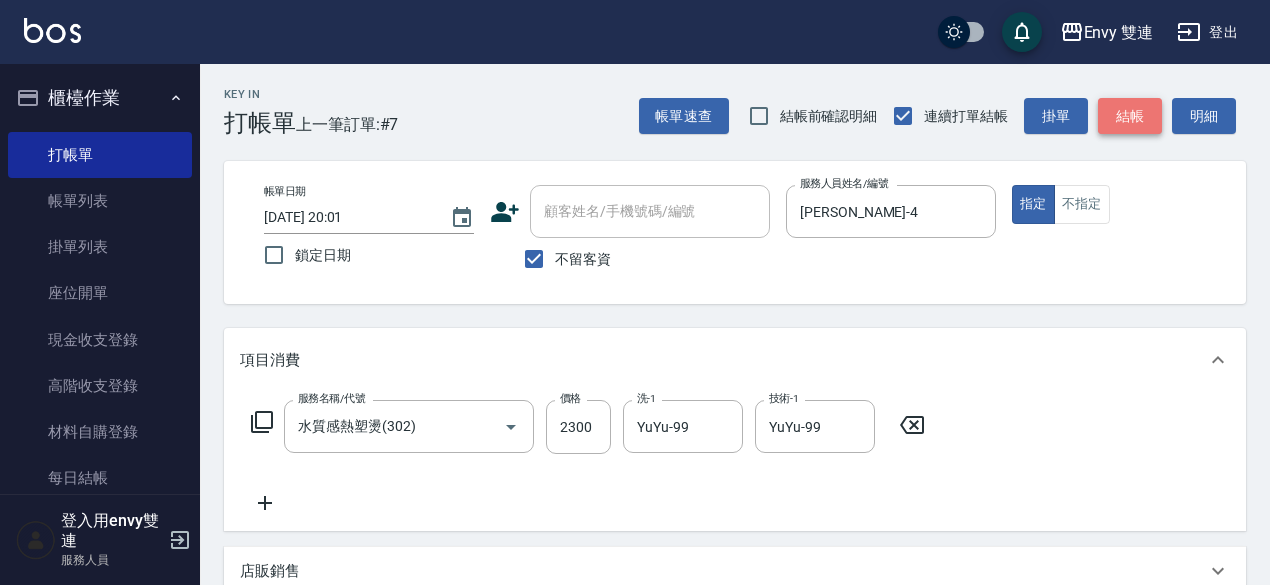 click on "結帳" at bounding box center (1130, 116) 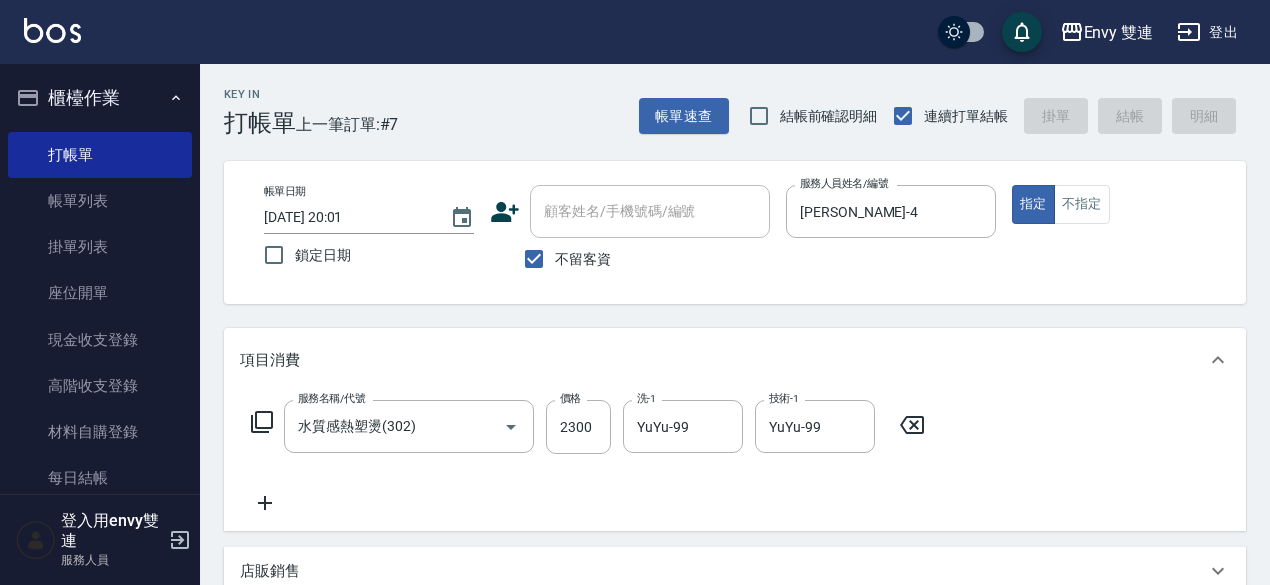type 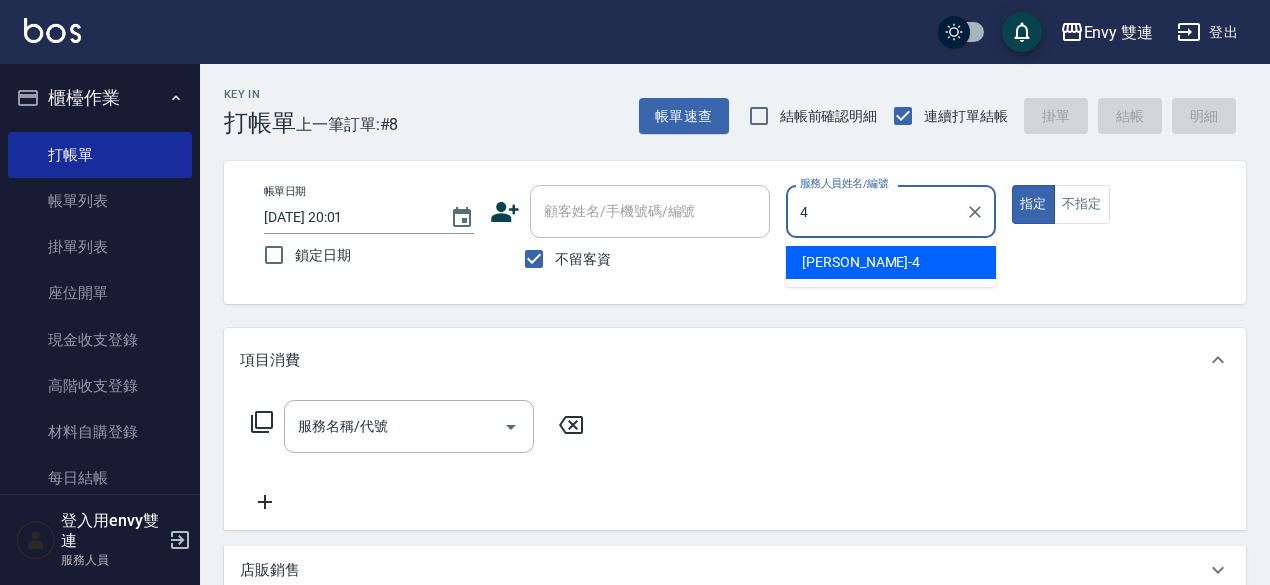 type on "[PERSON_NAME]-4" 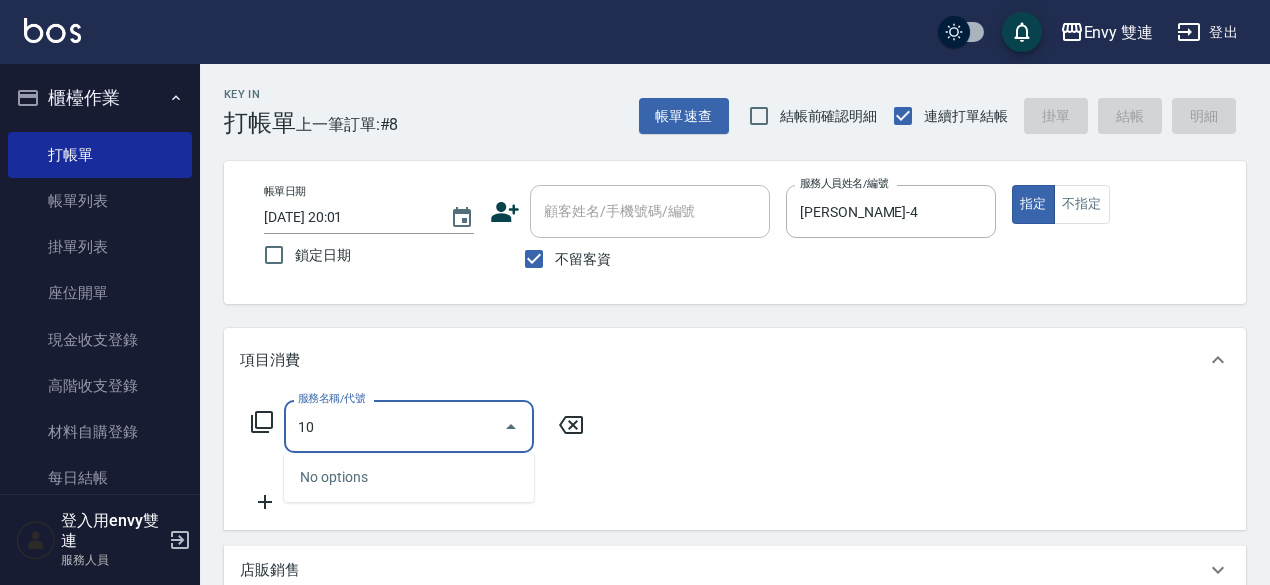 type on "1" 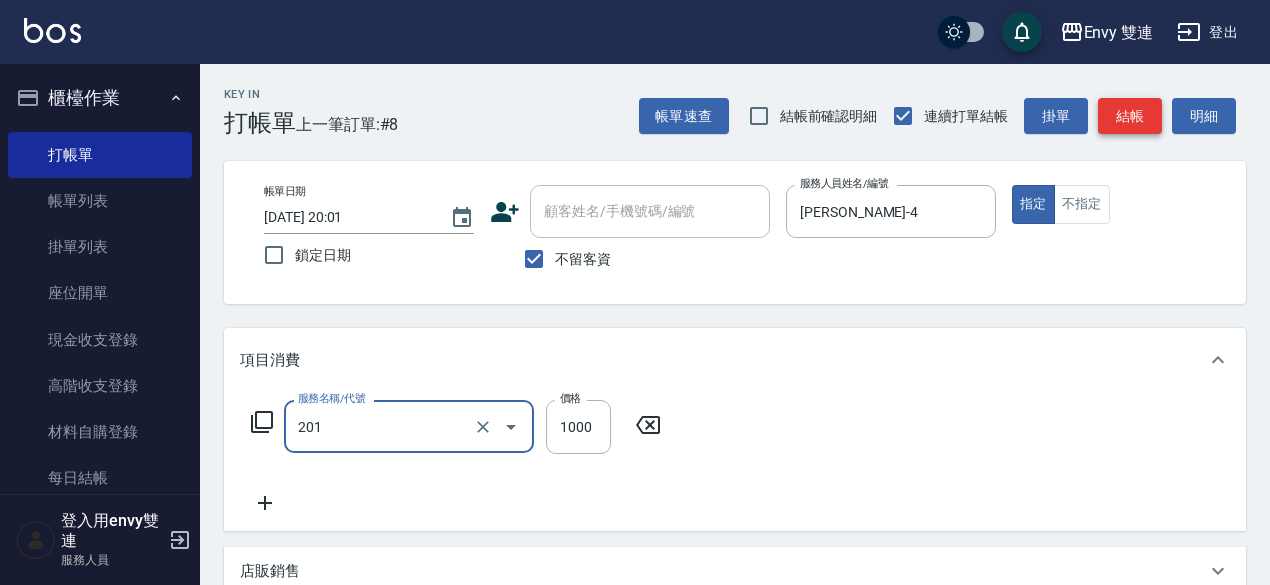 type on "剪髮(201)" 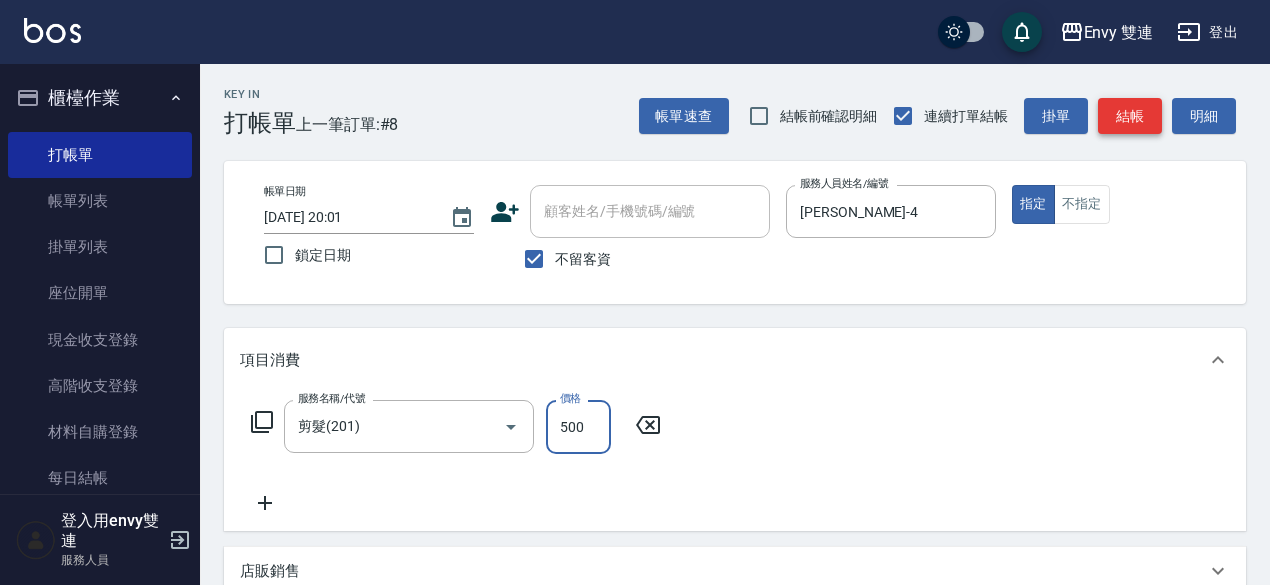 type on "500" 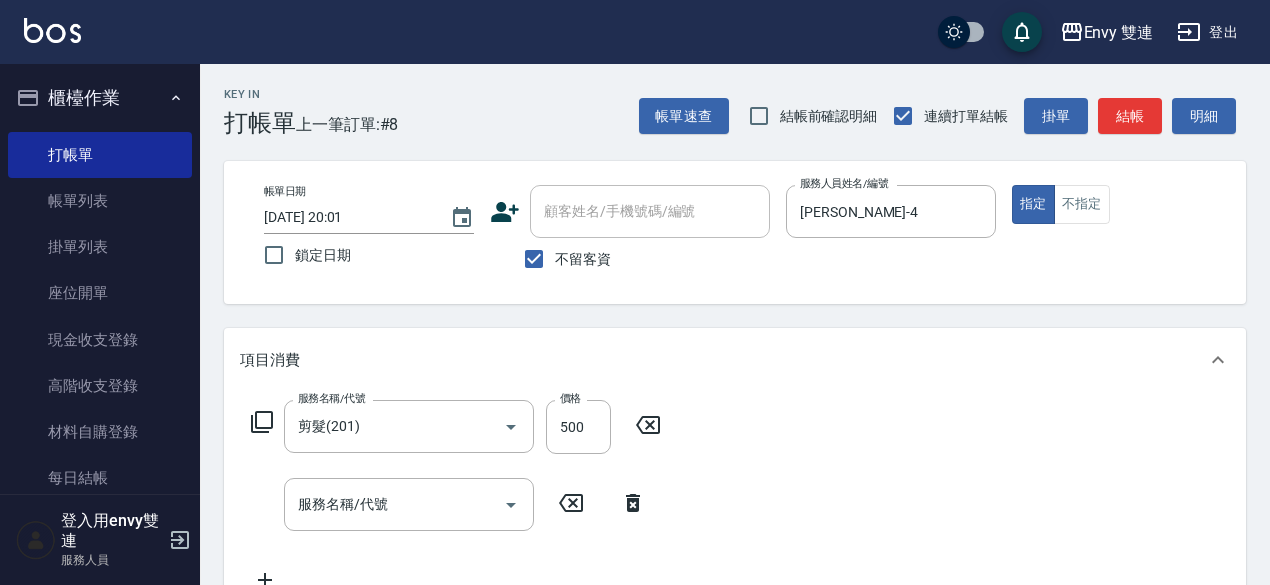 click 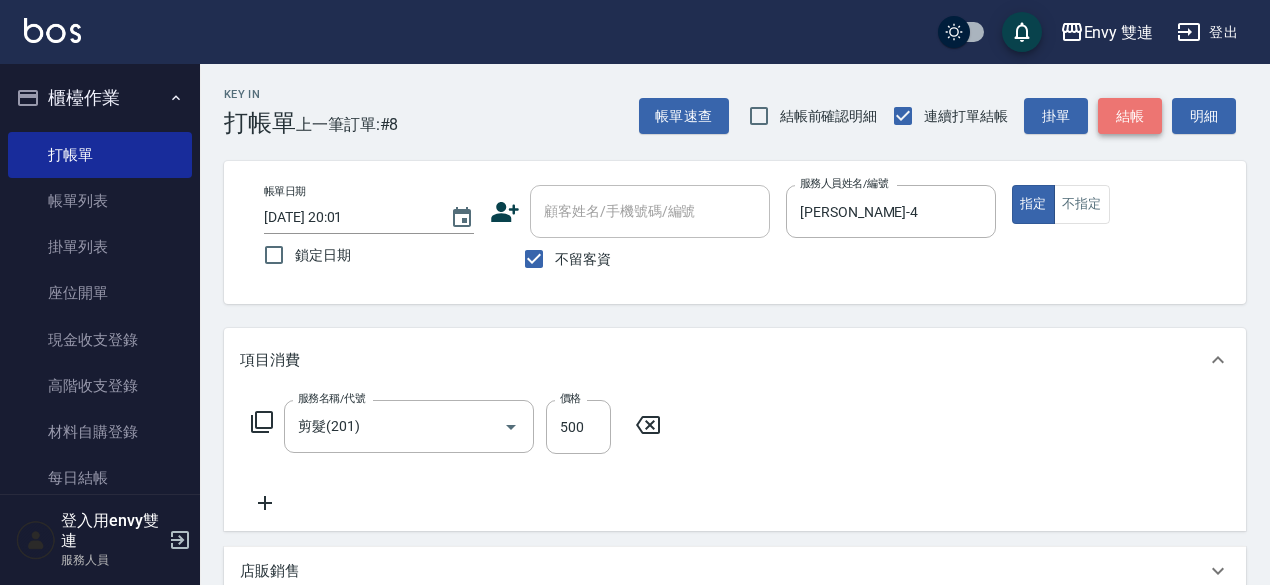 click on "結帳" at bounding box center (1130, 116) 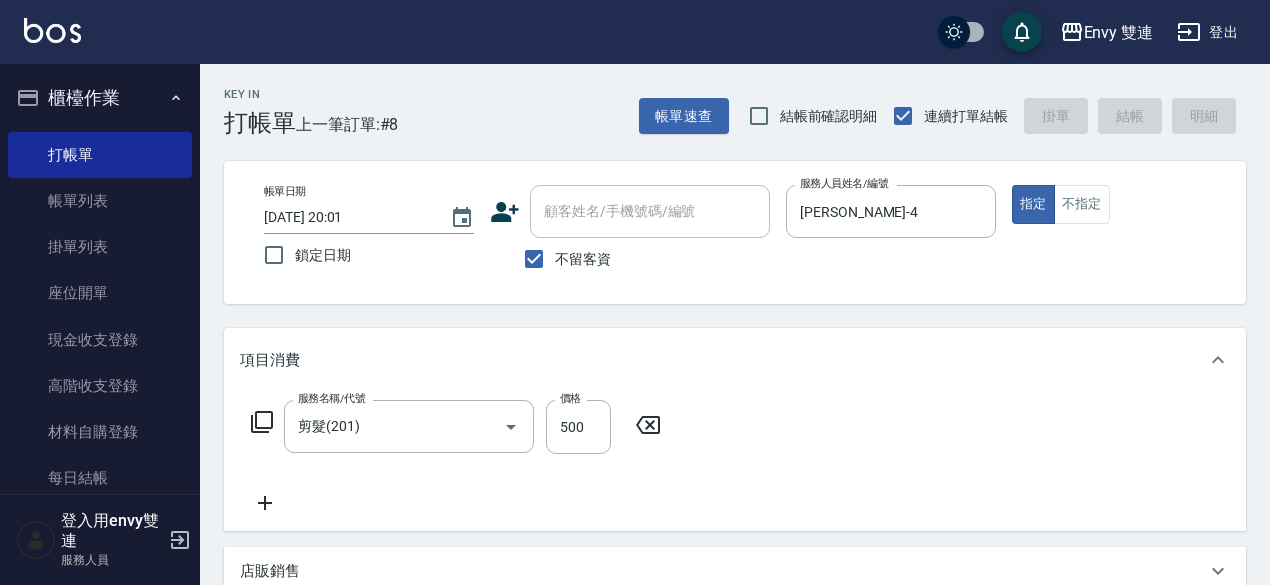 type 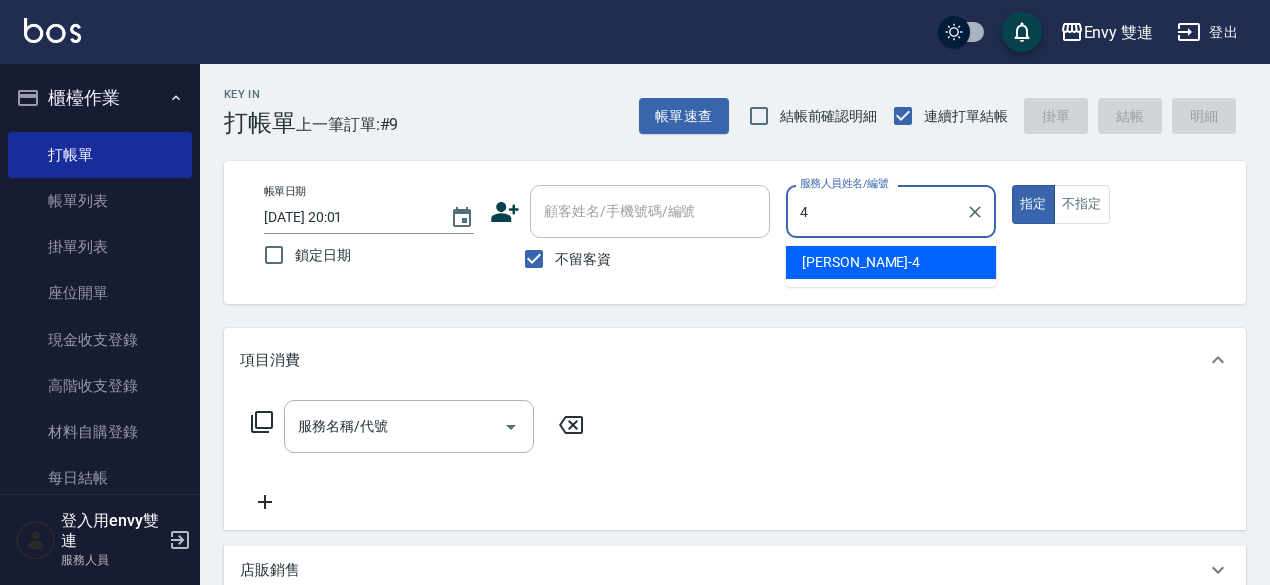 type on "[PERSON_NAME]-4" 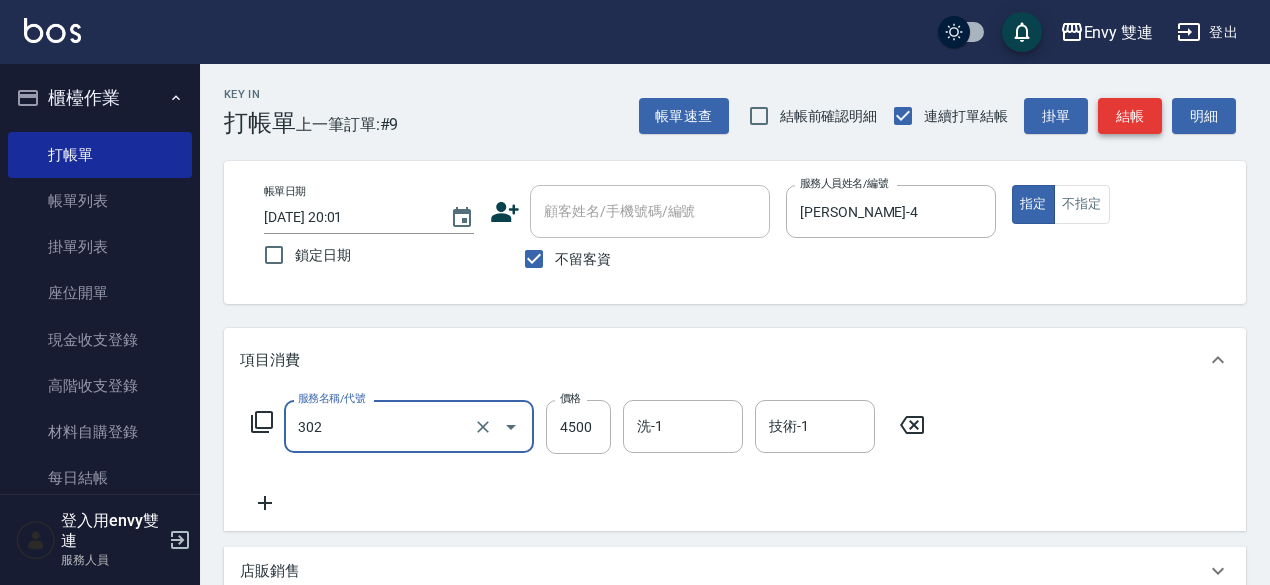 type on "水質感熱塑燙(302)" 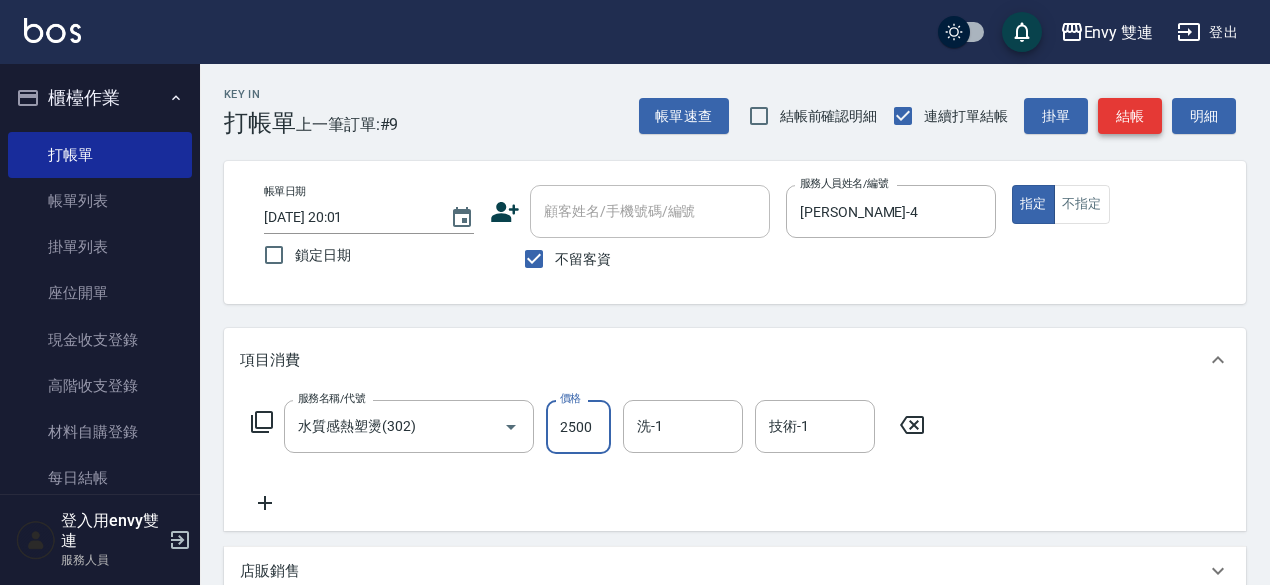 type on "2500" 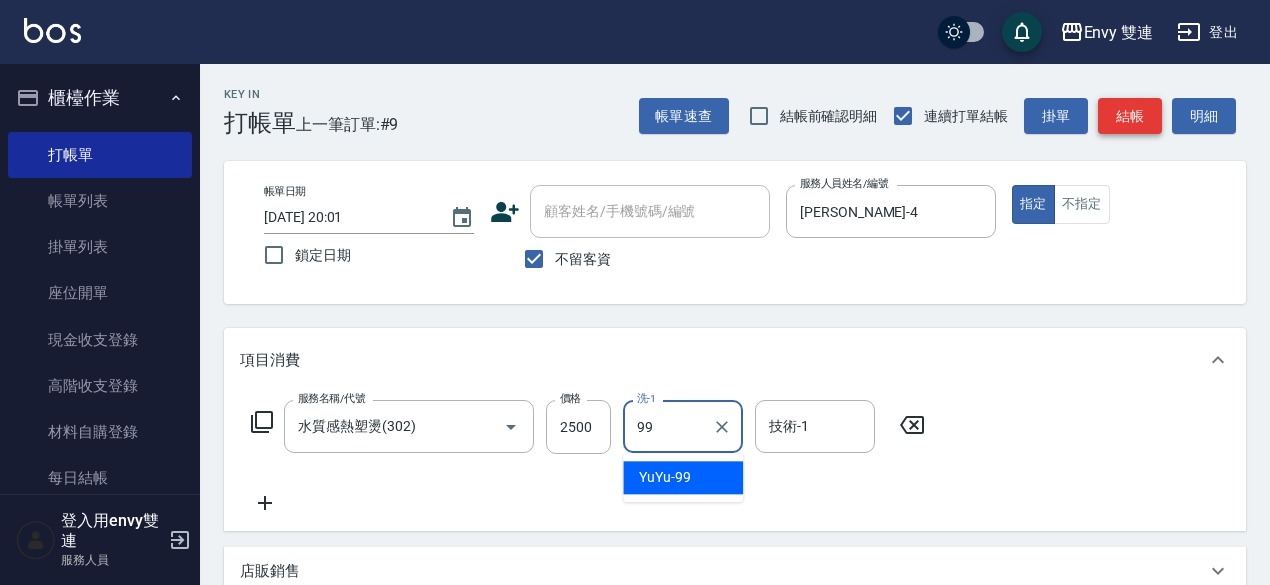 type on "YuYu-99" 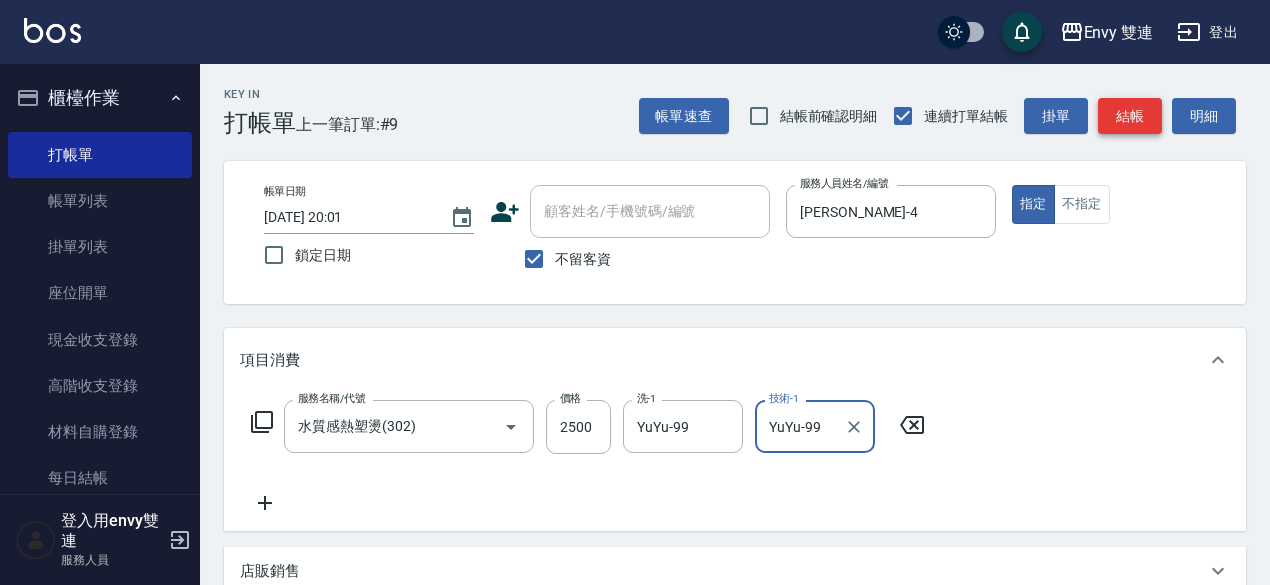 type on "YuYu-99" 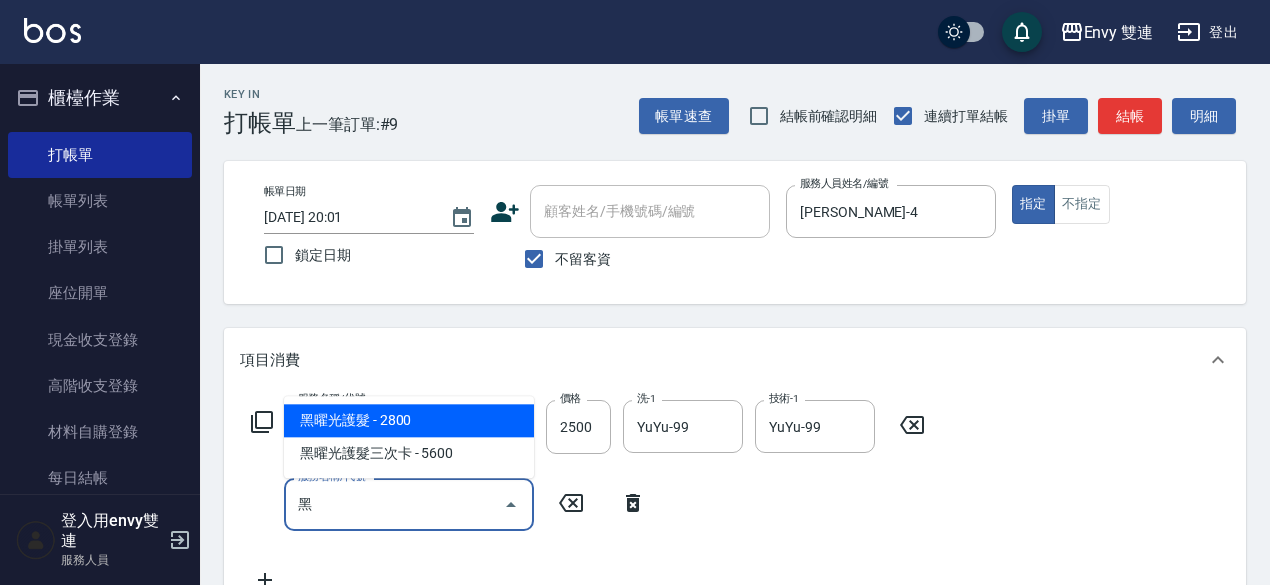 click on "黑曜光護髮 - 2800" at bounding box center [409, 420] 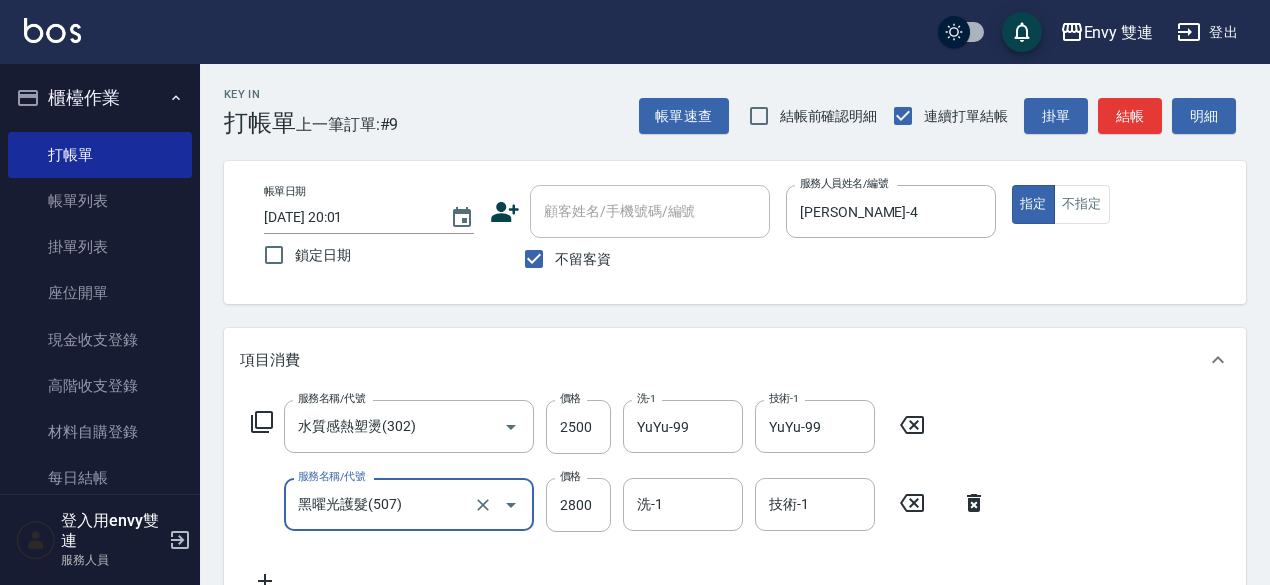 type on "黑曜光護髮(507)" 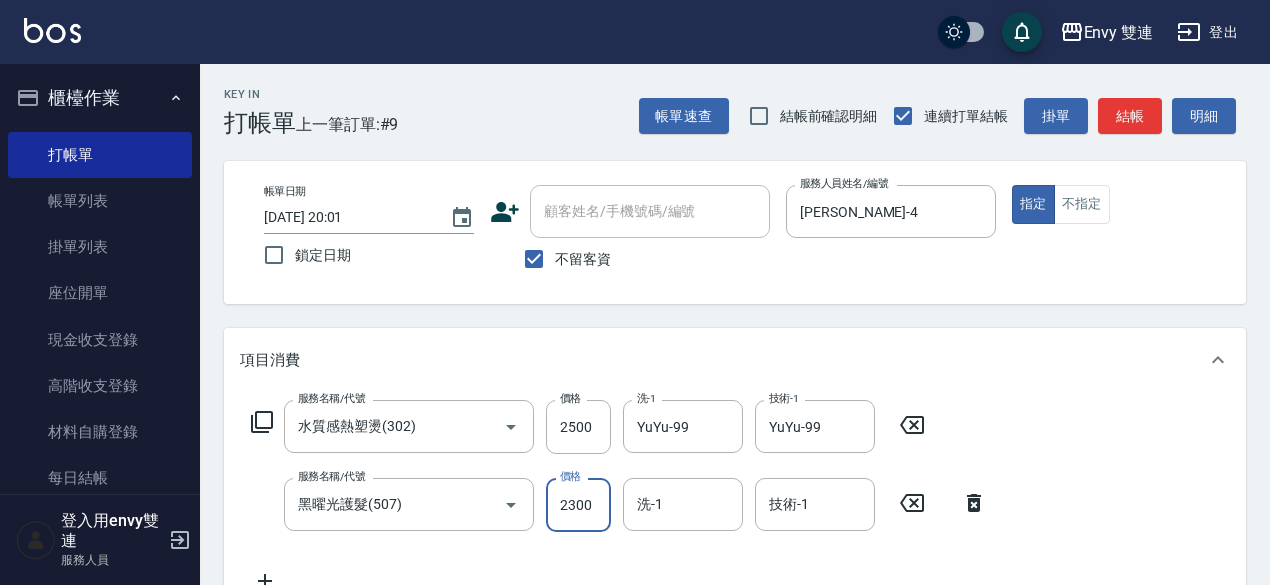 type on "2300" 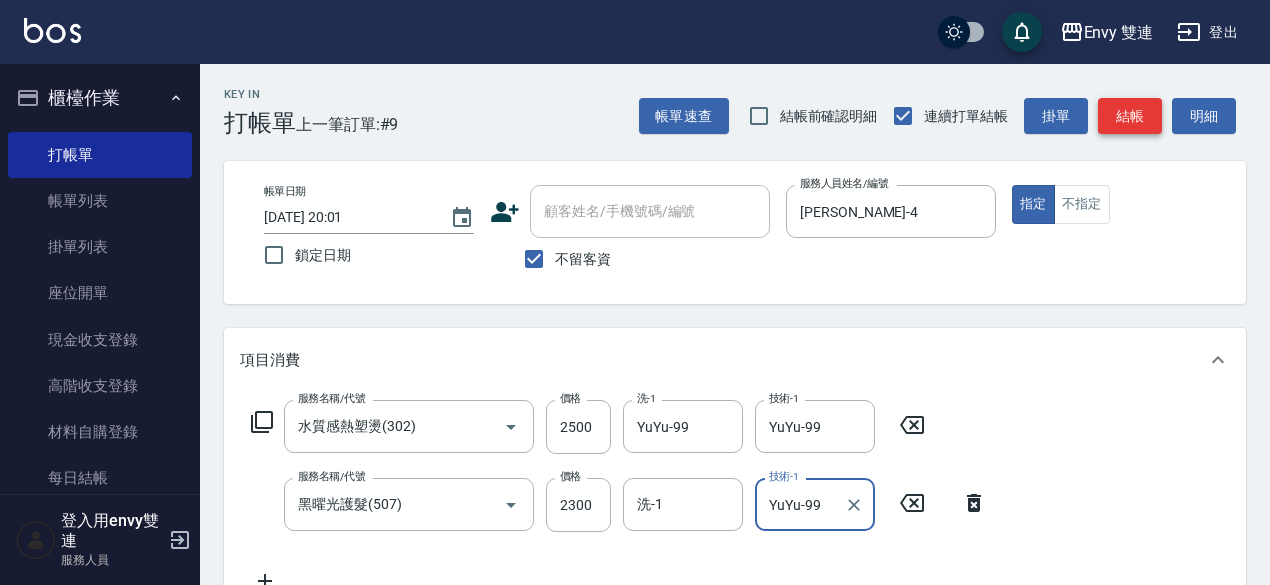 type on "YuYu-99" 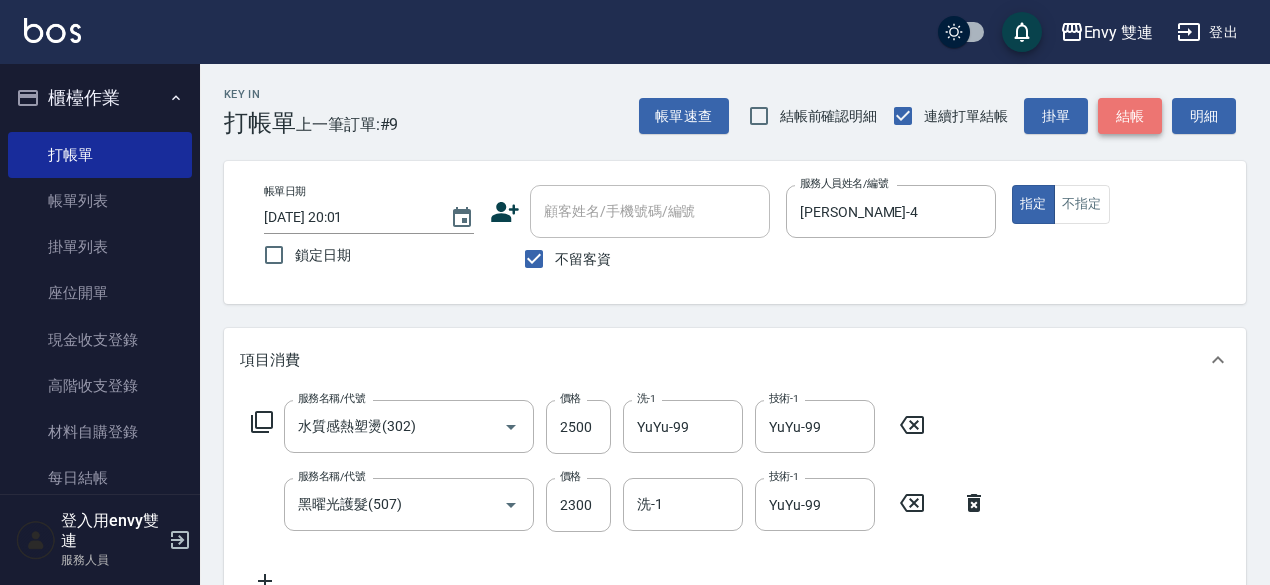 click on "結帳" at bounding box center [1130, 116] 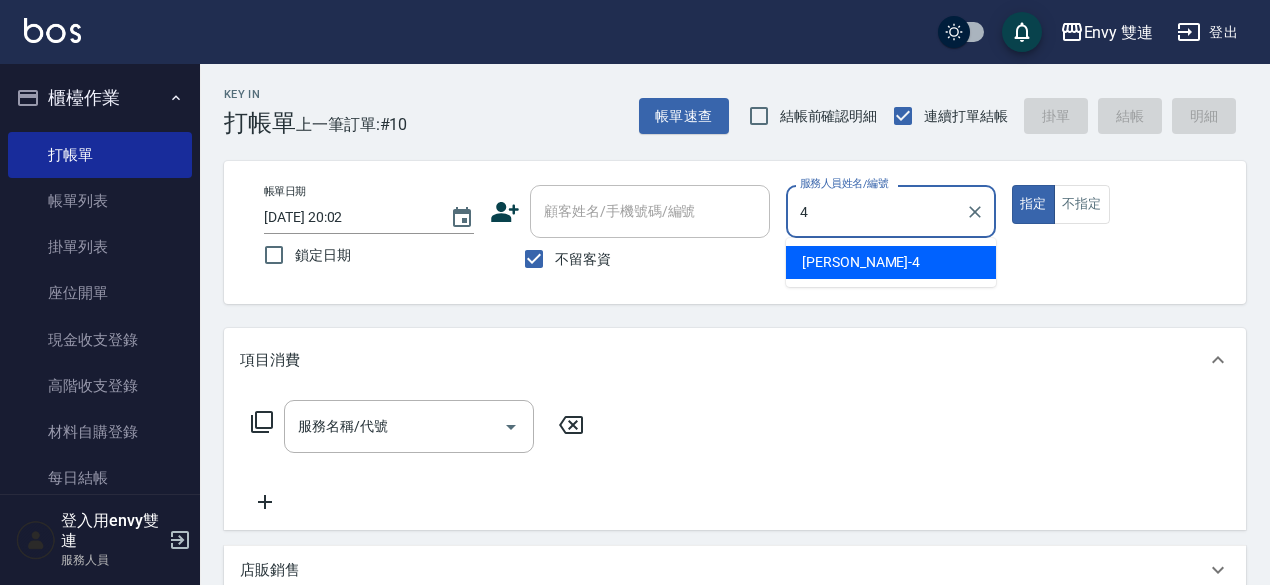 type on "[PERSON_NAME]-4" 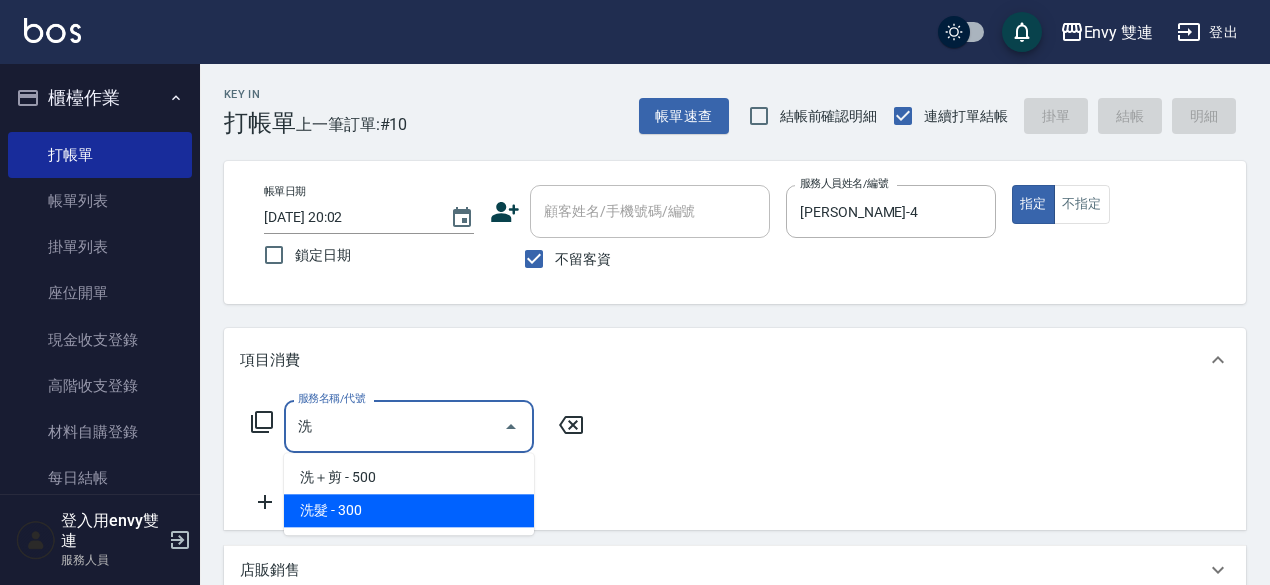 click on "洗＋剪 - 500 洗髮 - 300" at bounding box center (409, 494) 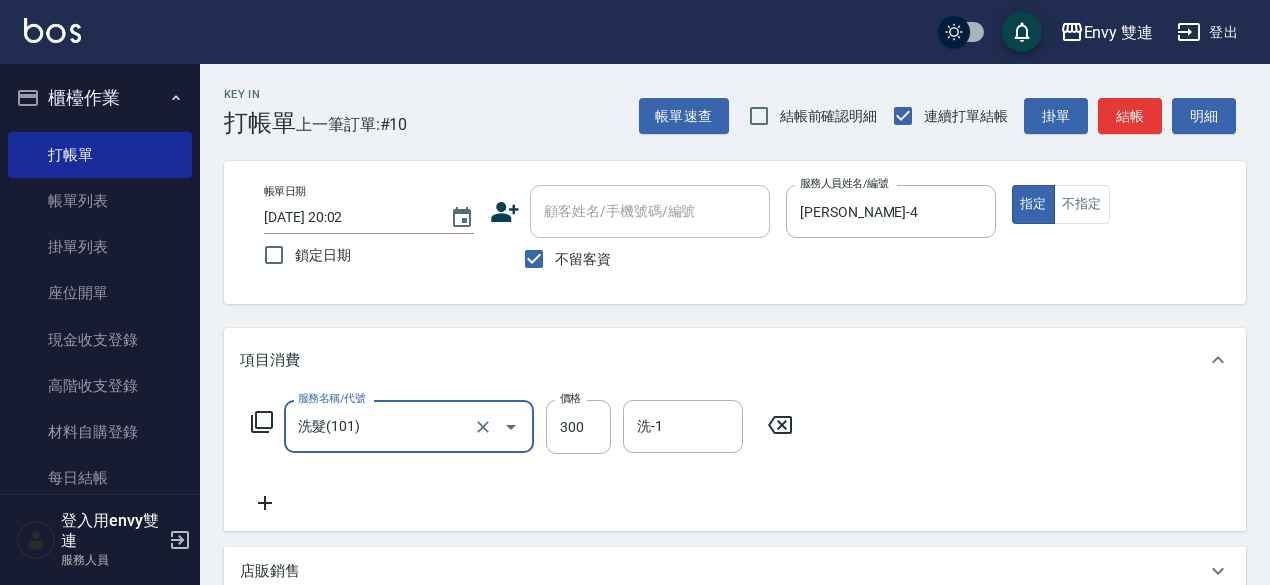type on "洗髮(101)" 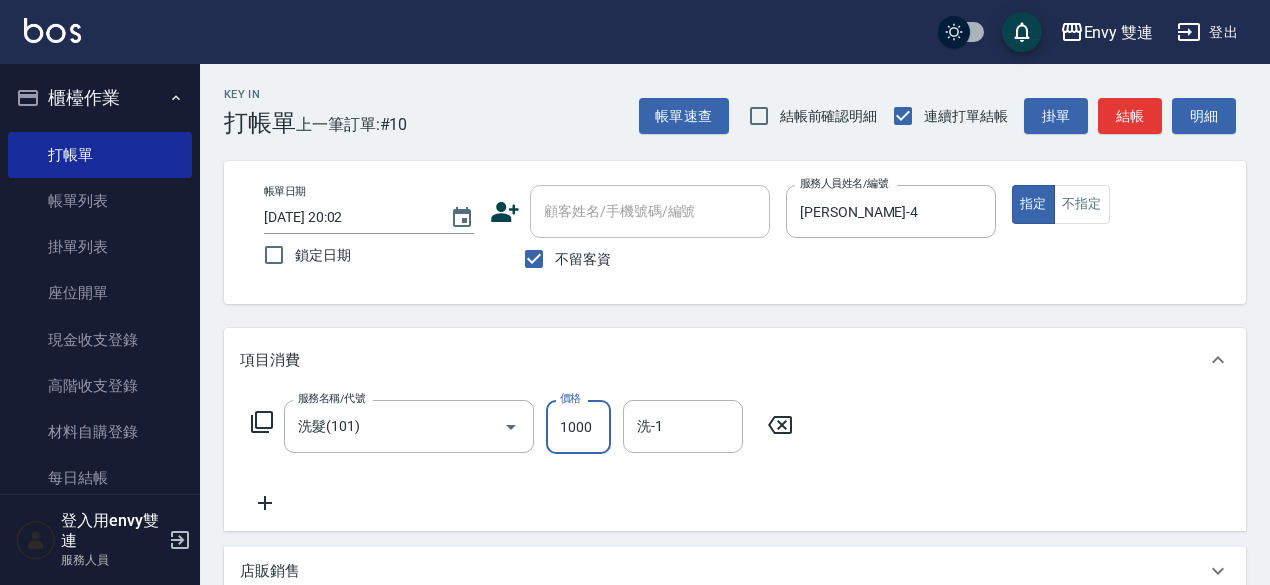 type on "1000" 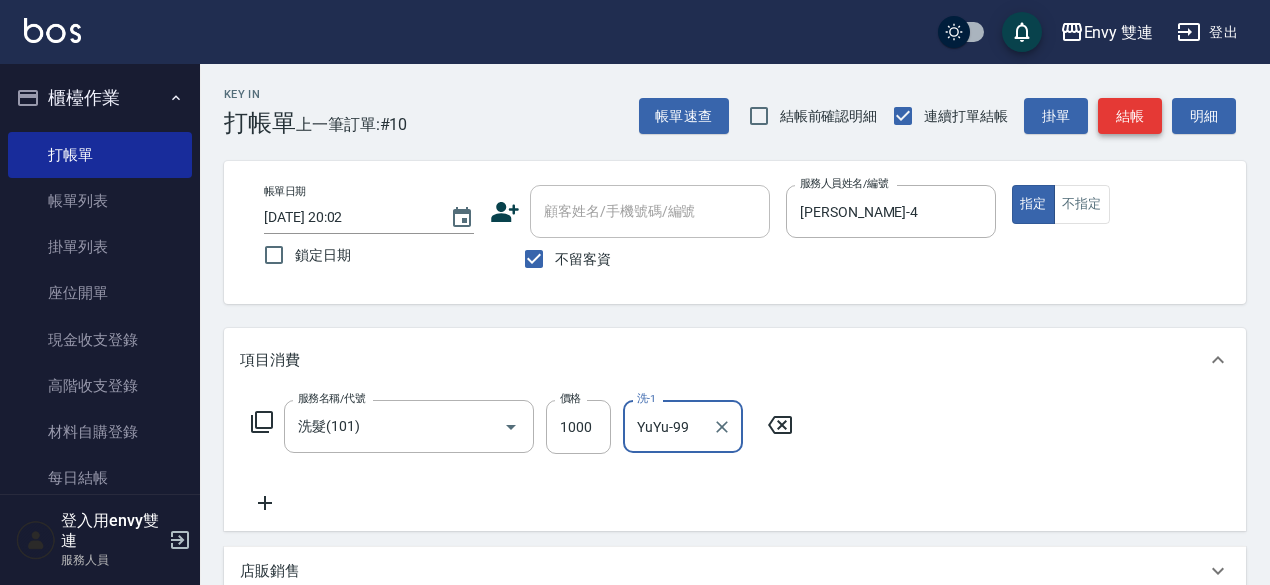 type on "YuYu-99" 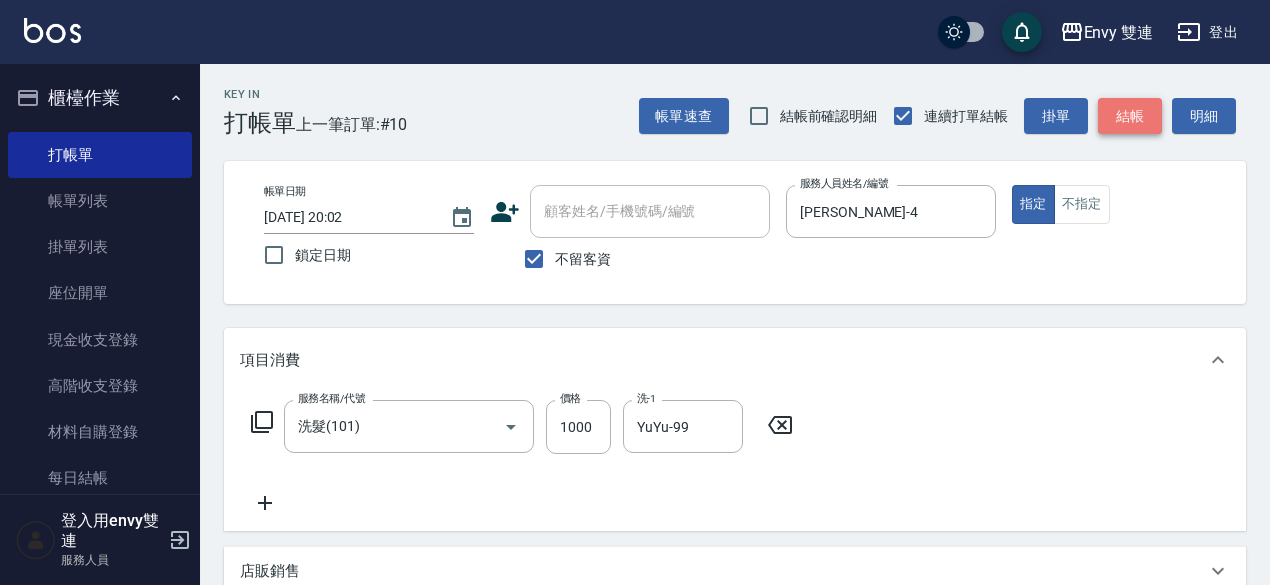 click on "結帳" at bounding box center [1130, 116] 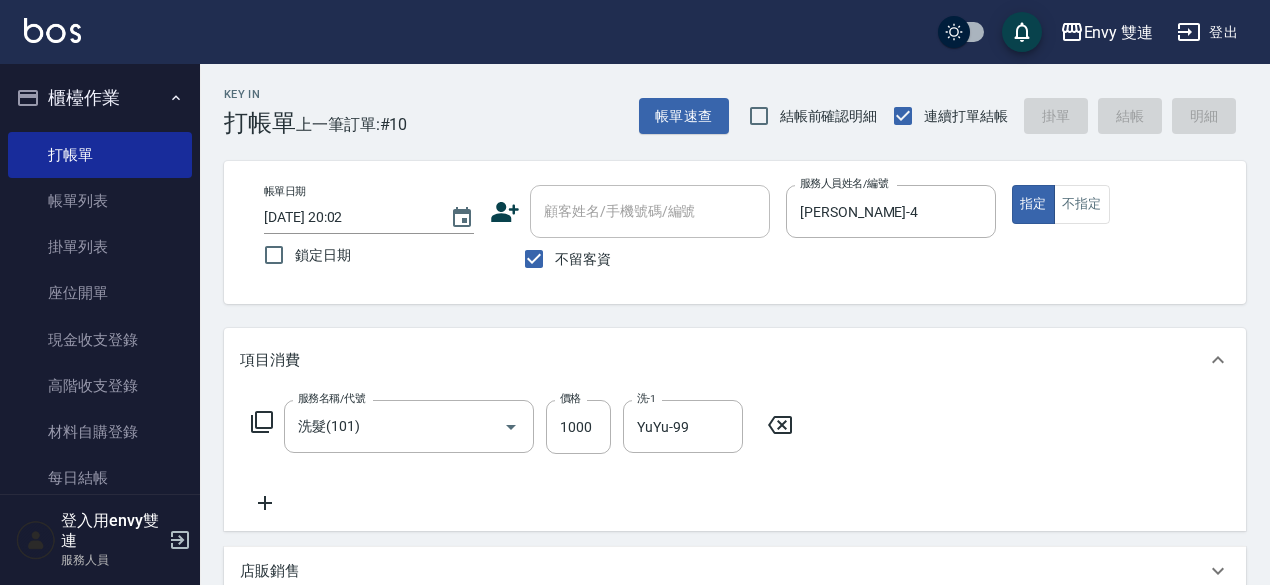 type on "[DATE] 20:03" 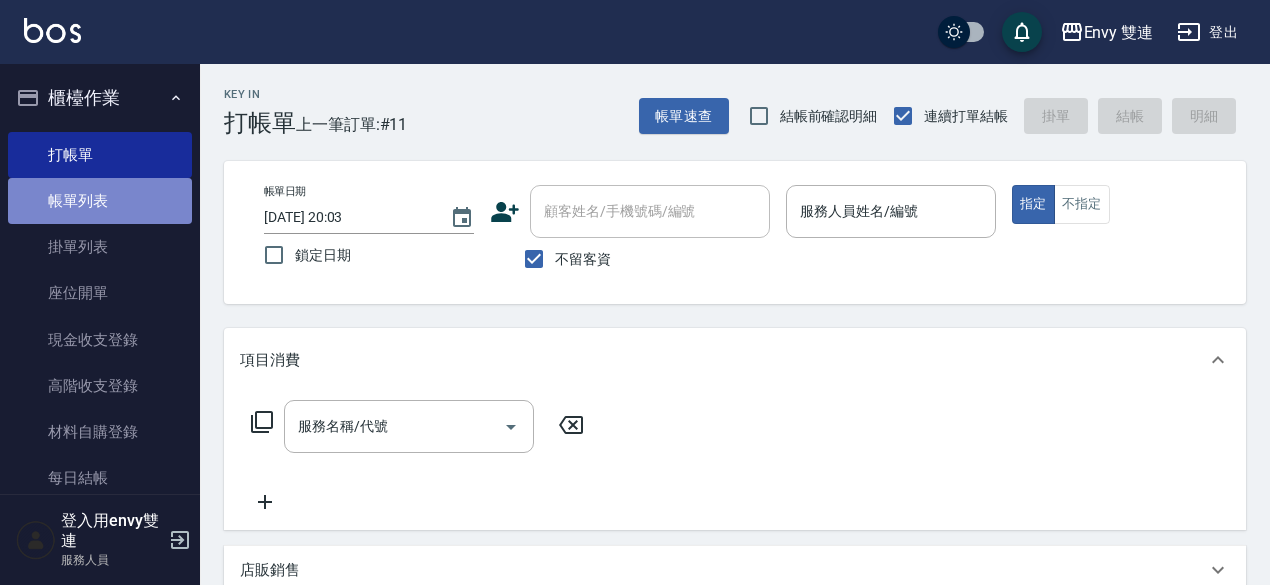 click on "帳單列表" at bounding box center [100, 201] 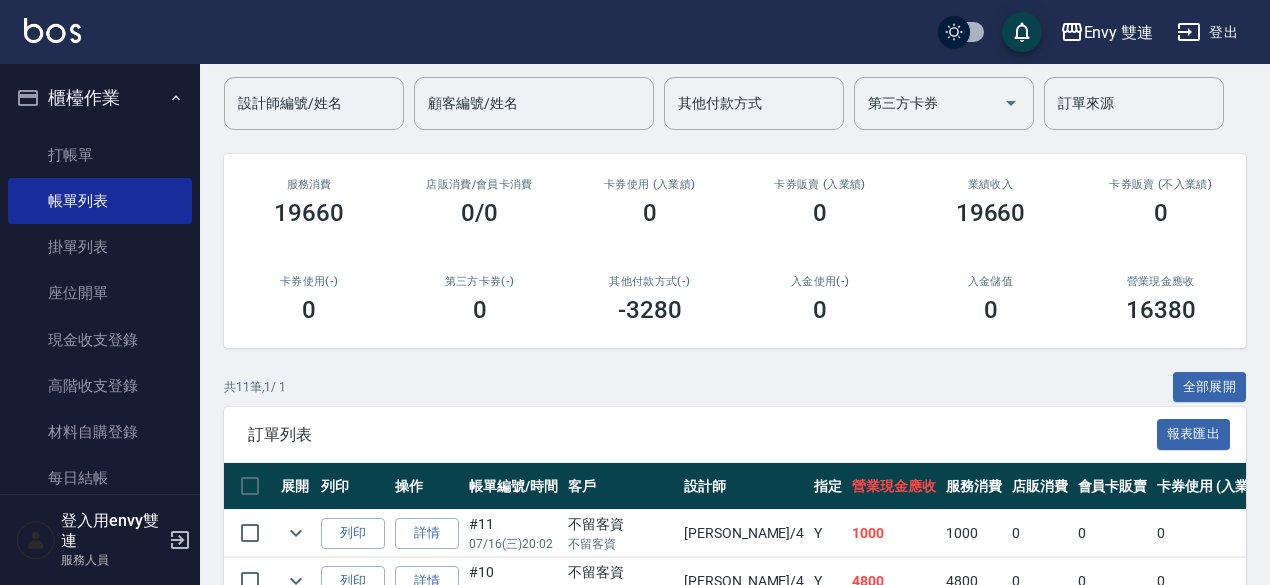 scroll, scrollTop: 0, scrollLeft: 0, axis: both 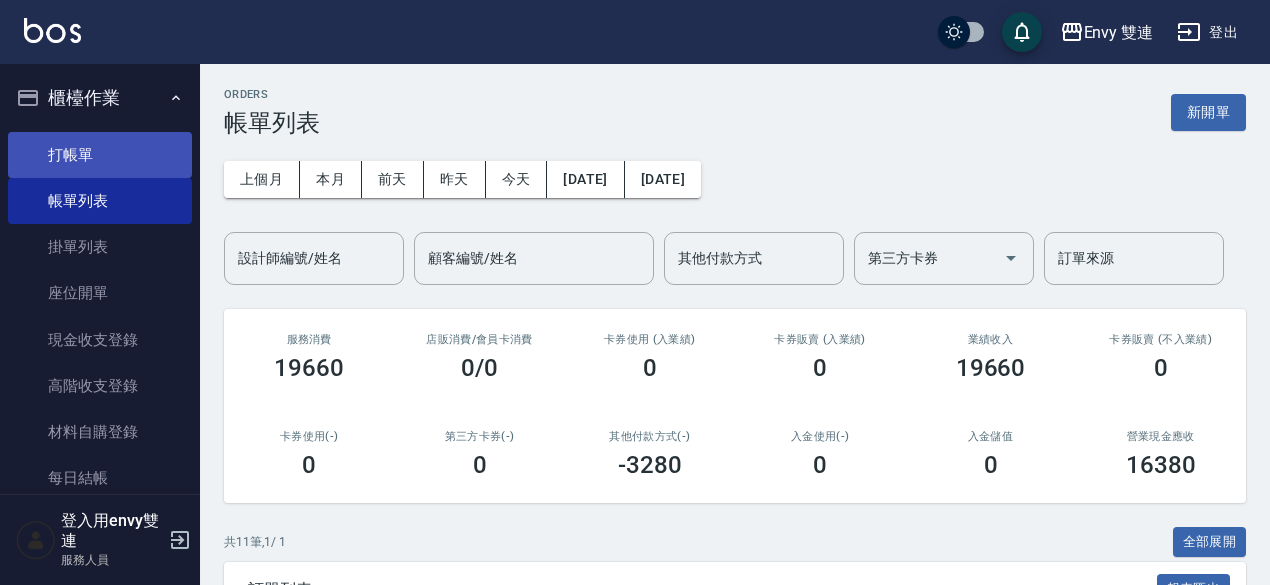 drag, startPoint x: 165, startPoint y: 129, endPoint x: 155, endPoint y: 139, distance: 14.142136 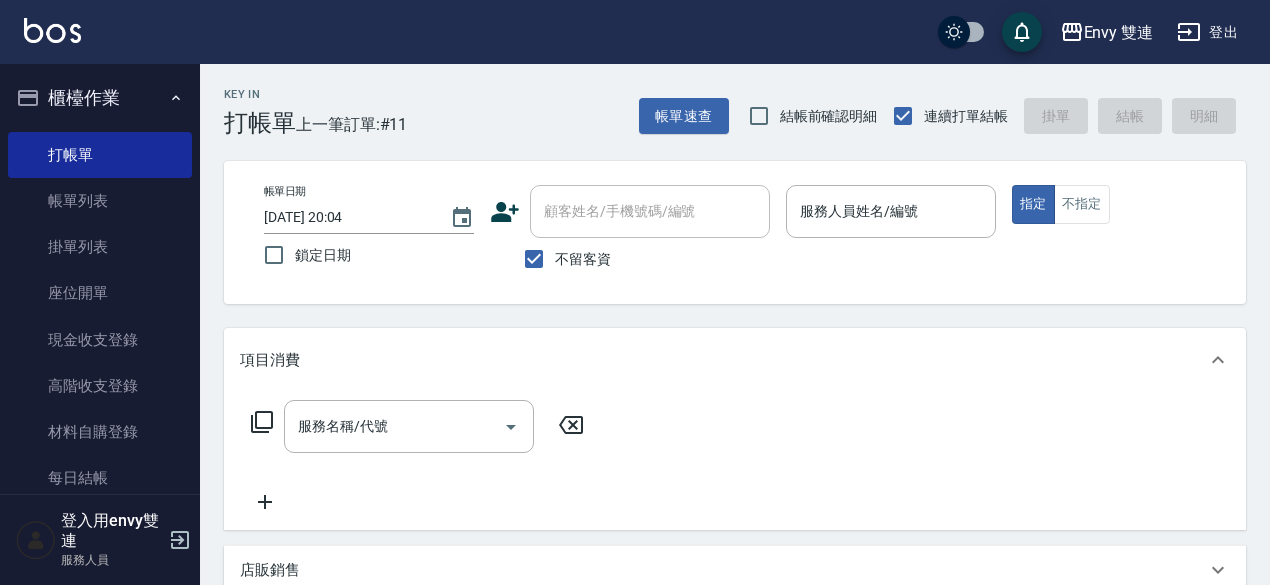 click on "顧客姓名/手機號碼/編號 顧客姓名/手機號碼/編號 不留客資" at bounding box center (630, 232) 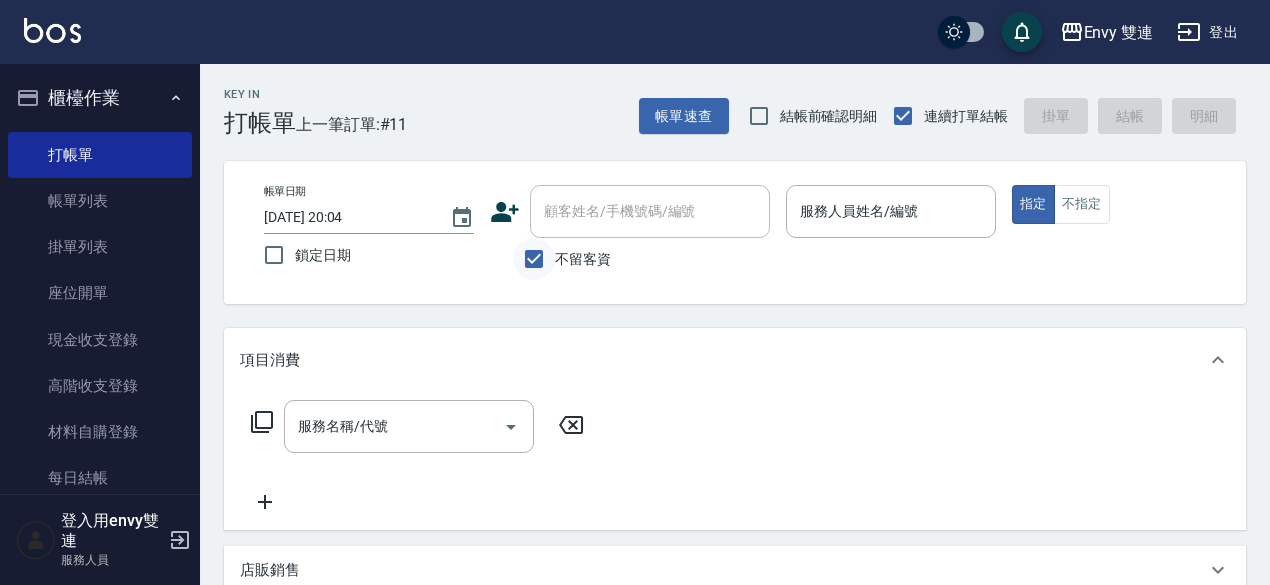 click on "不留客資" at bounding box center [534, 259] 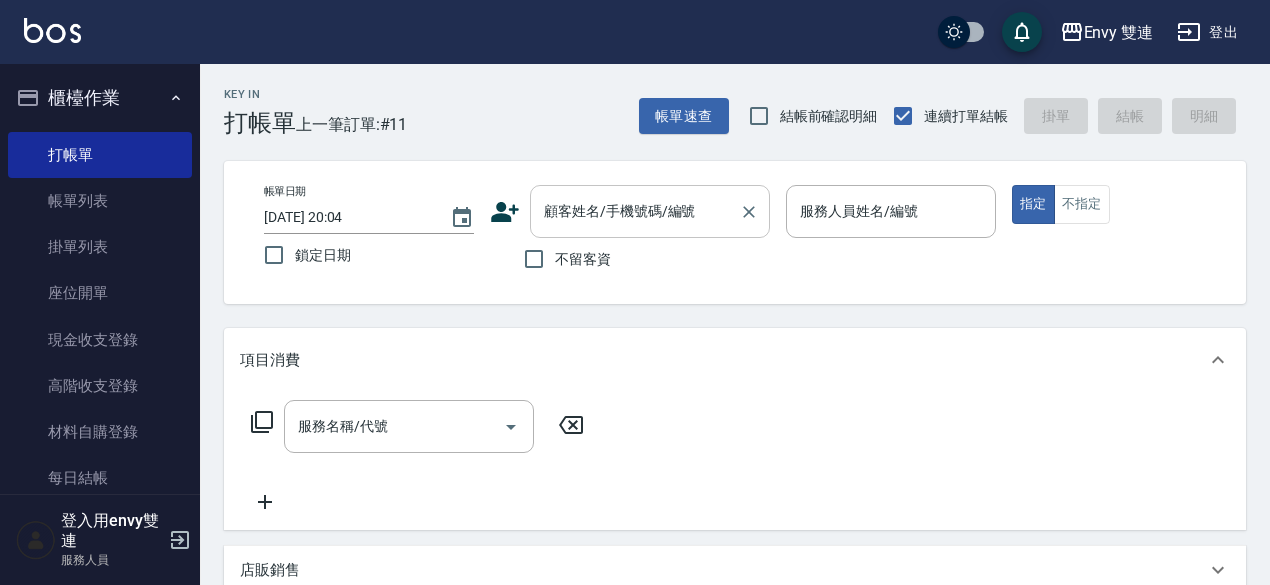 click on "顧客姓名/手機號碼/編號" at bounding box center [650, 211] 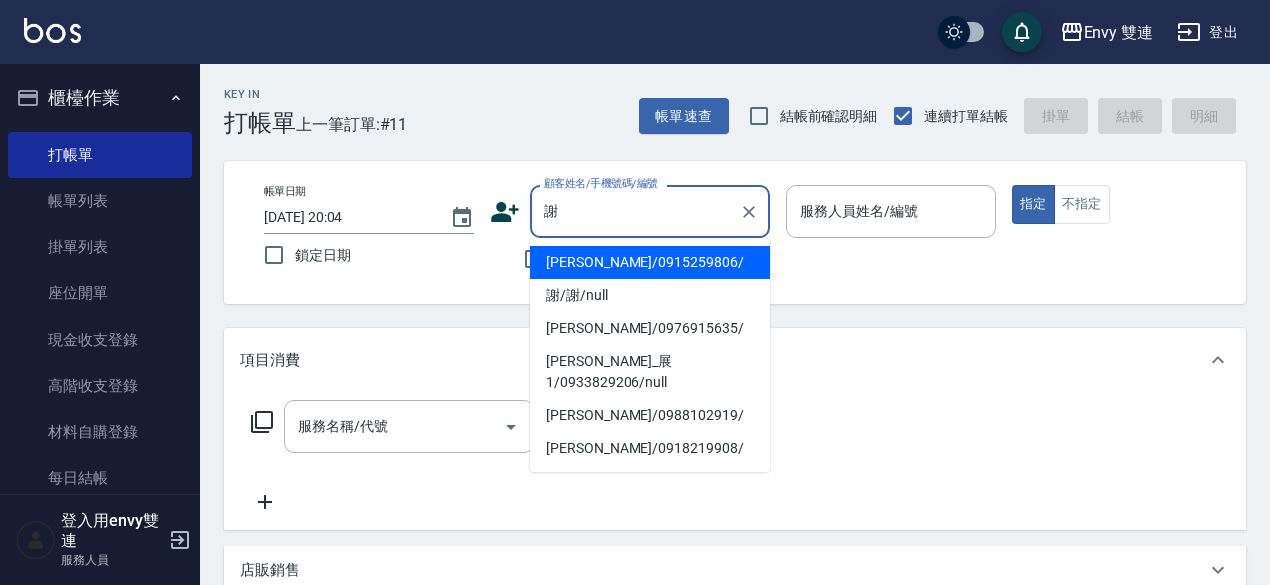 click on "[PERSON_NAME]/0915259806/" at bounding box center (650, 262) 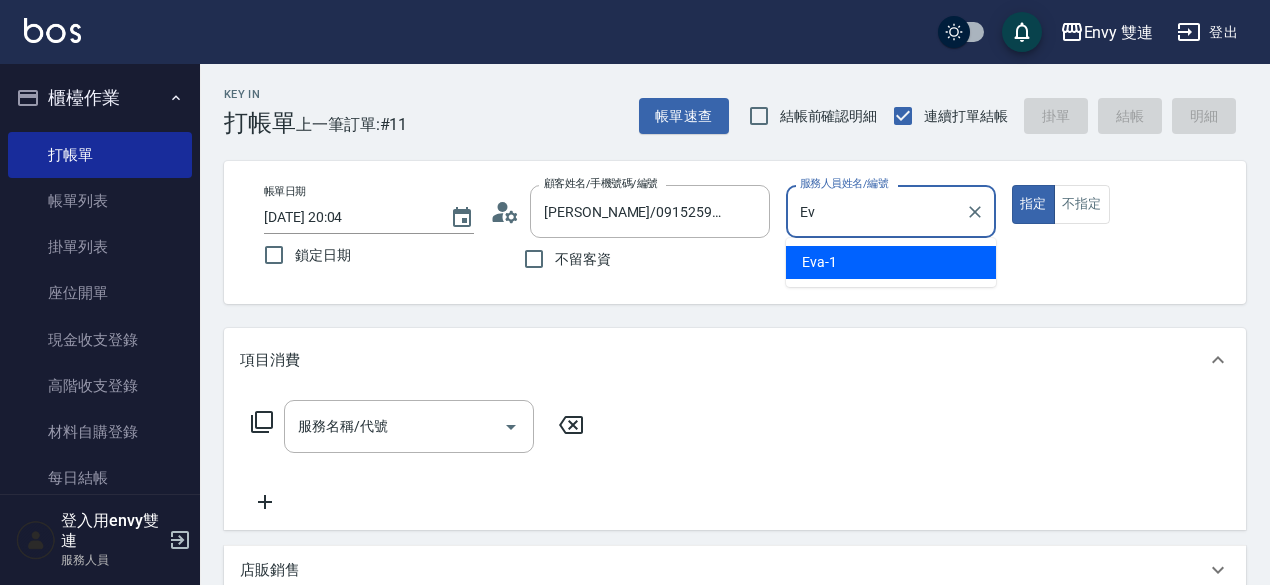 type on "E" 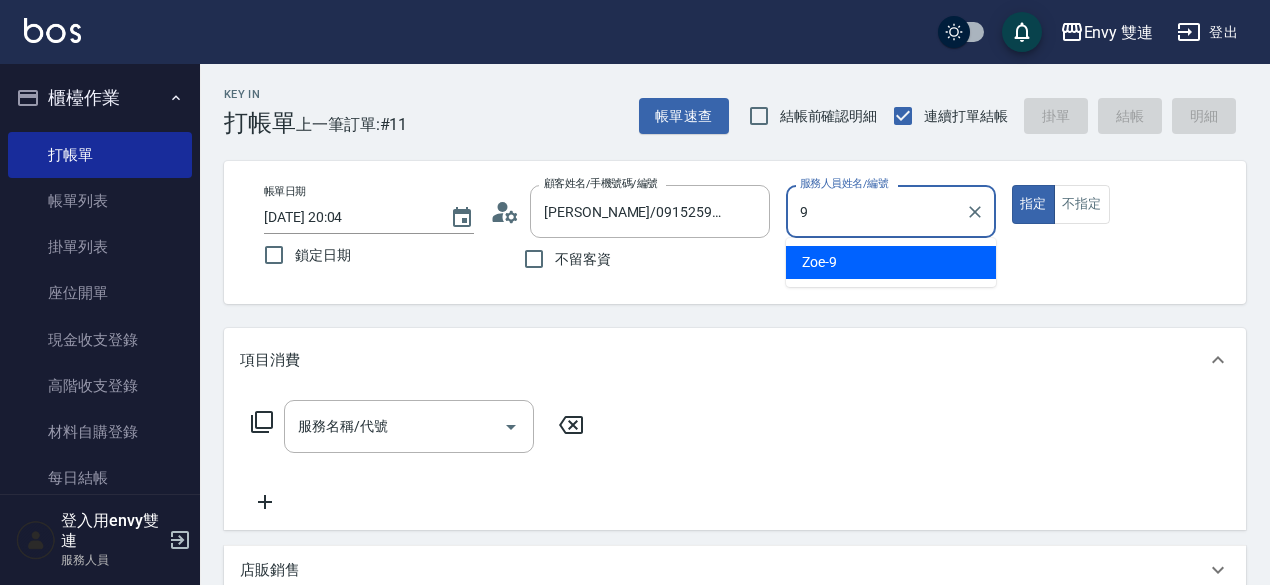 type on "Zoe-9" 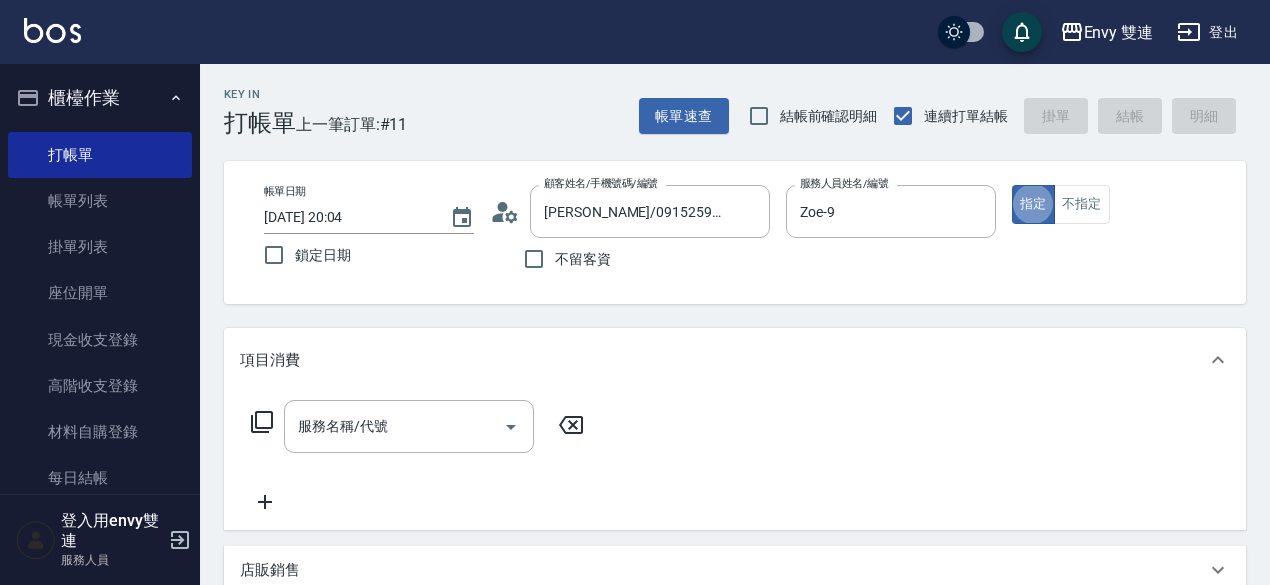 type on "true" 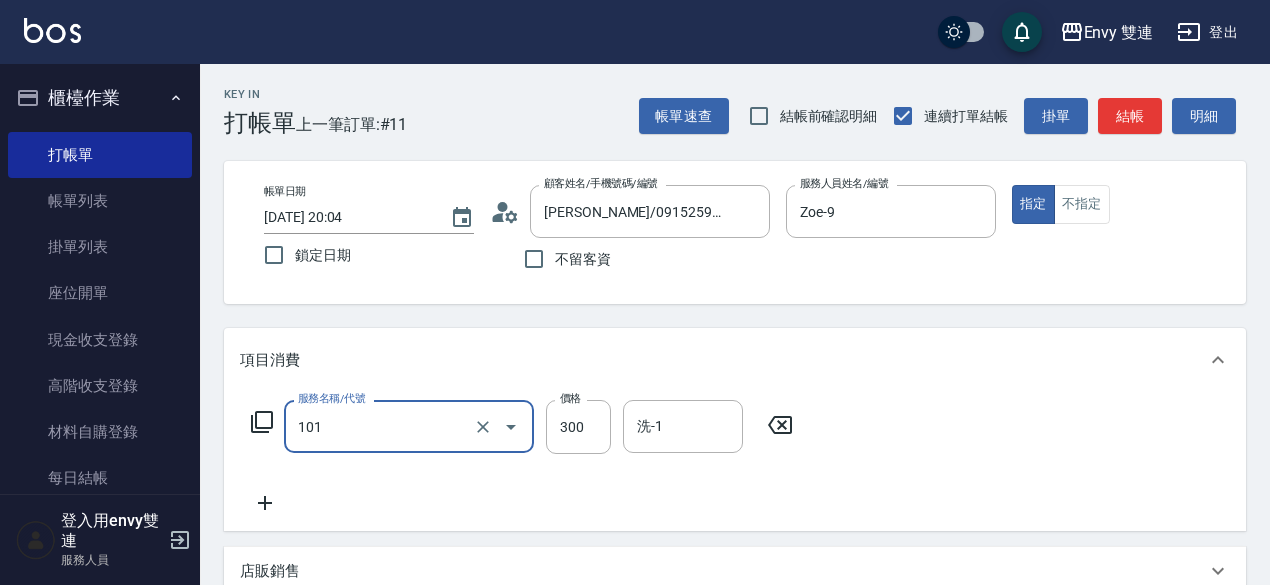 type on "洗髮(101)" 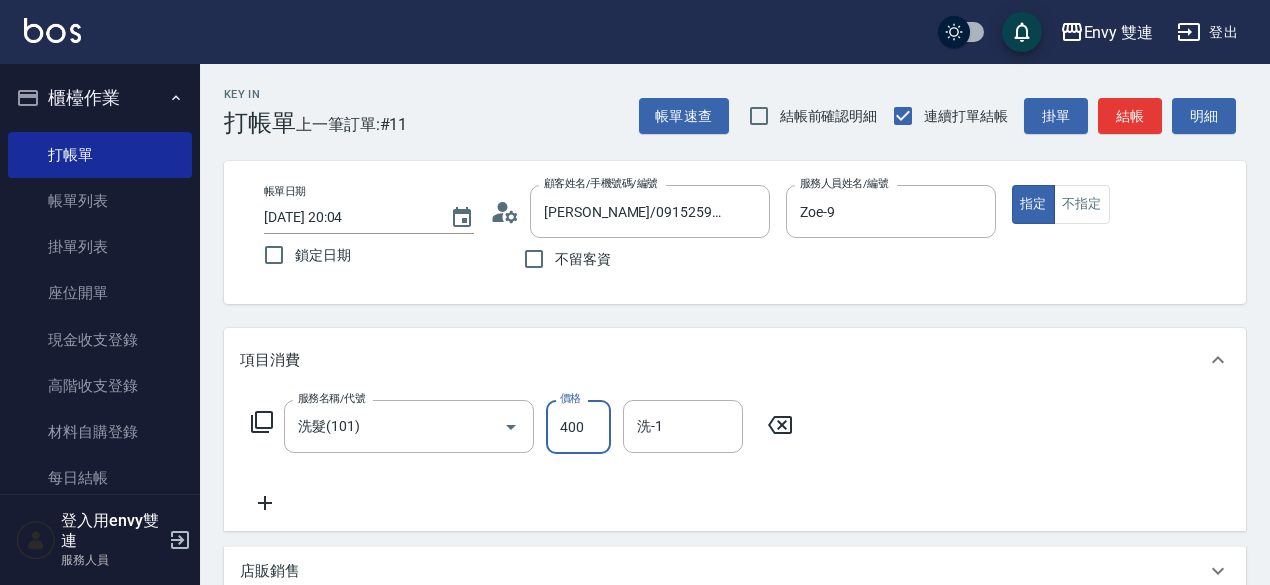 type on "400" 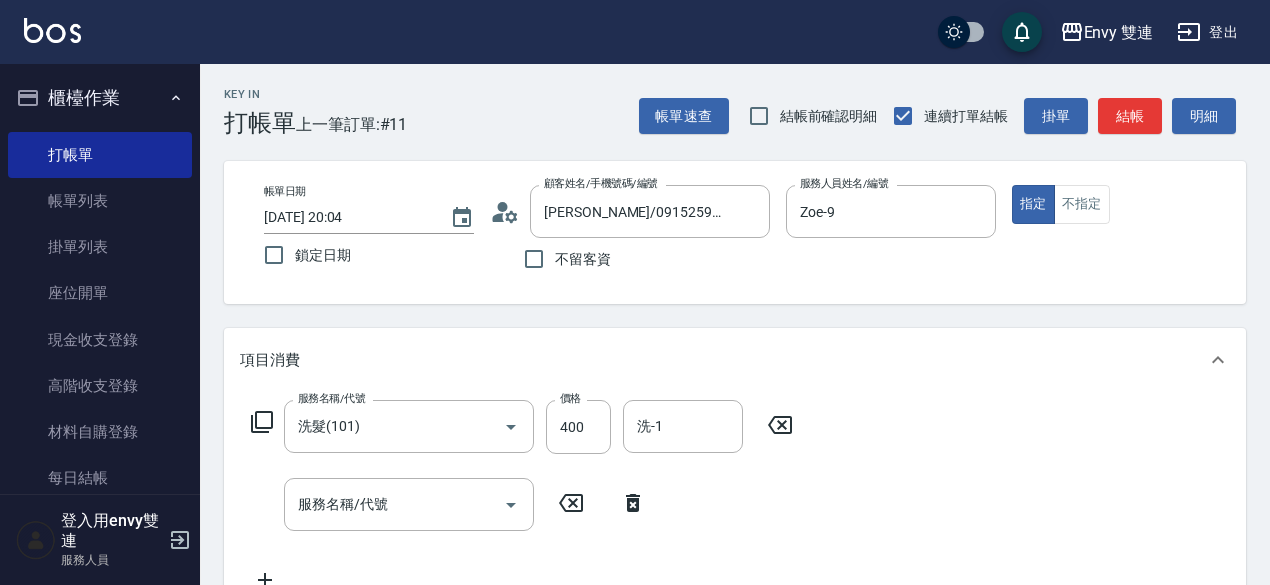 click 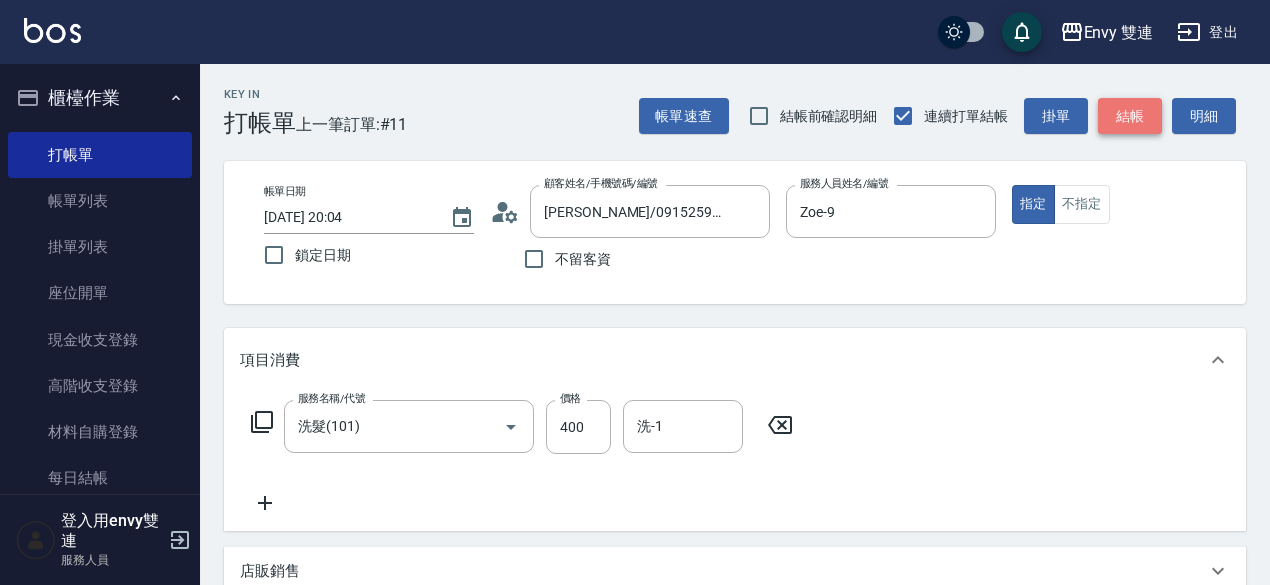 click on "結帳" at bounding box center [1130, 116] 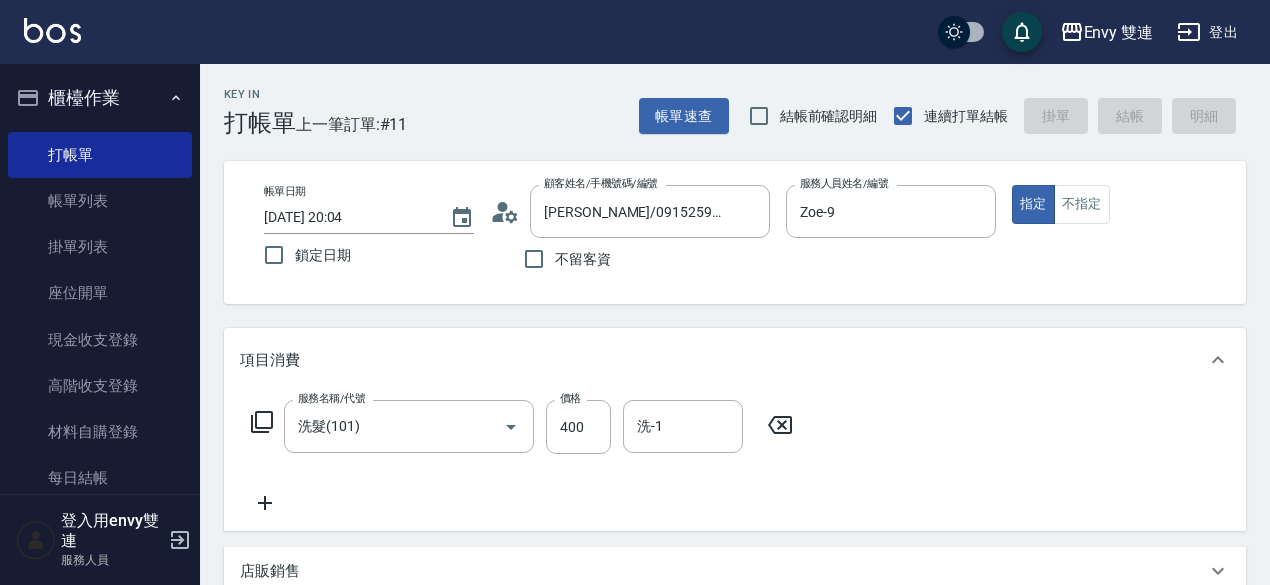type 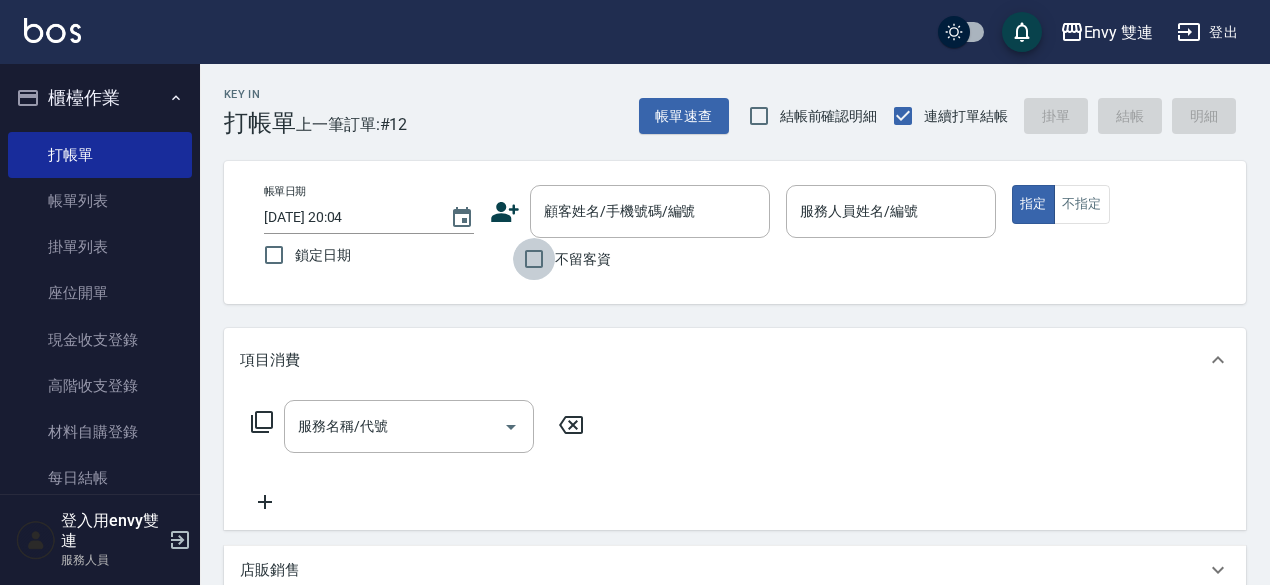 click on "不留客資" at bounding box center (534, 259) 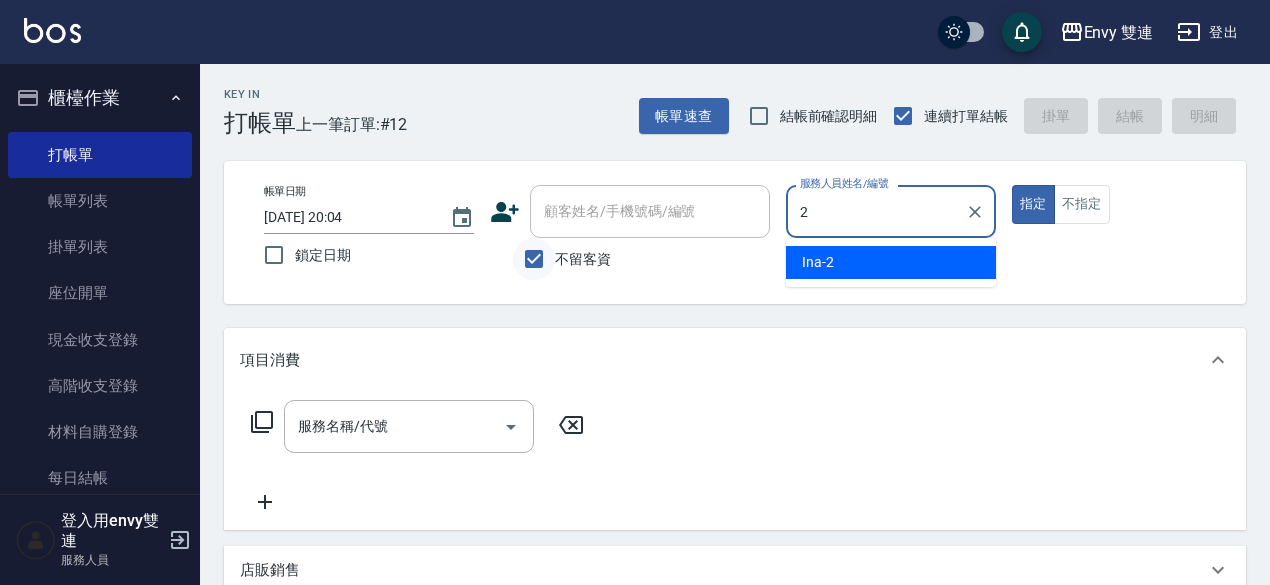 type on "Ina-2" 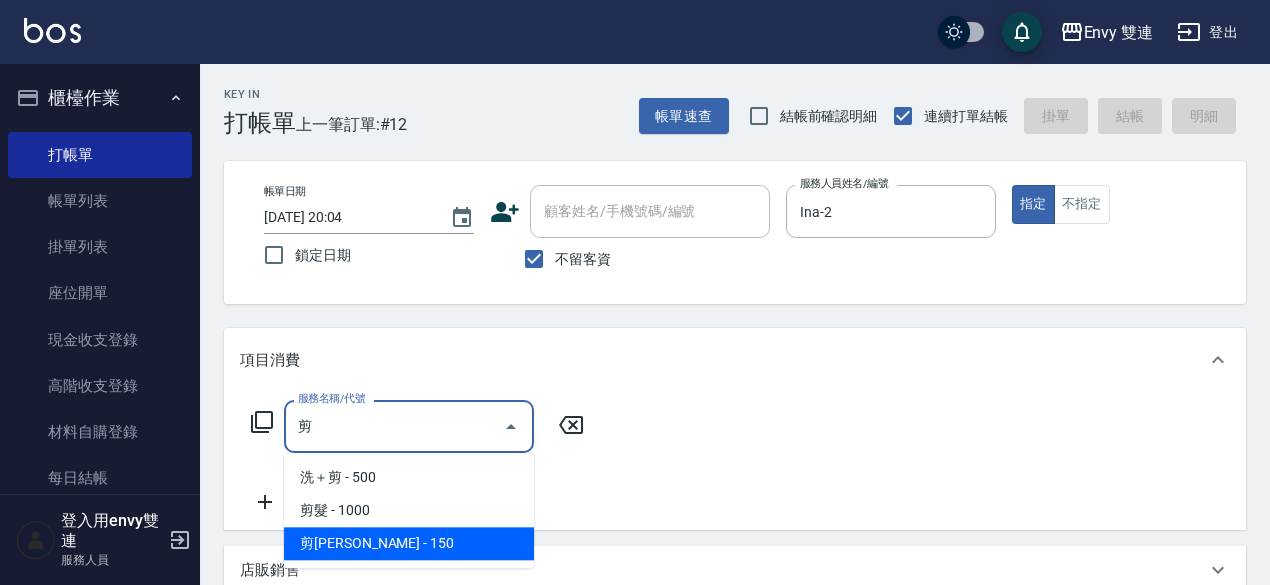 click on "剪[PERSON_NAME] - 150" at bounding box center [409, 543] 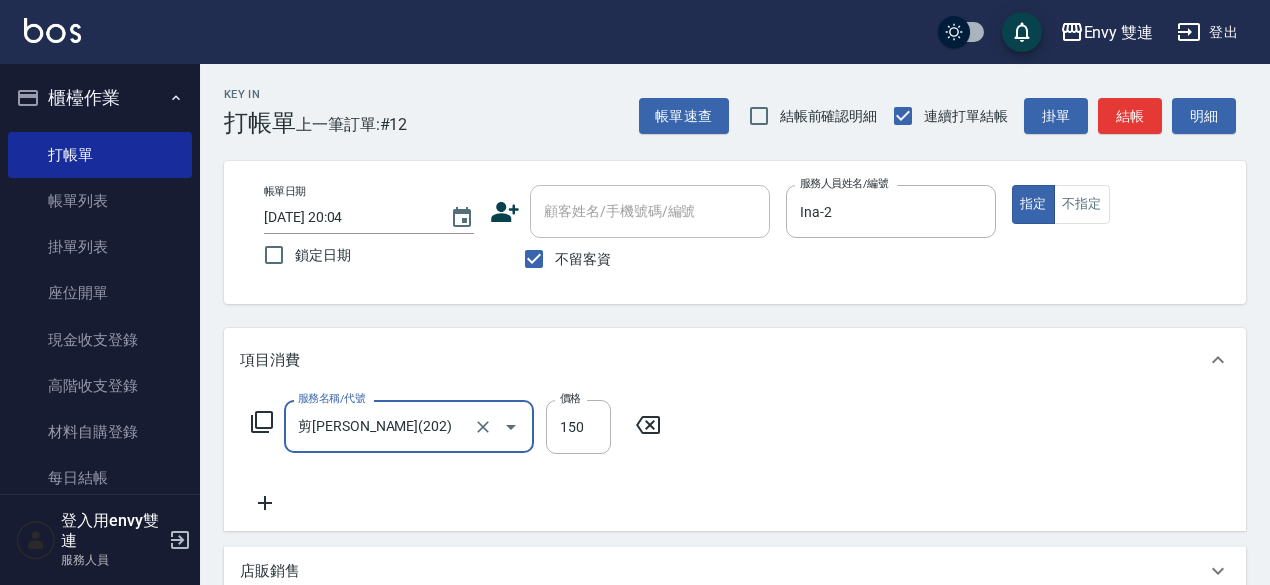 type on "剪[PERSON_NAME](202)" 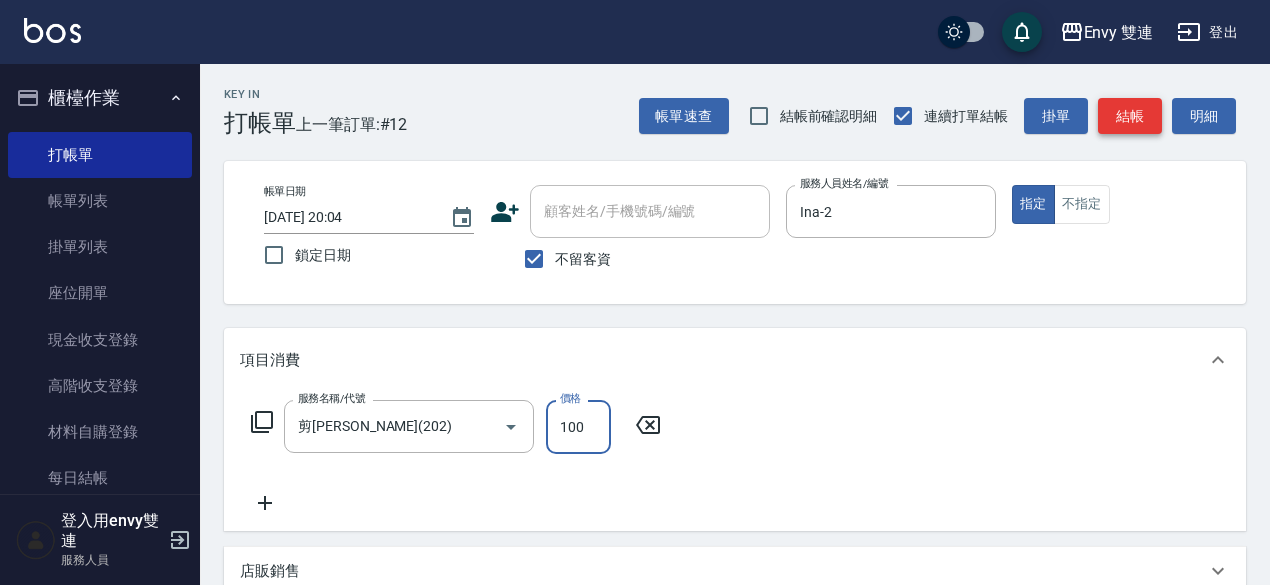 type on "100" 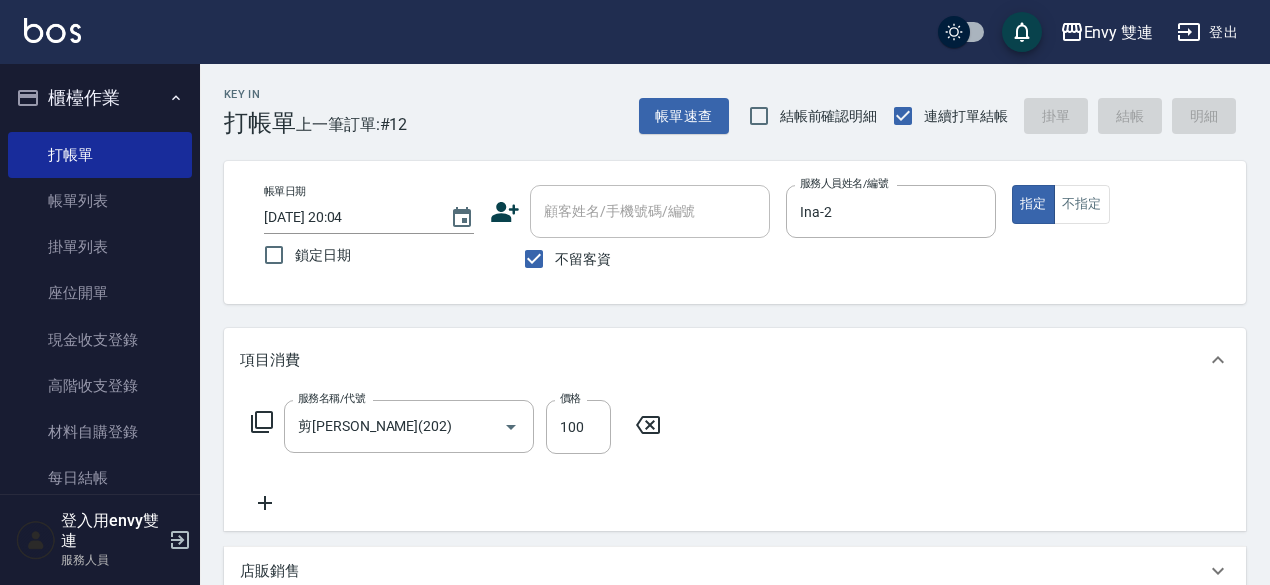type on "[DATE] 20:05" 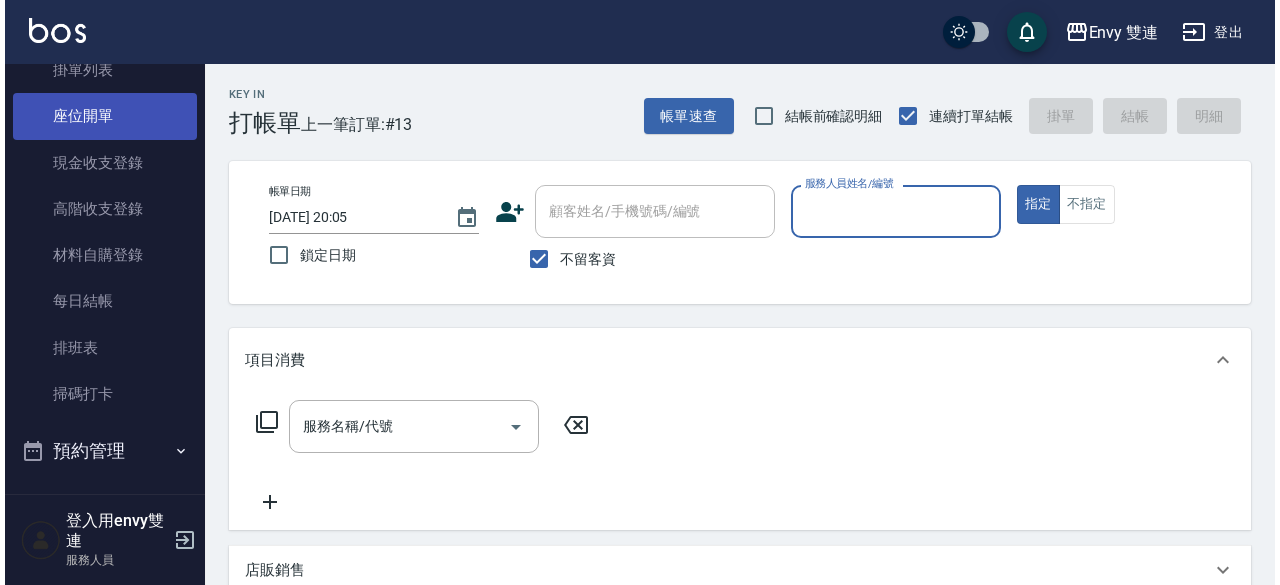 scroll, scrollTop: 178, scrollLeft: 0, axis: vertical 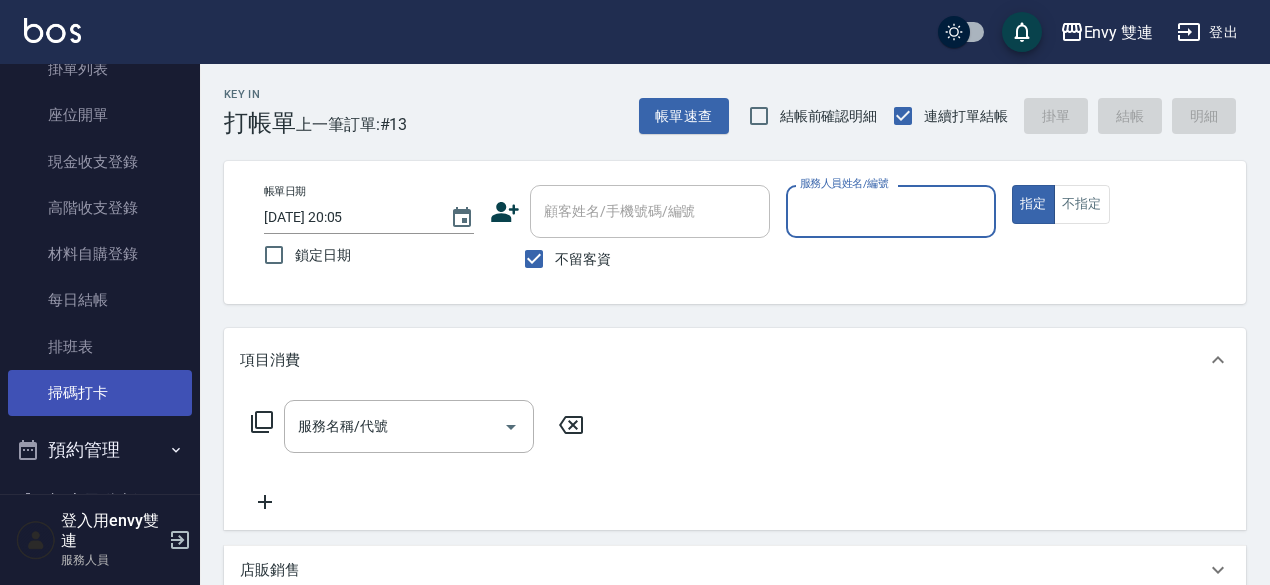 click on "掃碼打卡" at bounding box center (100, 393) 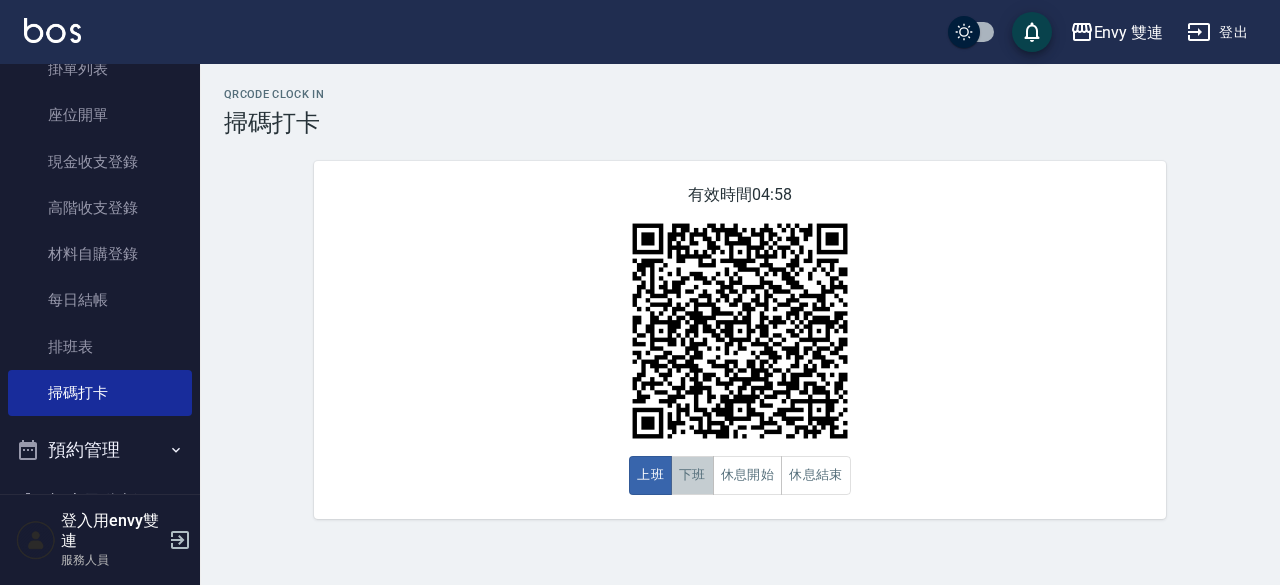 click on "下班" at bounding box center [692, 475] 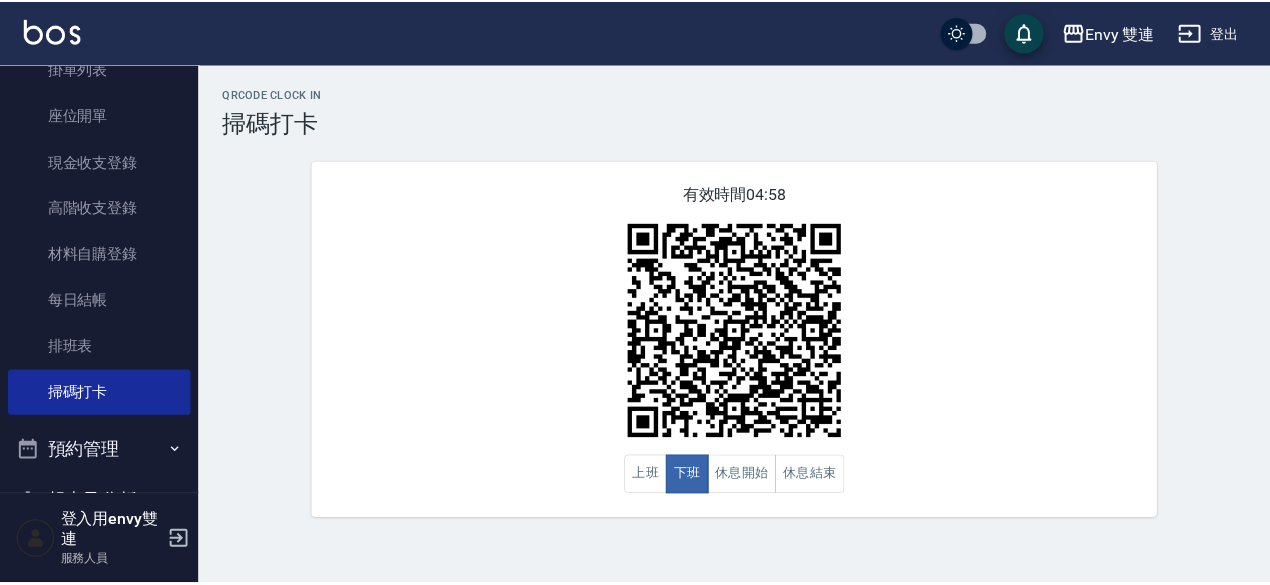 scroll, scrollTop: 0, scrollLeft: 0, axis: both 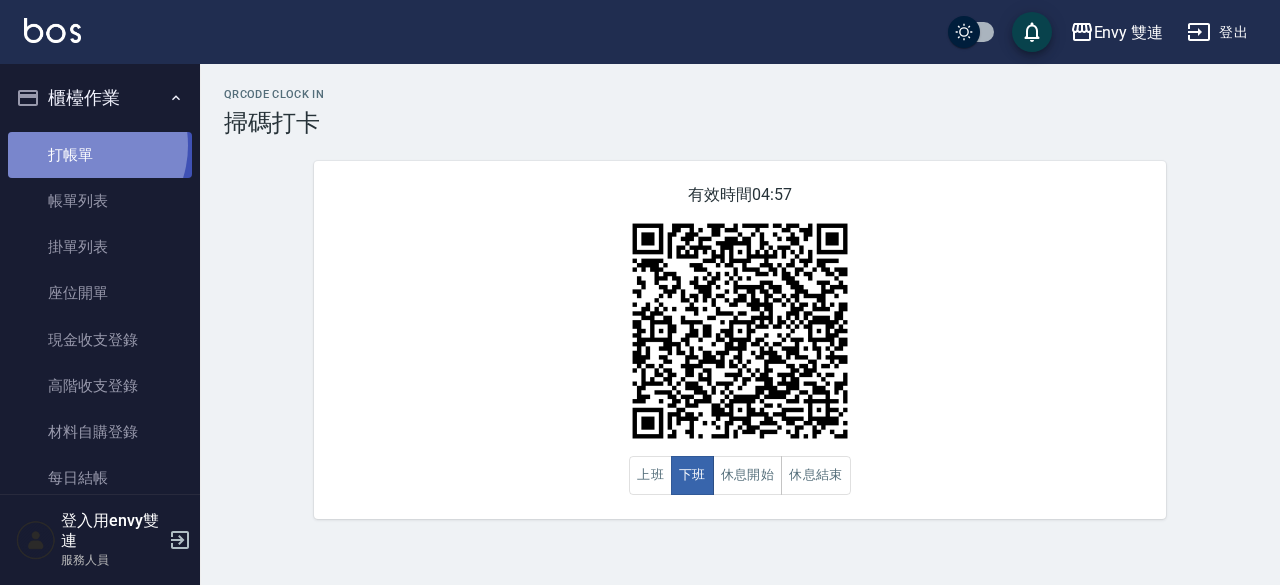 click on "打帳單" at bounding box center (100, 155) 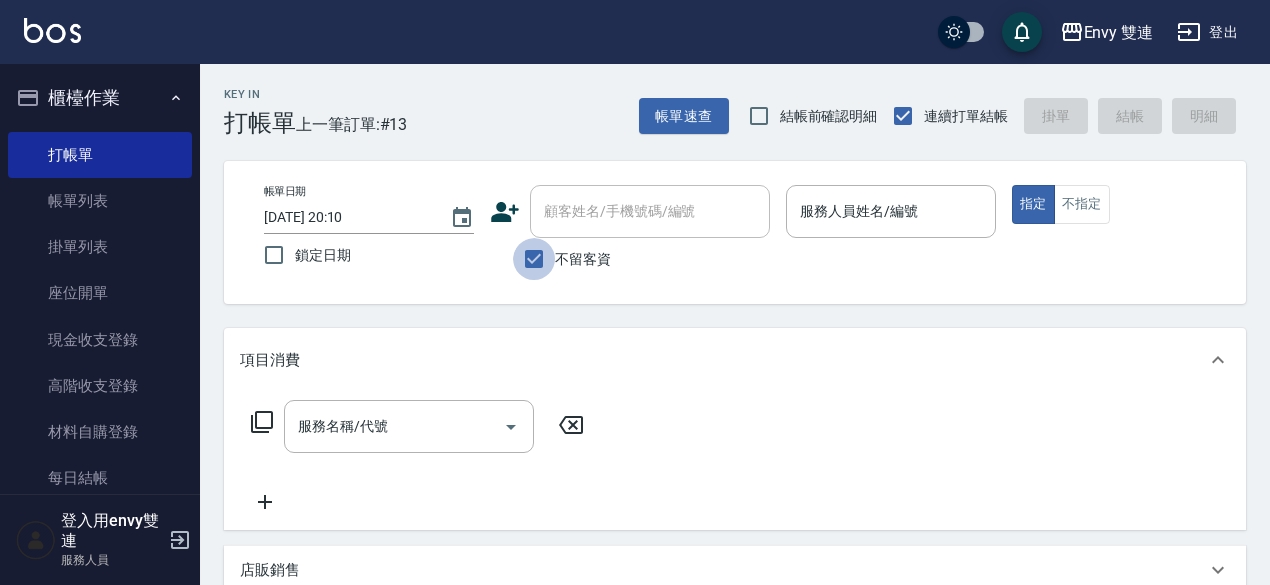 click on "不留客資" at bounding box center (534, 259) 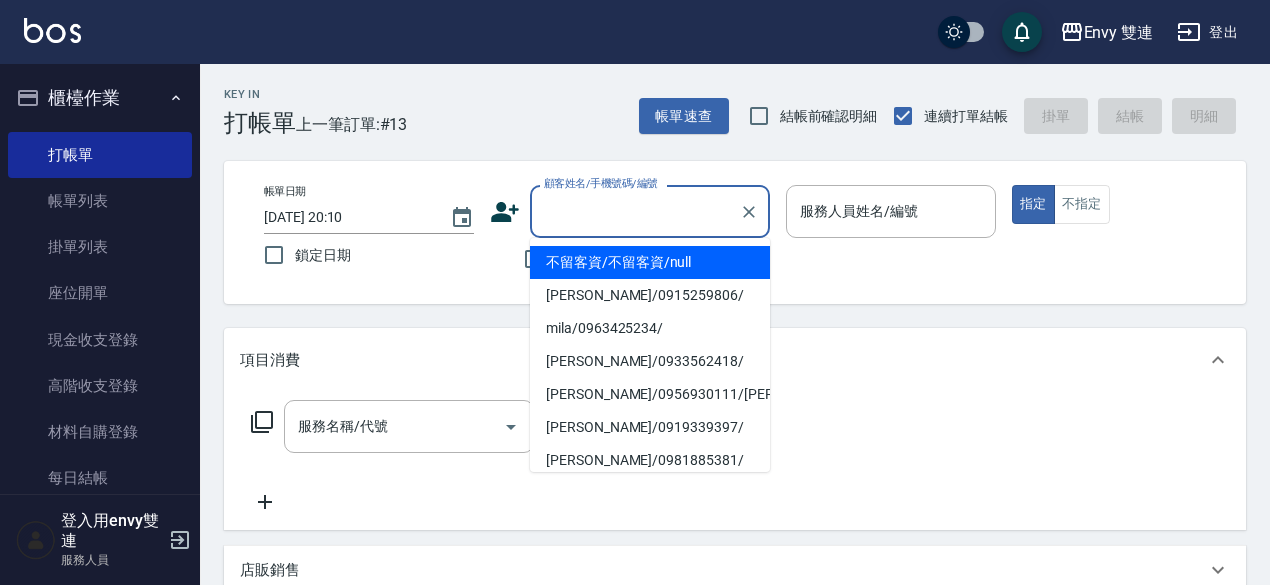 click on "顧客姓名/手機號碼/編號" at bounding box center [635, 211] 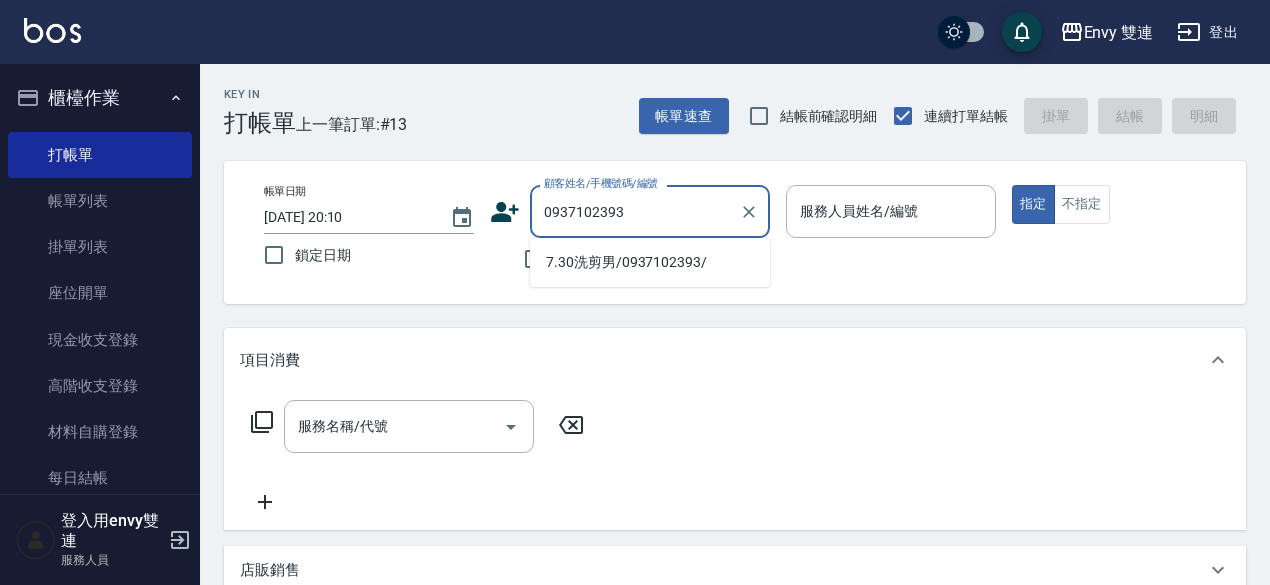 click on "7.30洗剪男/0937102393/" at bounding box center [650, 262] 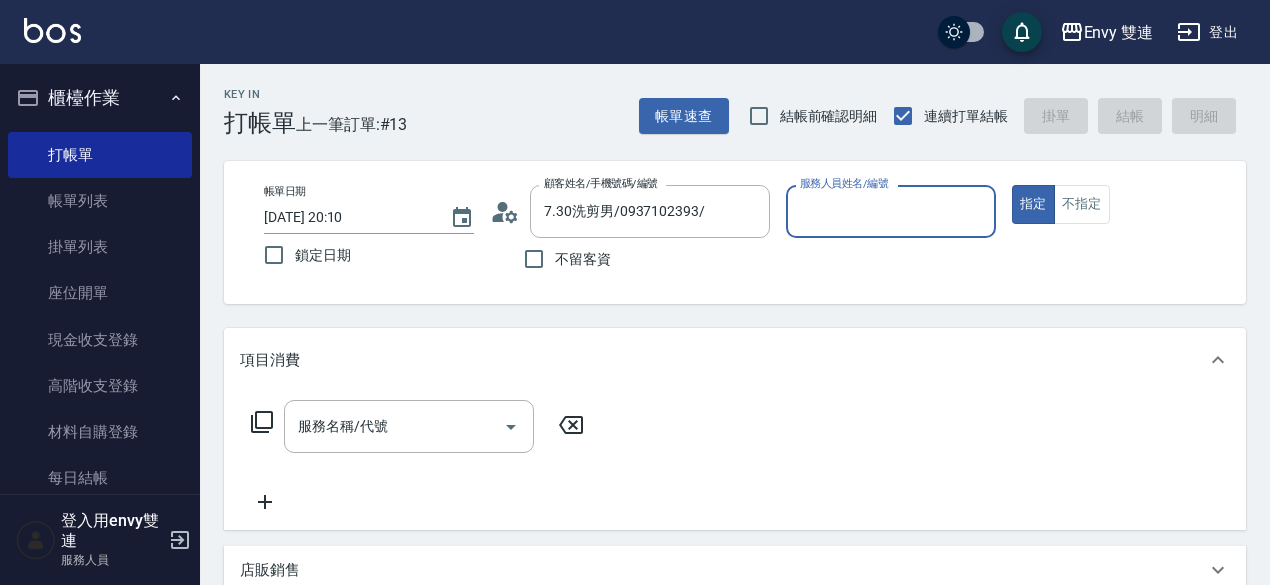type on "Zoe-9" 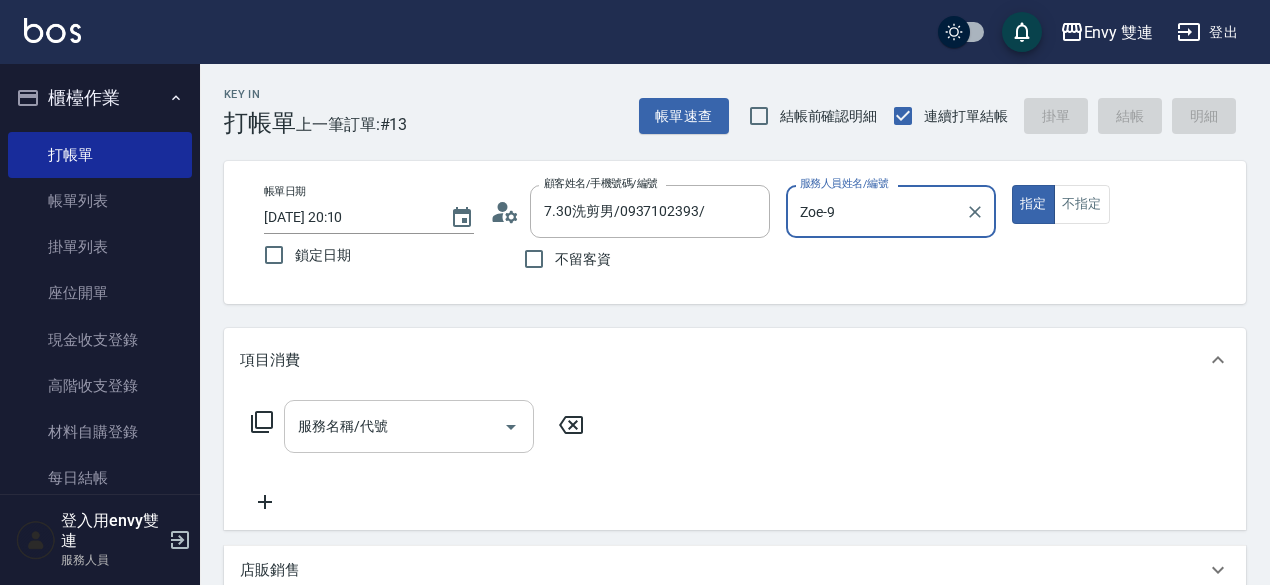 click on "服務名稱/代號" at bounding box center [394, 426] 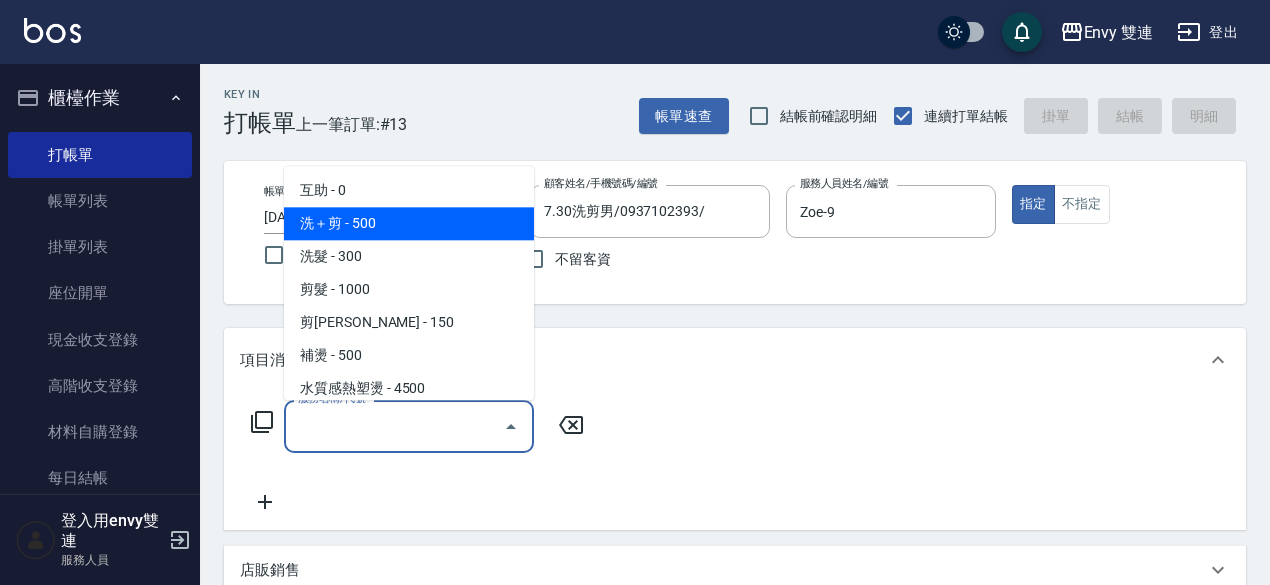 click on "洗＋剪 - 500" at bounding box center (409, 223) 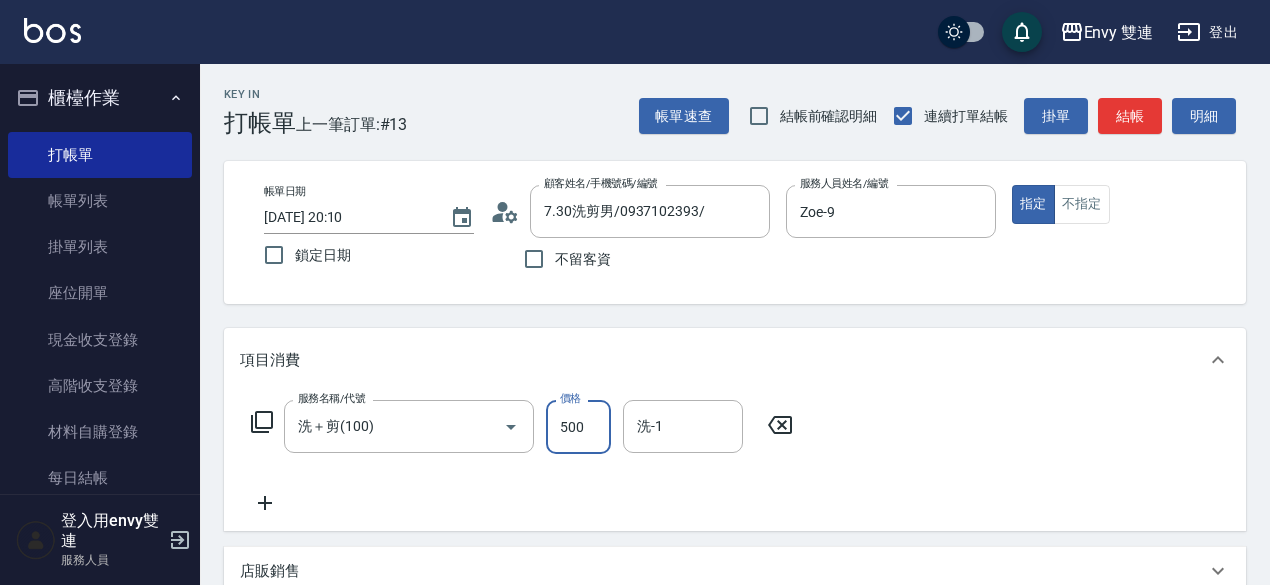 click on "500" at bounding box center [578, 427] 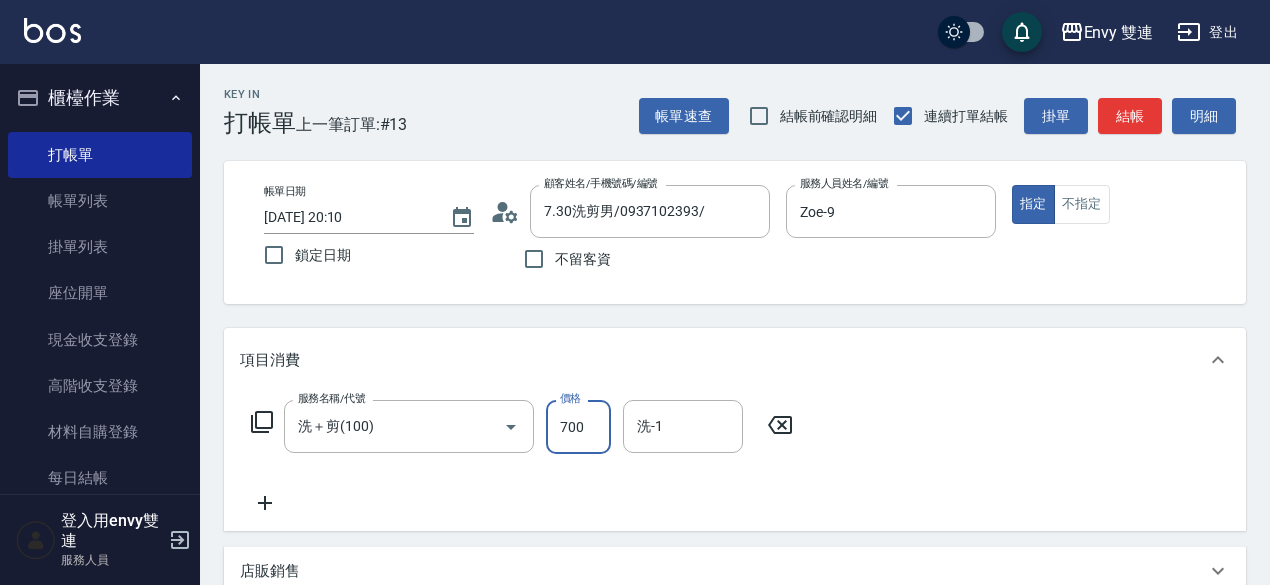 scroll, scrollTop: 474, scrollLeft: 0, axis: vertical 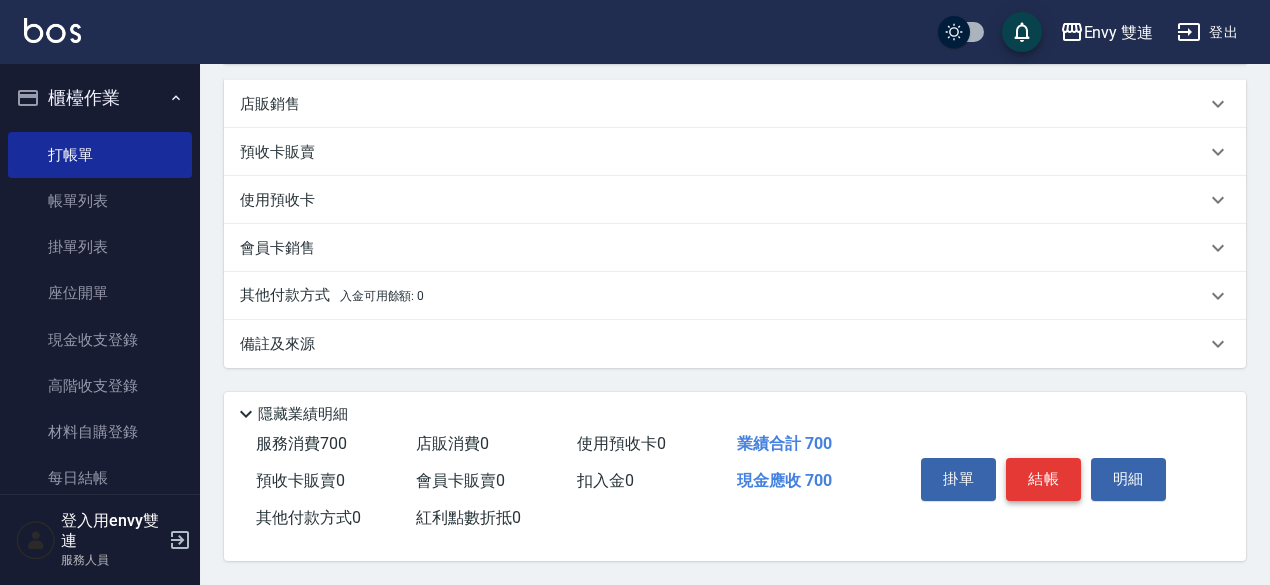 type on "700" 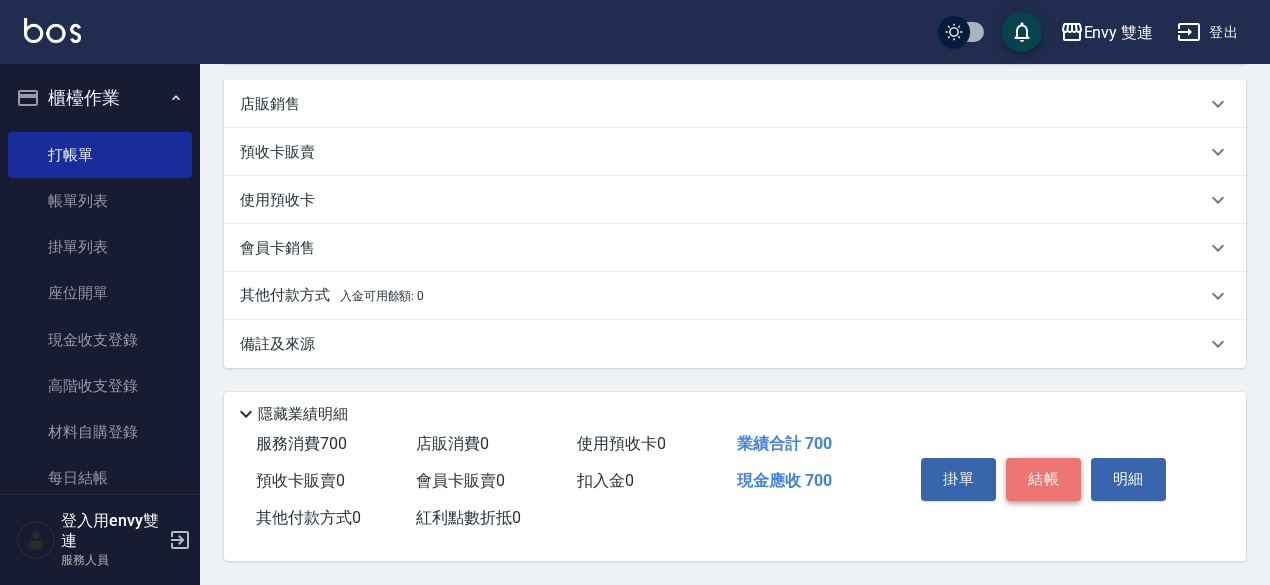 click on "結帳" at bounding box center [1043, 479] 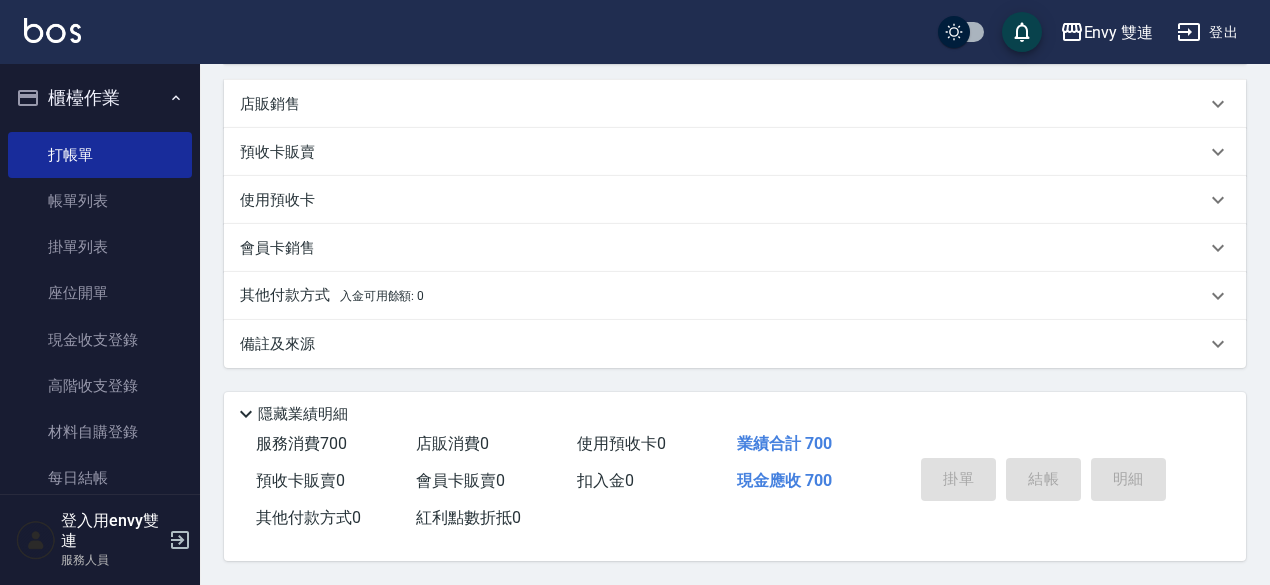 type on "[DATE] 20:33" 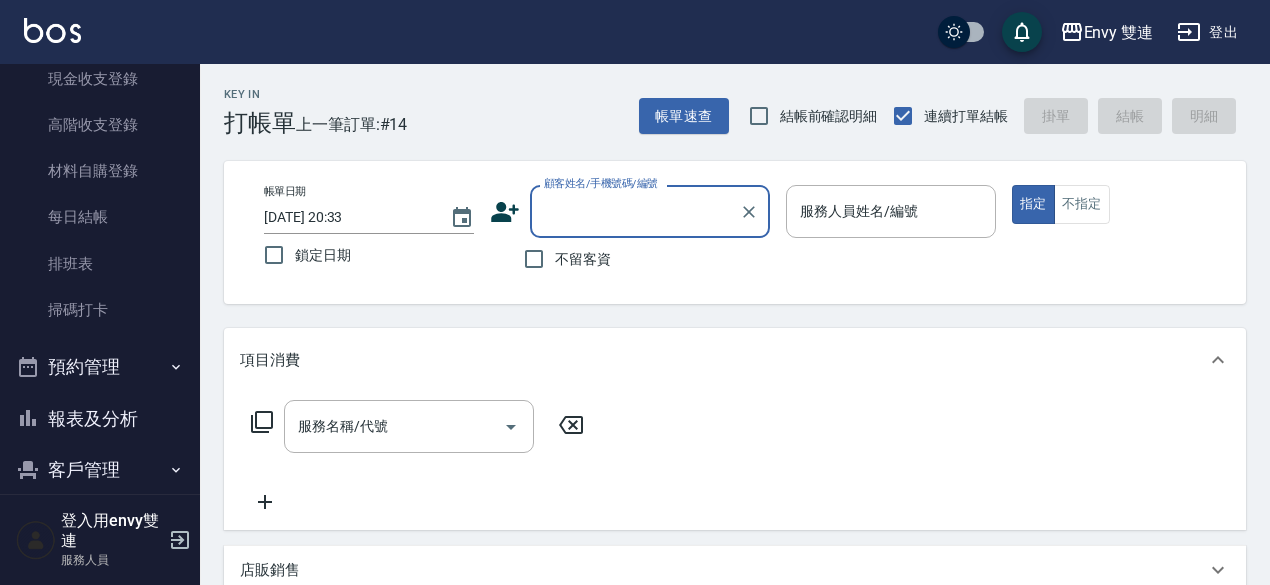 scroll, scrollTop: 288, scrollLeft: 0, axis: vertical 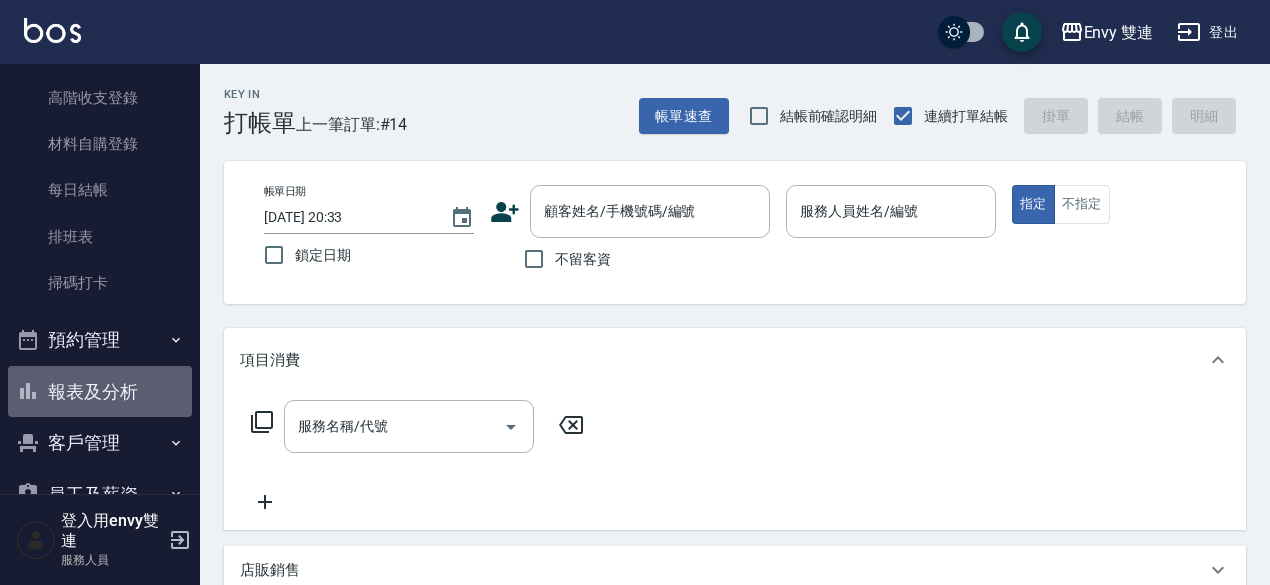 click on "報表及分析" at bounding box center (100, 392) 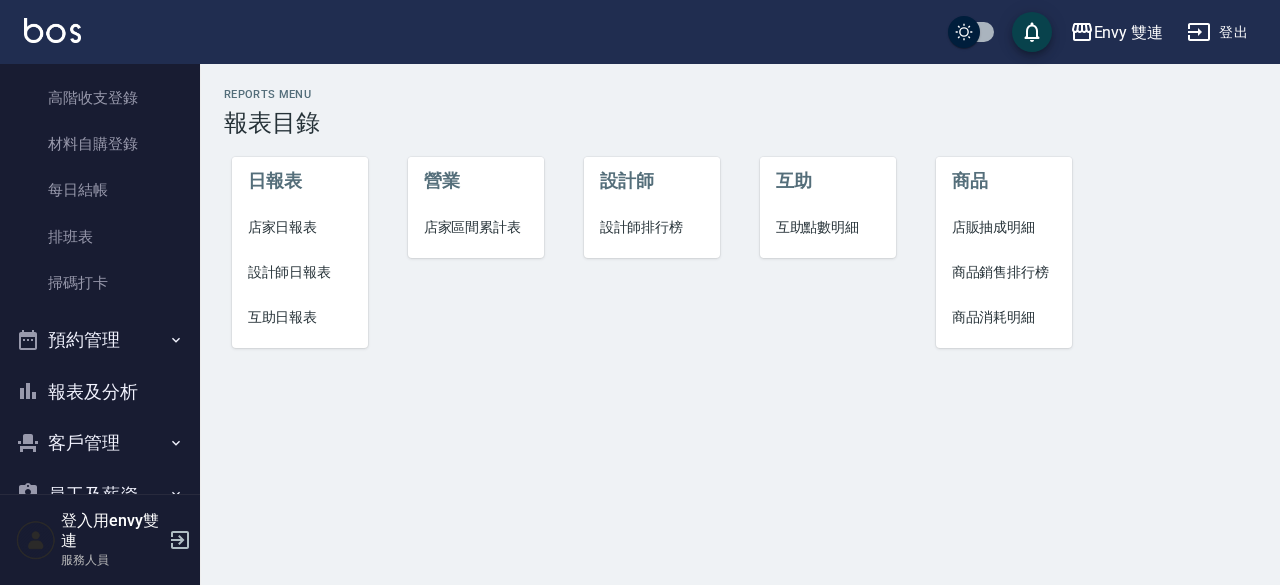 click on "設計師日報表" at bounding box center [300, 272] 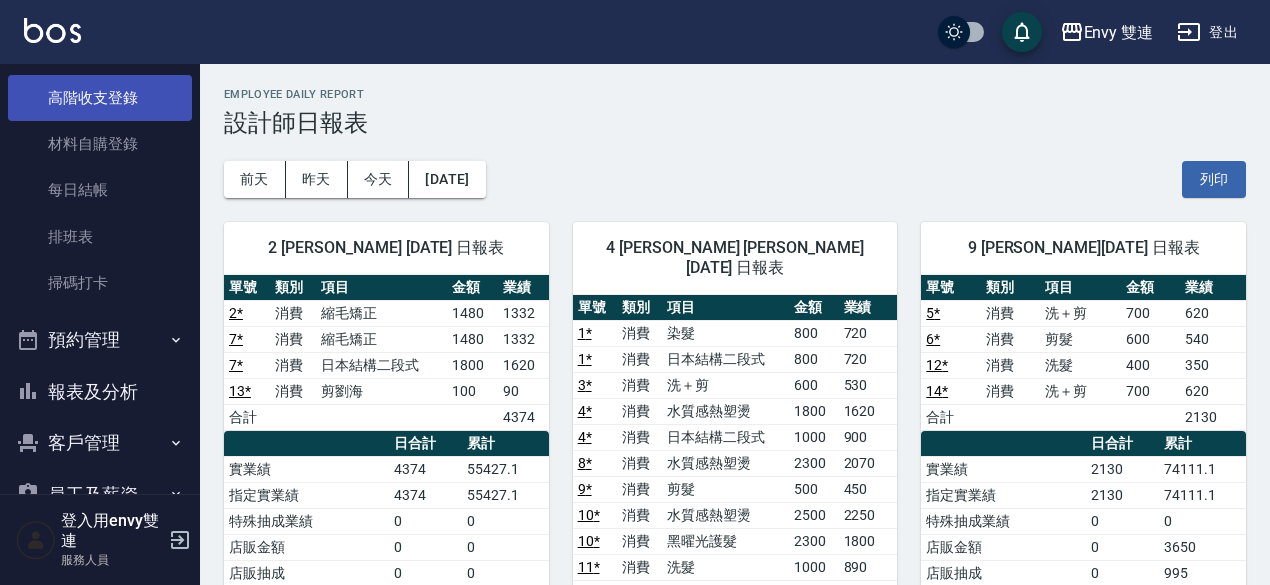 scroll, scrollTop: 0, scrollLeft: 0, axis: both 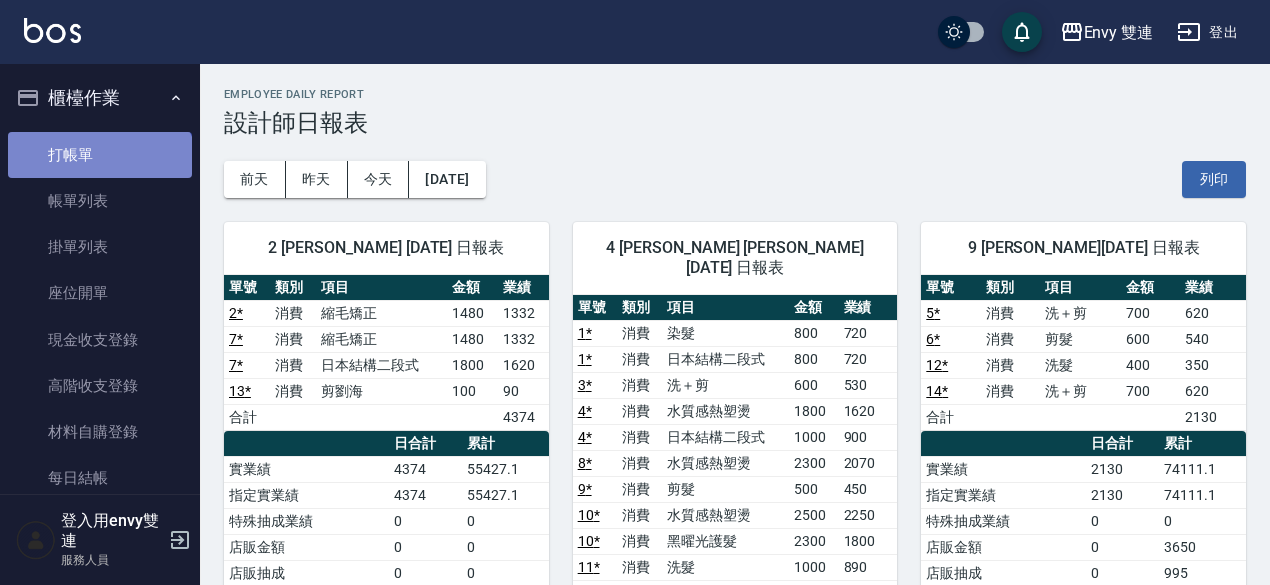 click on "打帳單" at bounding box center (100, 155) 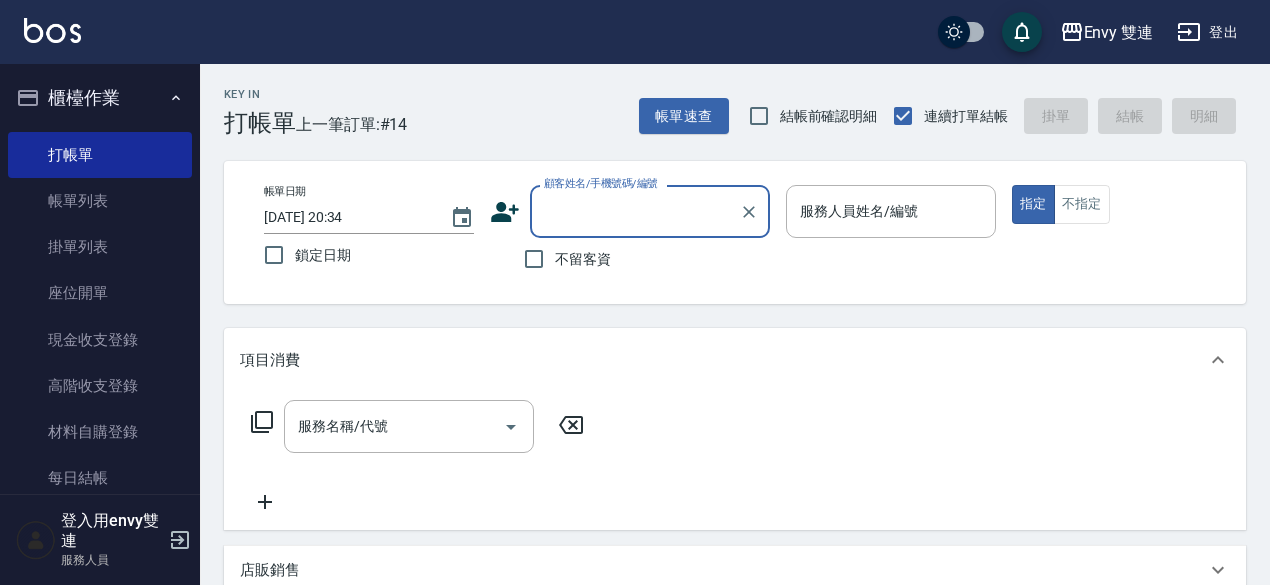 click on "顧客姓名/手機號碼/編號" at bounding box center (650, 211) 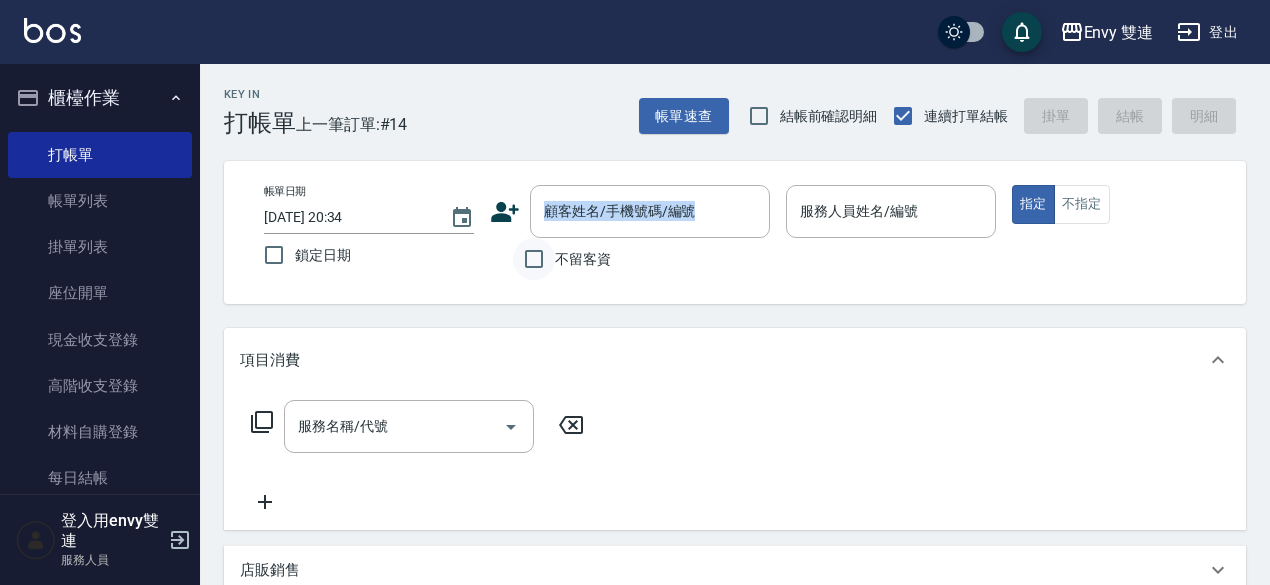 drag, startPoint x: 622, startPoint y: 155, endPoint x: 543, endPoint y: 279, distance: 147.0272 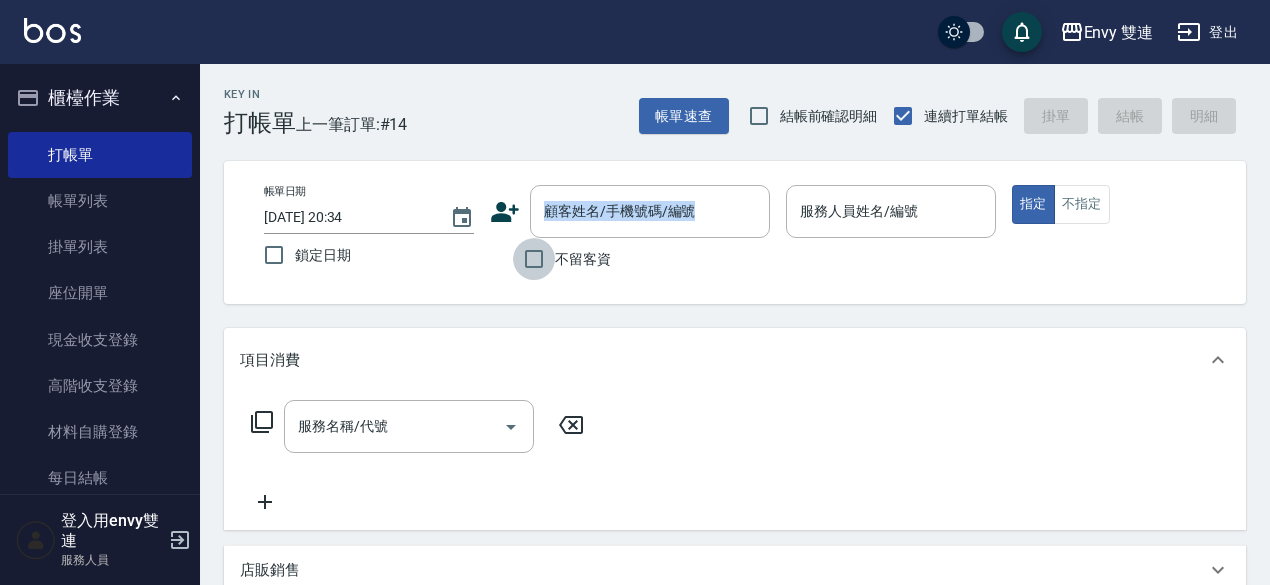 click on "不留客資" at bounding box center [534, 259] 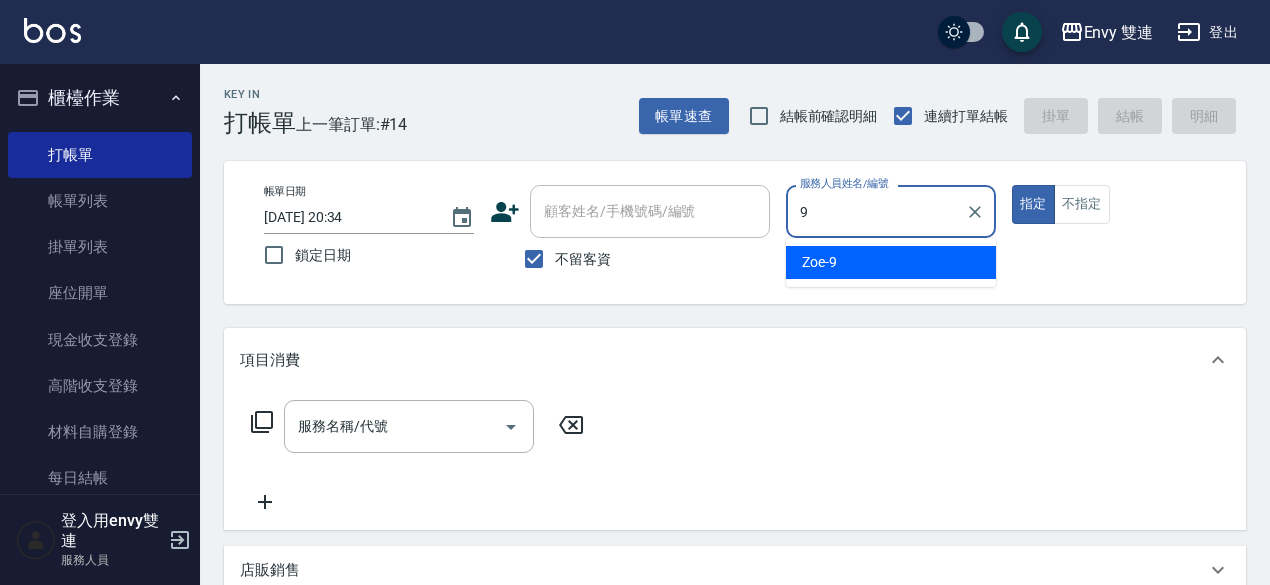 type on "Zoe-9" 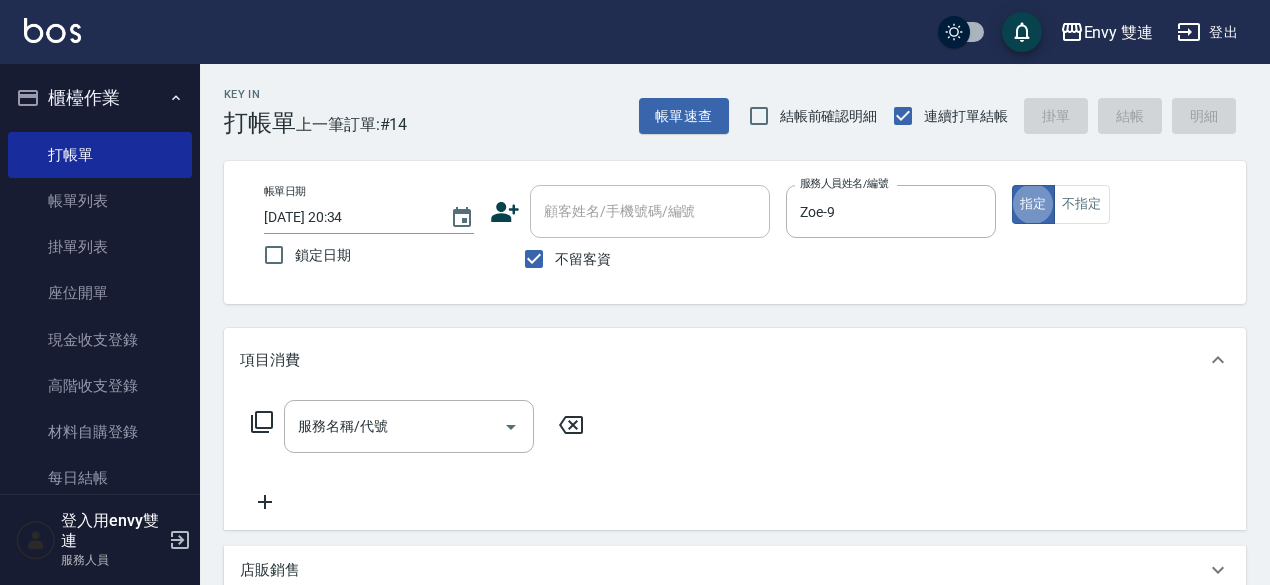 type on "true" 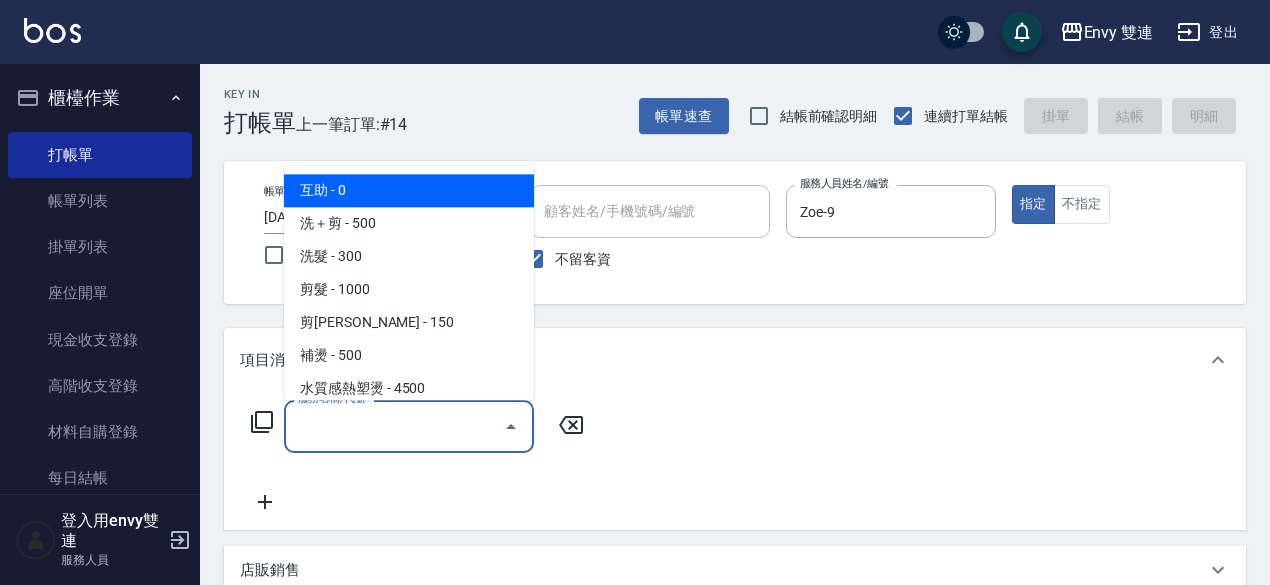 click on "服務名稱/代號" at bounding box center (394, 426) 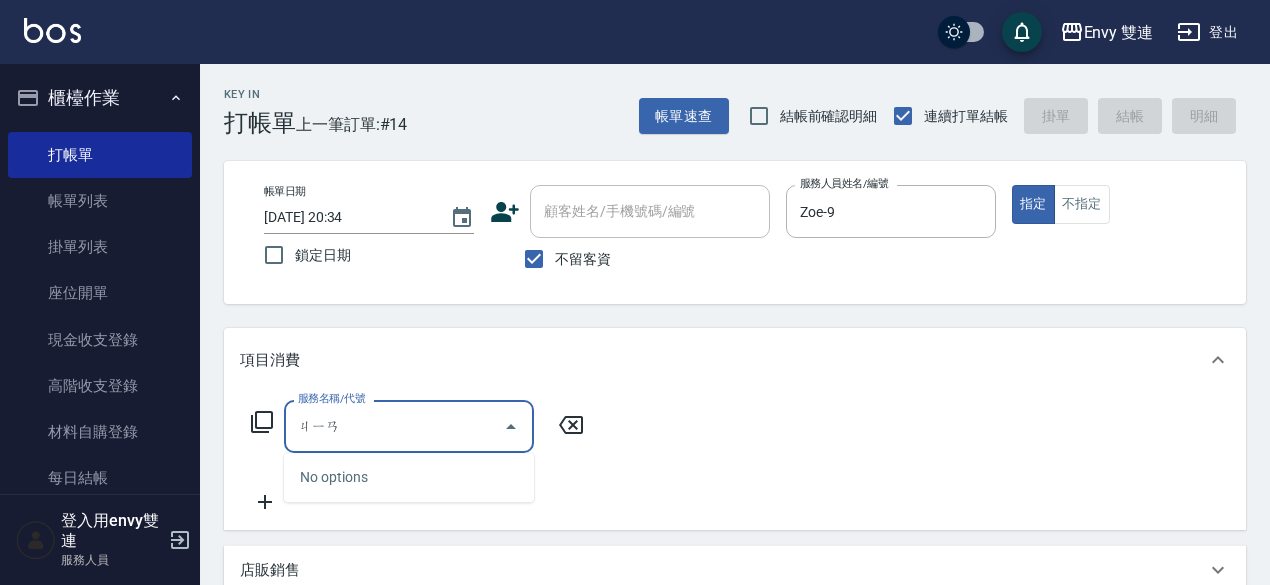 type on "建" 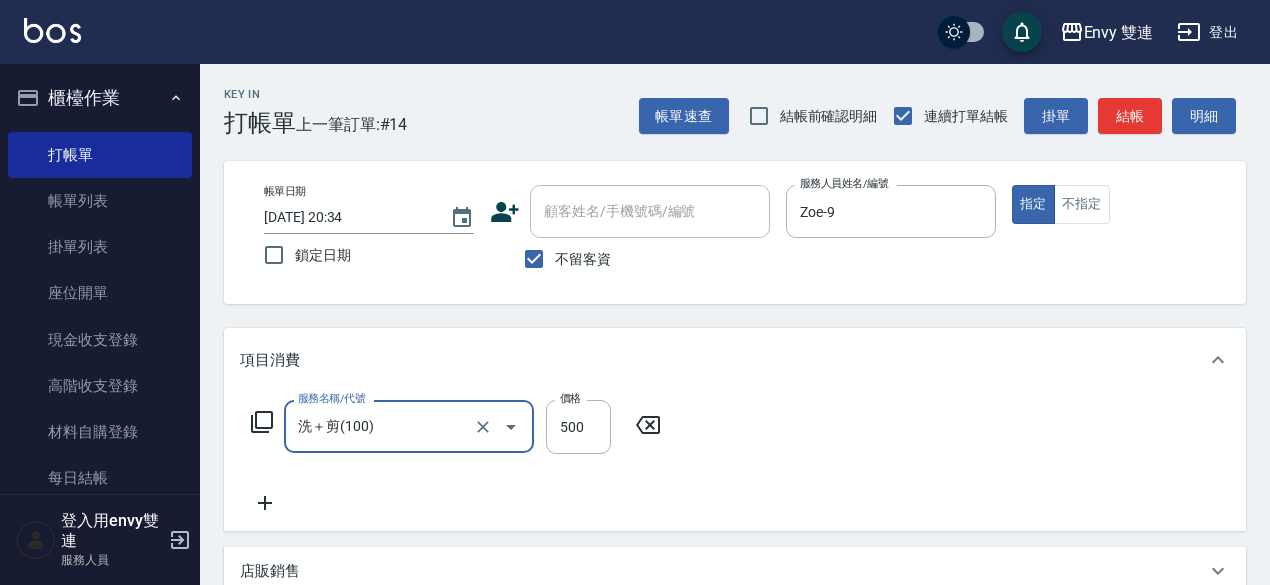 type on "洗＋剪(100)" 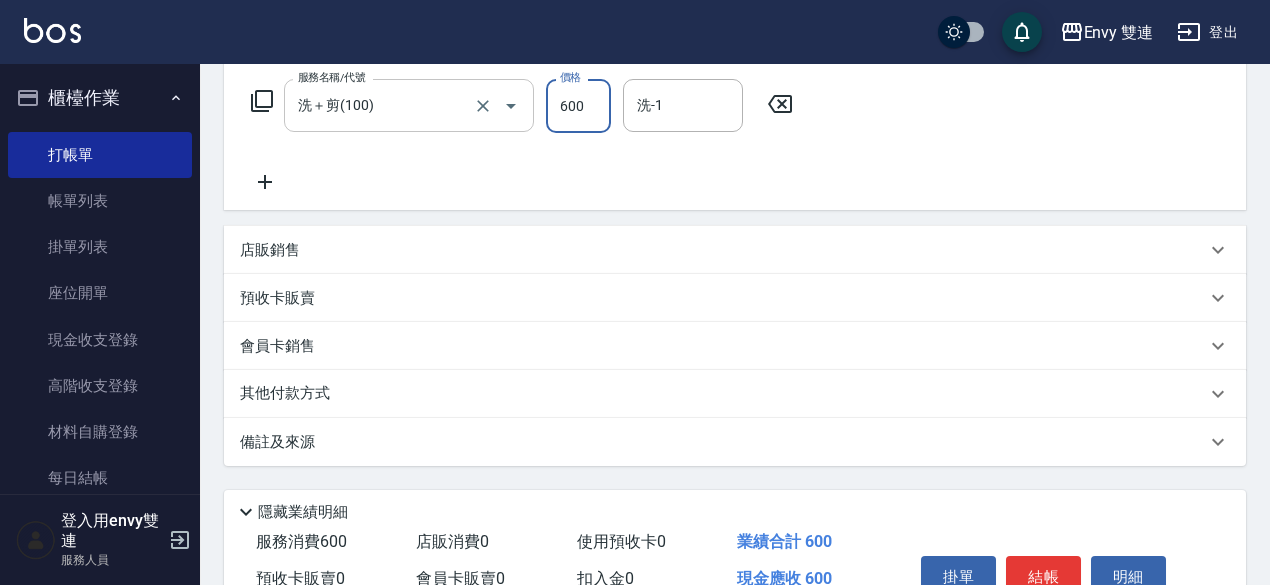 scroll, scrollTop: 326, scrollLeft: 0, axis: vertical 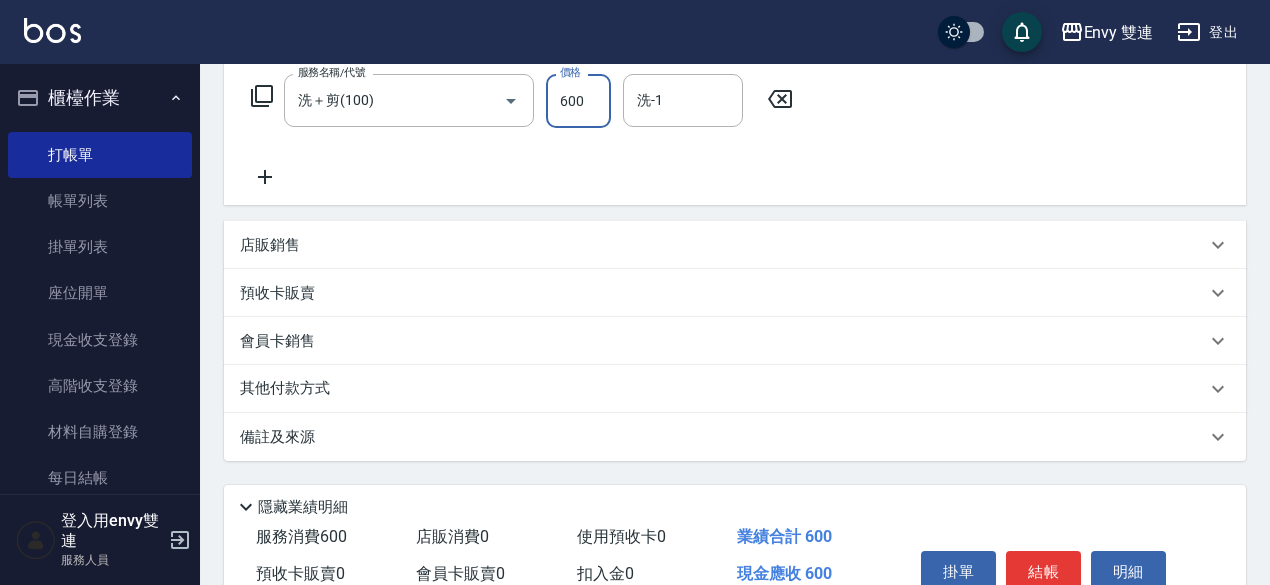 type on "600" 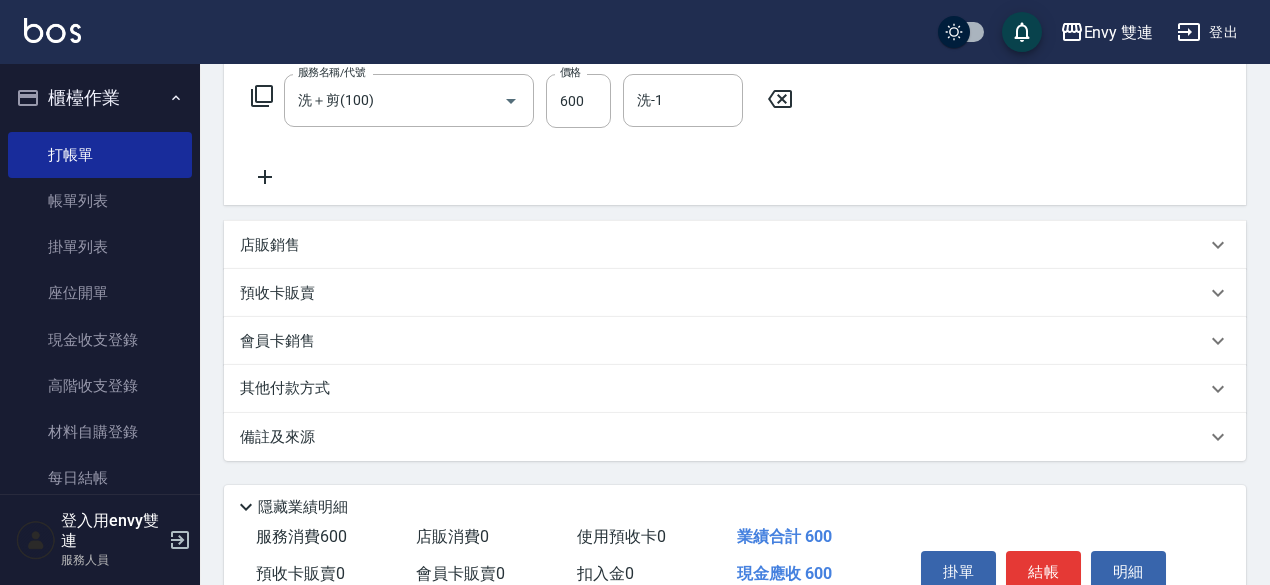 click on "其他付款方式" at bounding box center [290, 389] 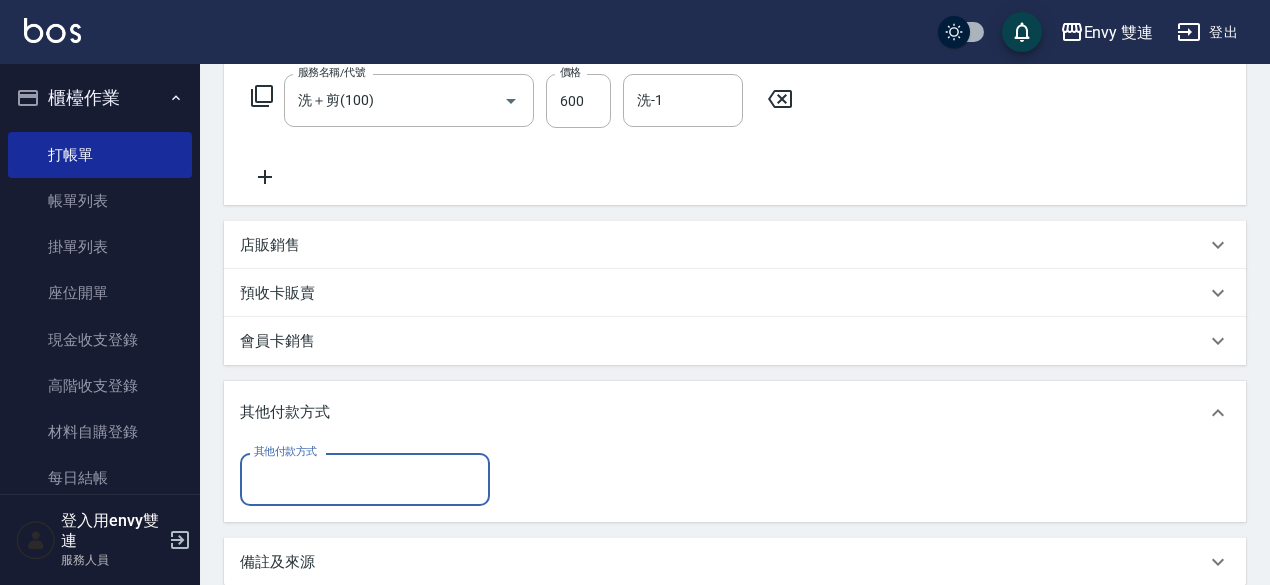 scroll, scrollTop: 0, scrollLeft: 0, axis: both 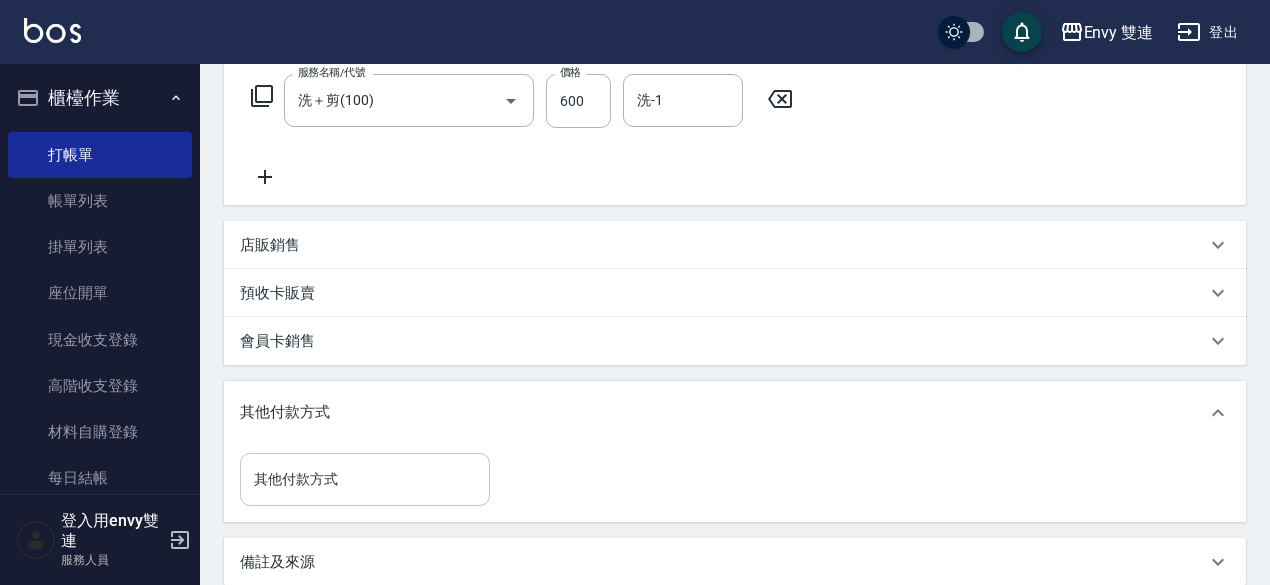 drag, startPoint x: 330, startPoint y: 509, endPoint x: 335, endPoint y: 497, distance: 13 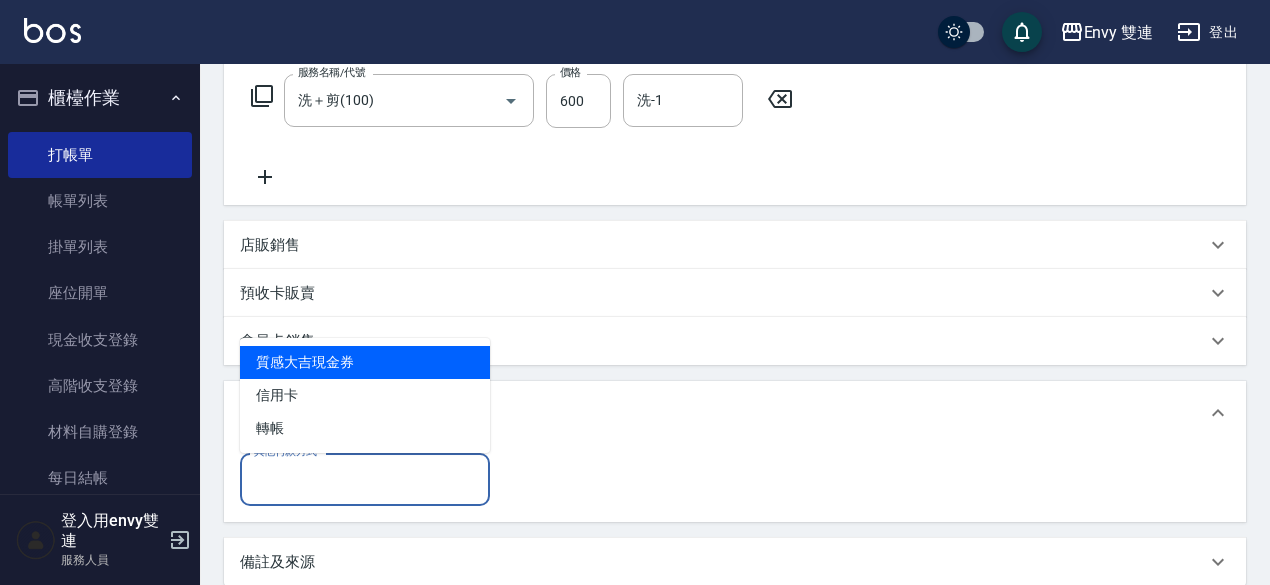 click on "其他付款方式" at bounding box center (365, 479) 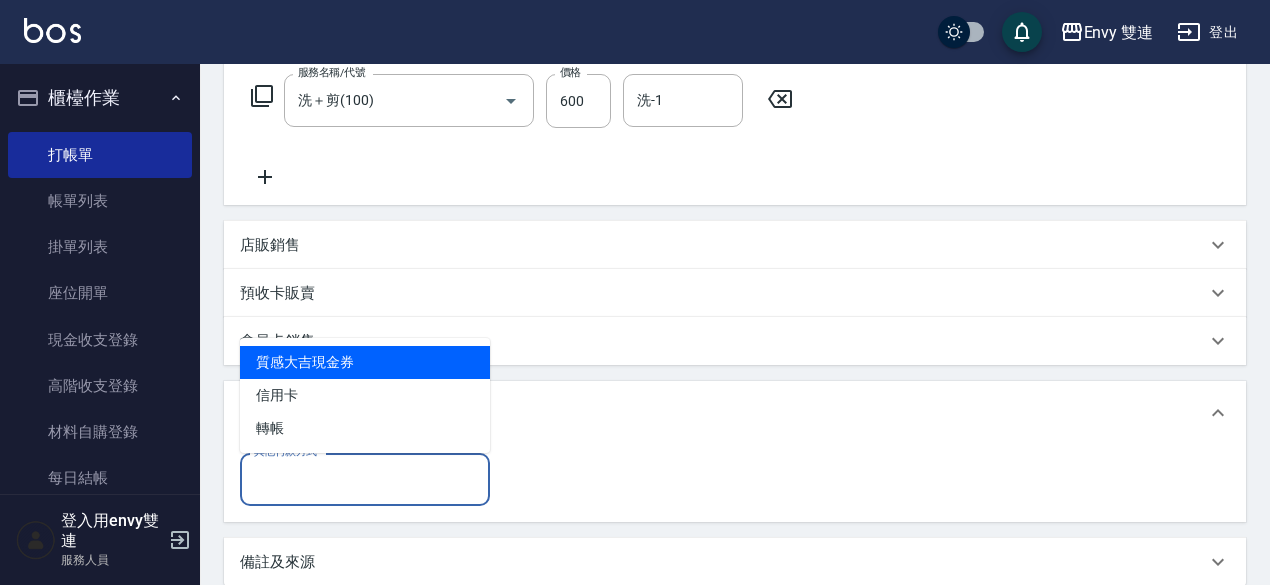 click on "其他付款方式" at bounding box center [365, 479] 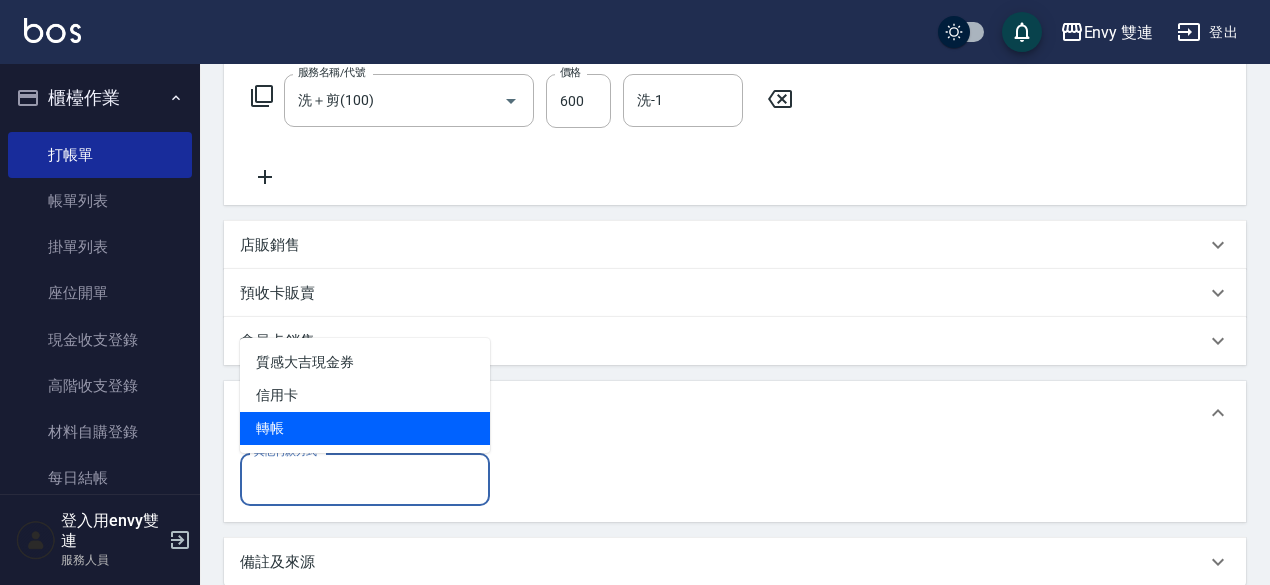 click on "轉帳" at bounding box center [365, 428] 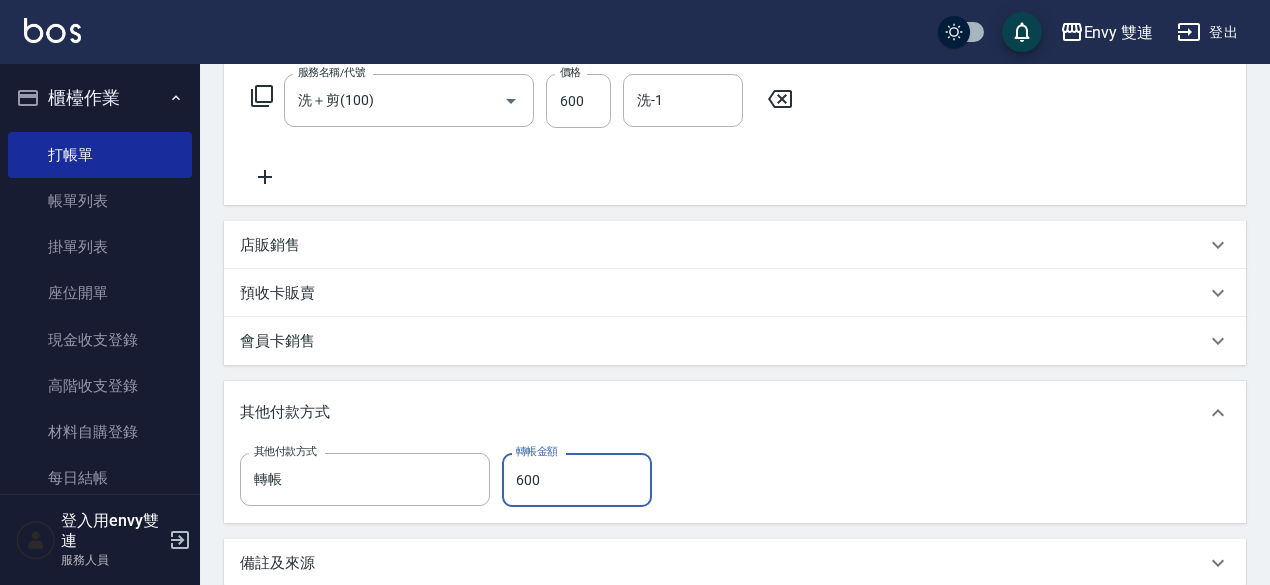 type on "600" 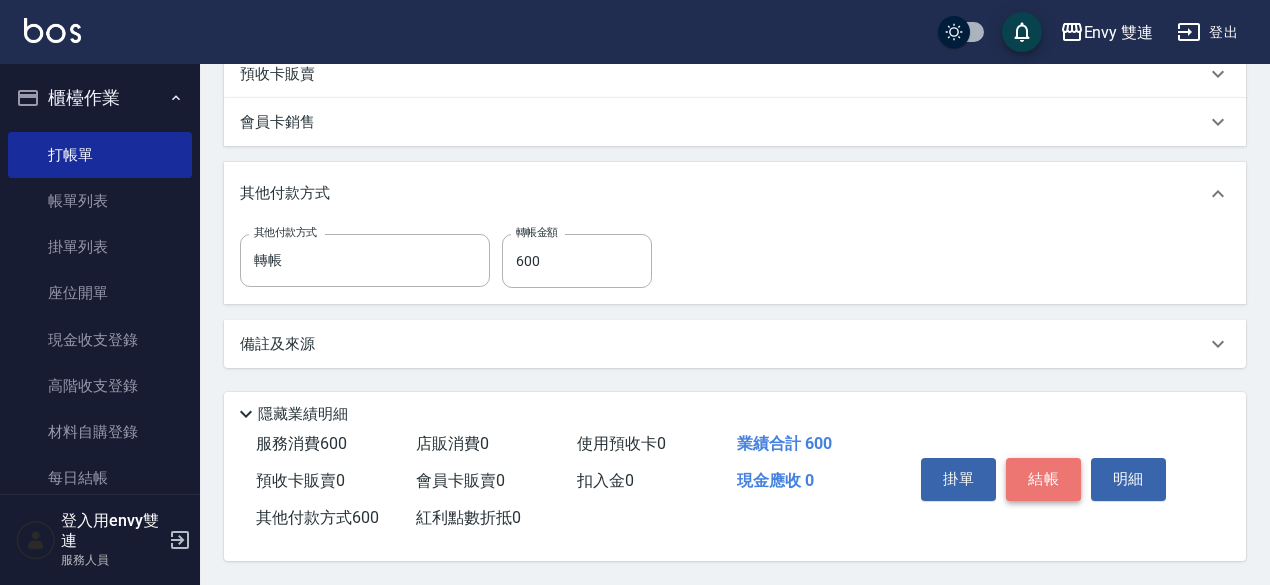 click on "結帳" at bounding box center [1043, 479] 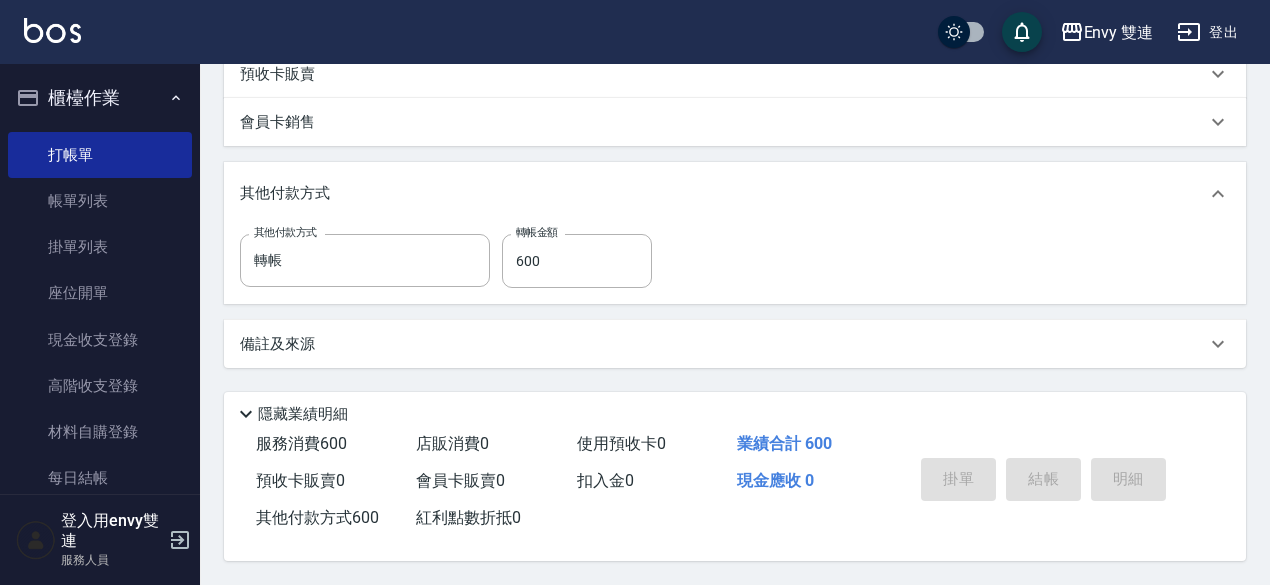 type on "[DATE] 20:35" 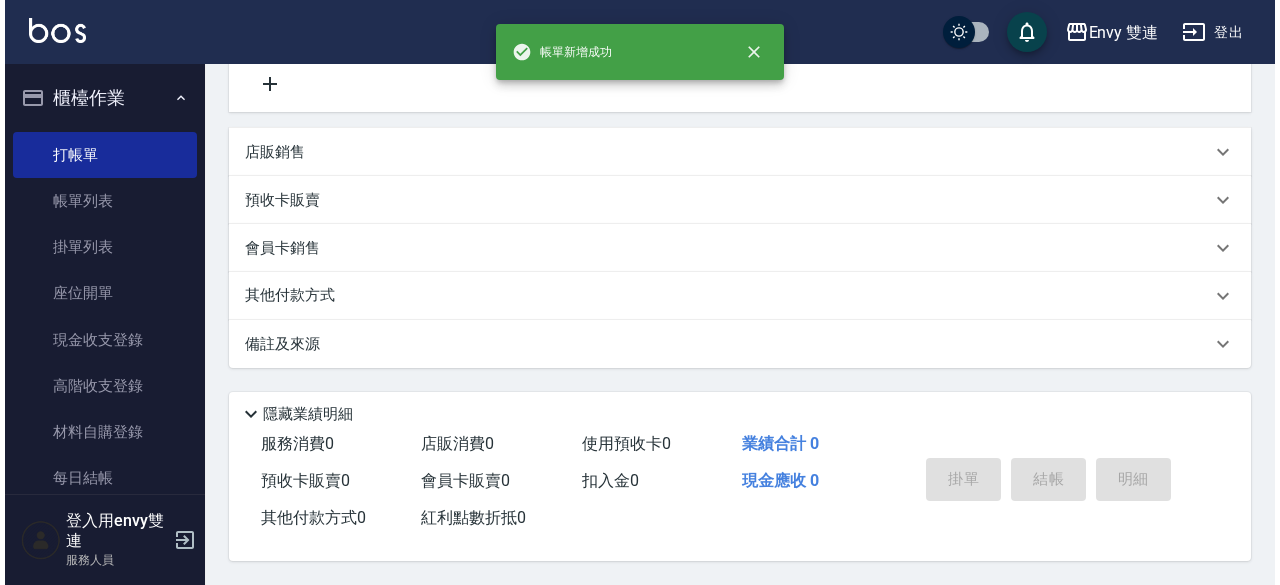 scroll, scrollTop: 0, scrollLeft: 0, axis: both 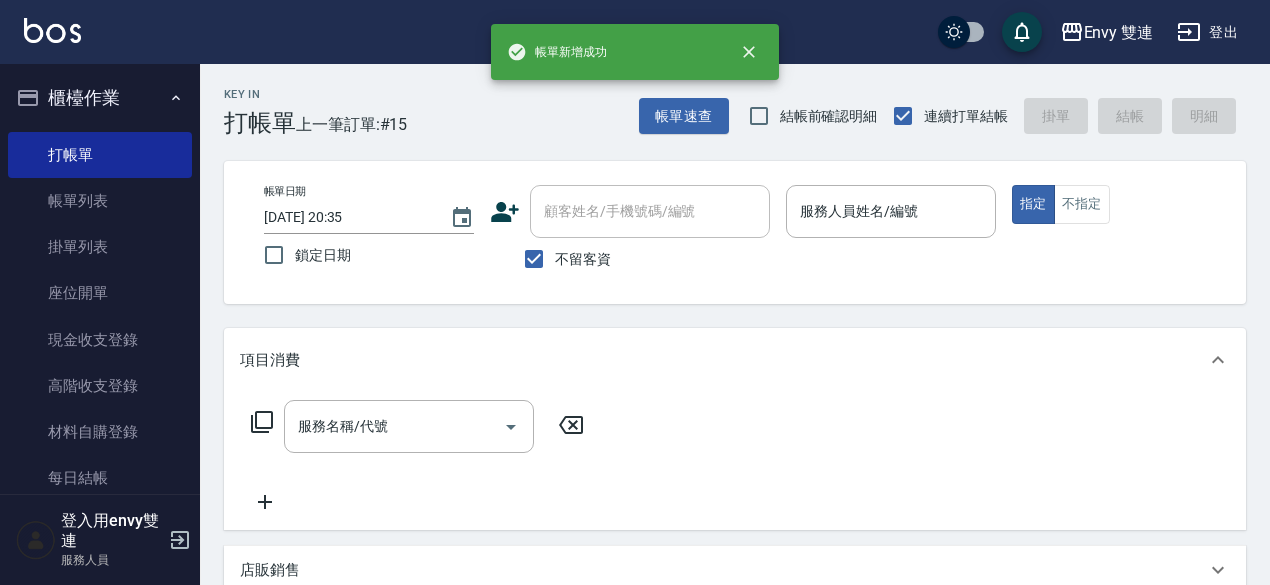 click on "不留客資" at bounding box center [583, 259] 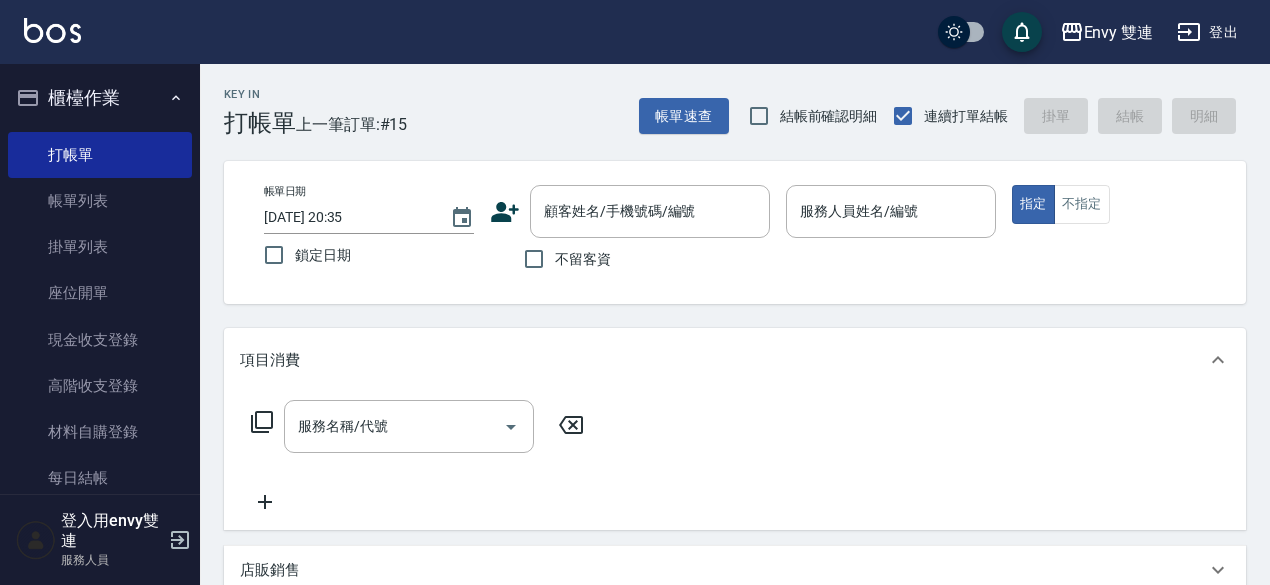 click 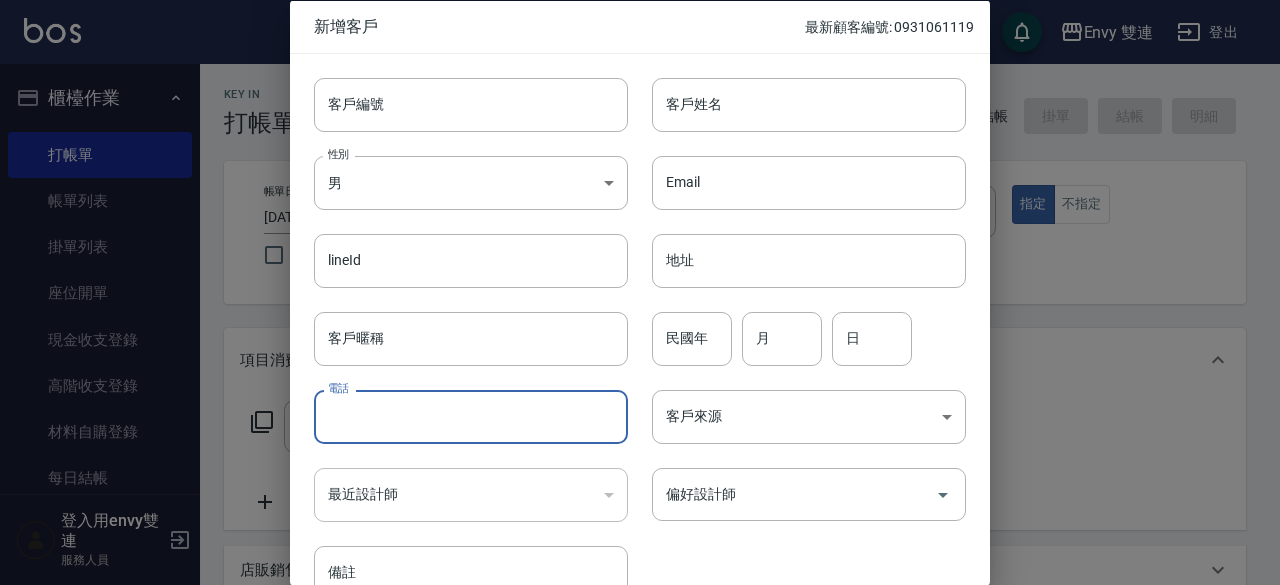 click on "電話" at bounding box center (471, 417) 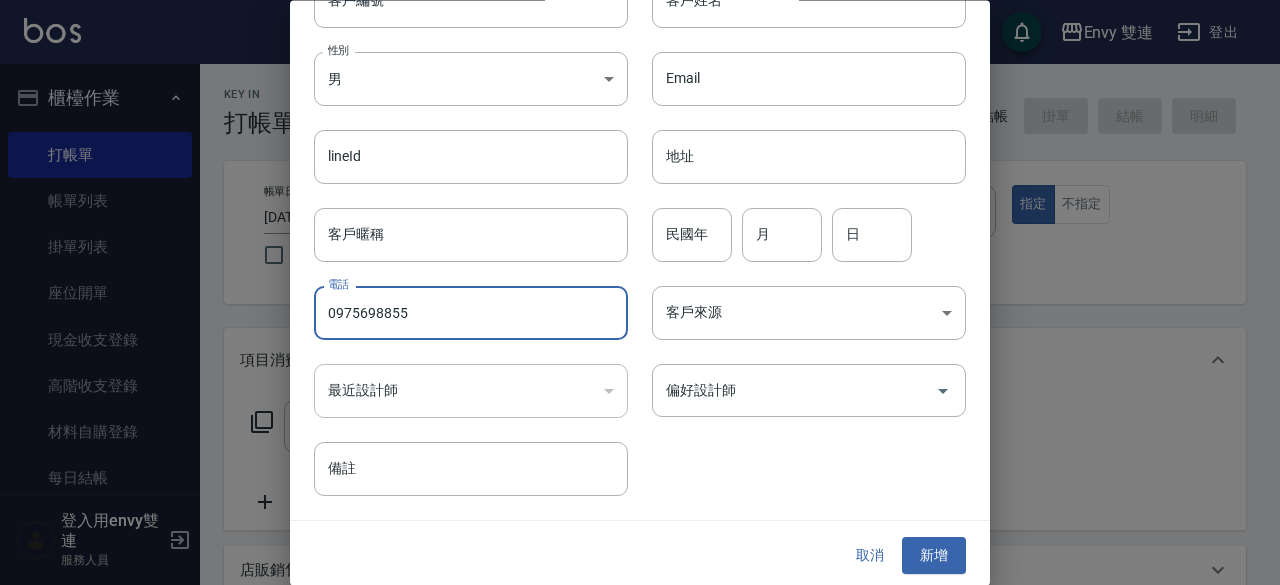 scroll, scrollTop: 0, scrollLeft: 0, axis: both 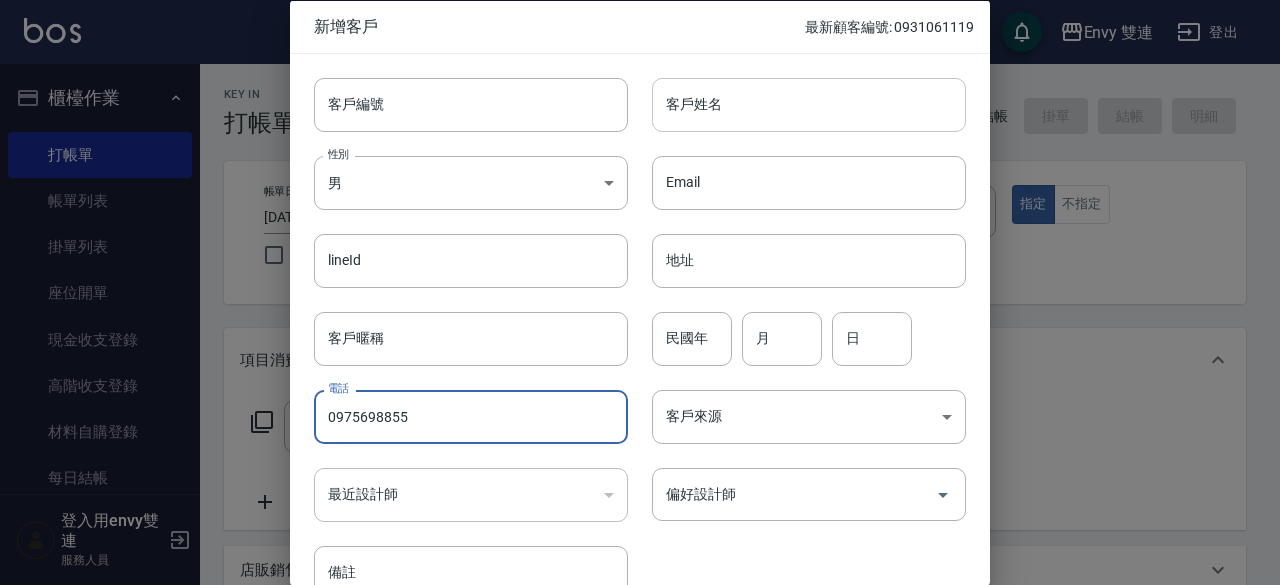 type on "0975698855" 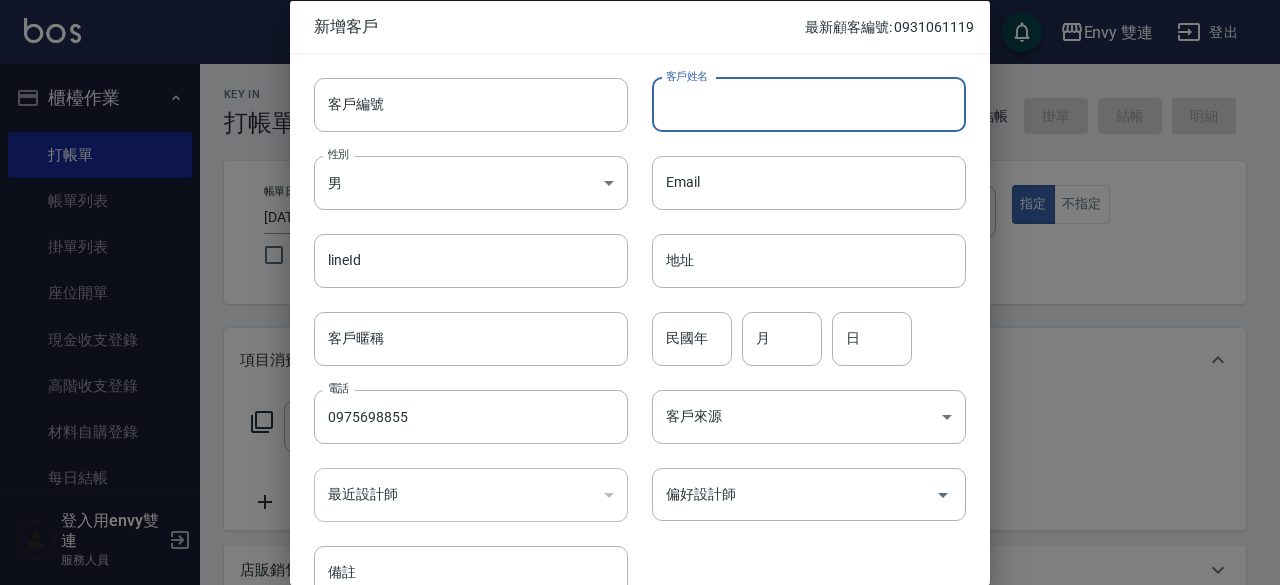 click on "客戶姓名" at bounding box center [809, 104] 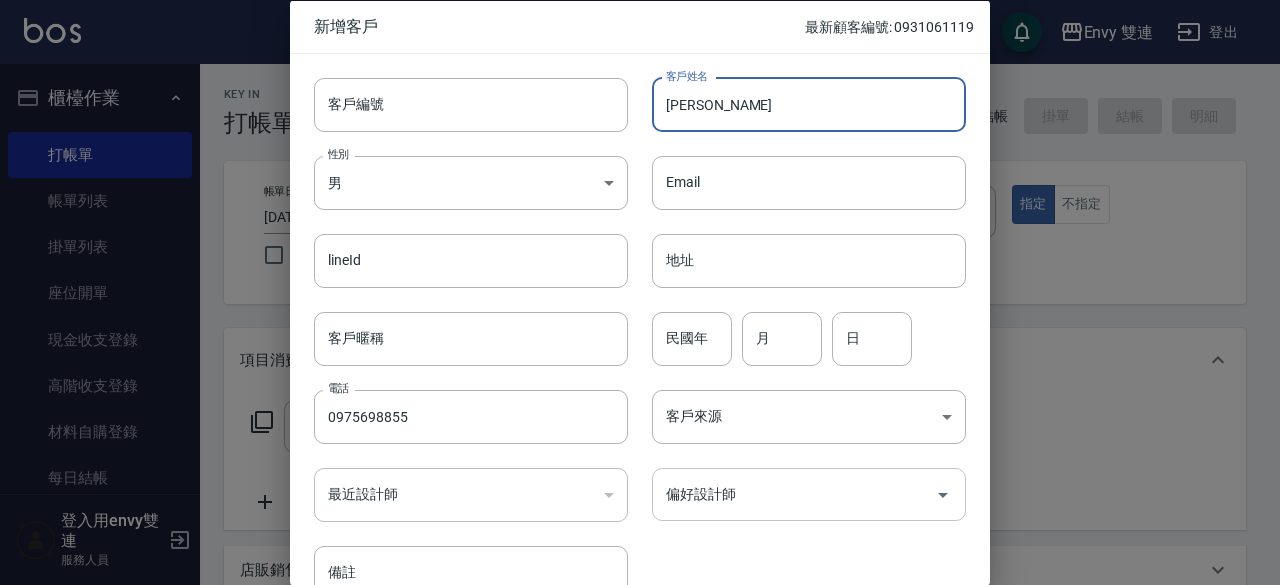 click on "偏好設計師" at bounding box center (809, 494) 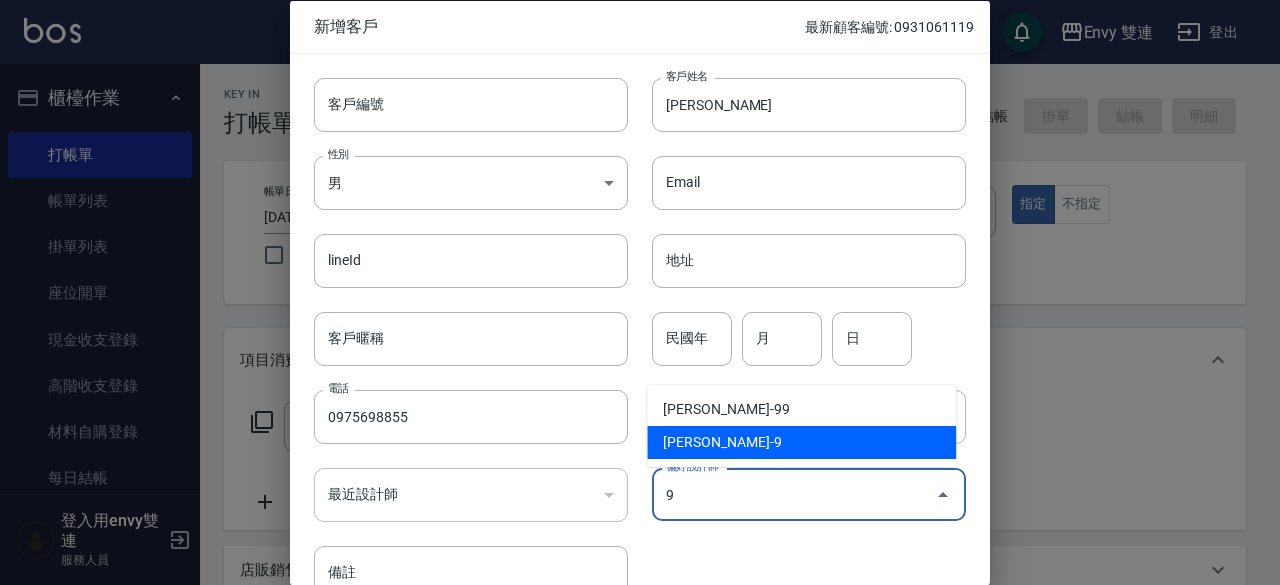 type on "高珮綺" 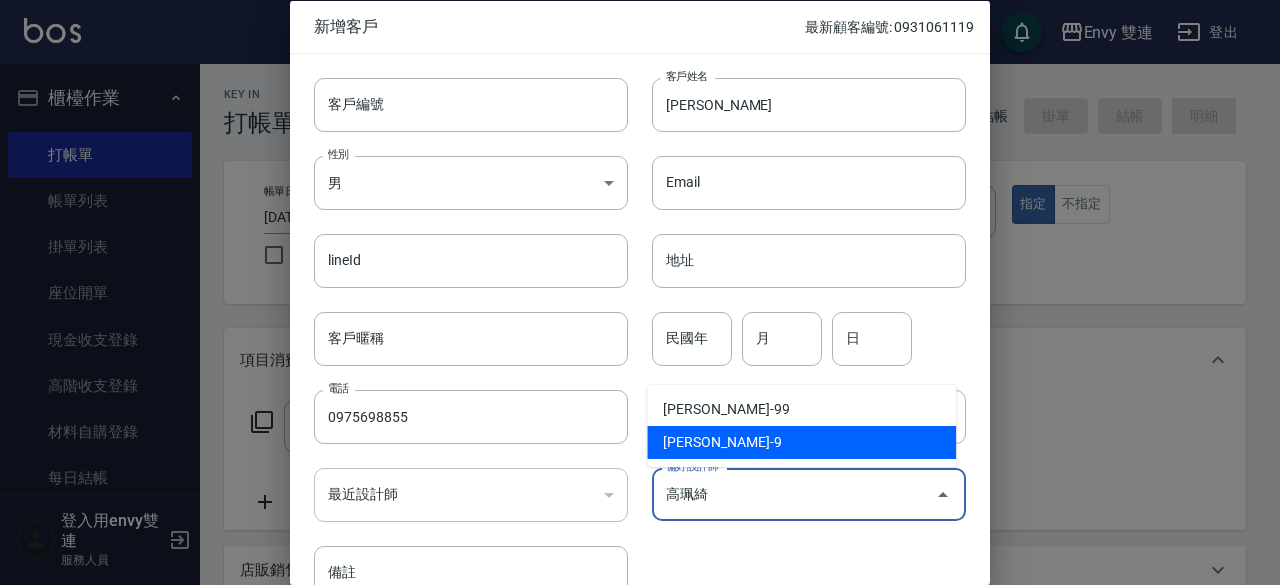scroll, scrollTop: 14, scrollLeft: 0, axis: vertical 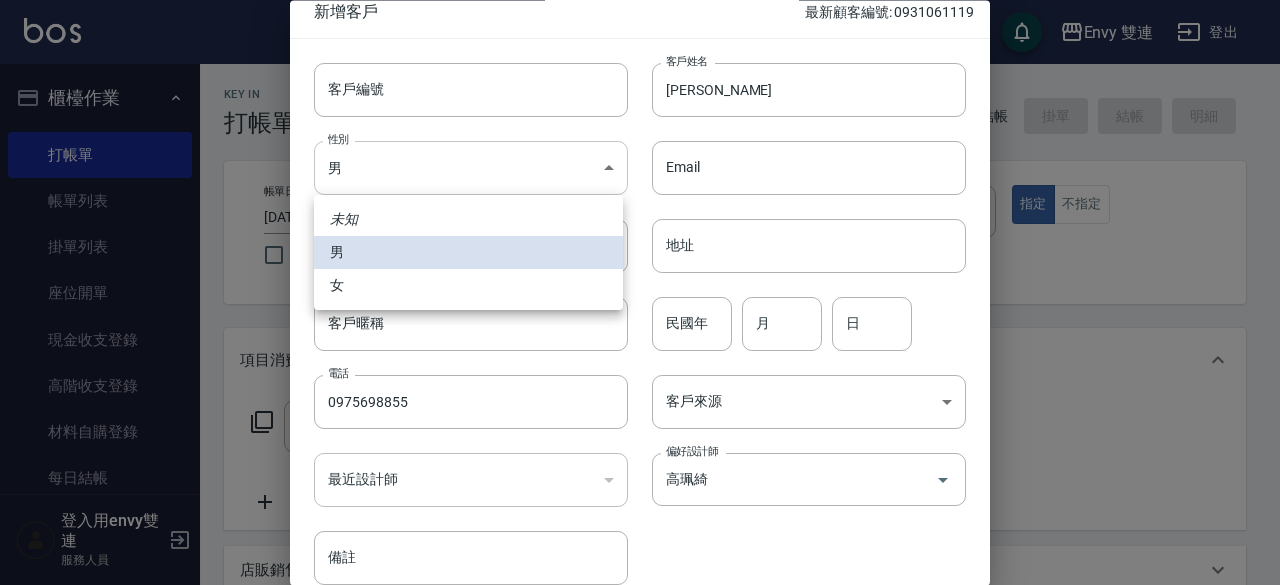 click on "Envy 雙連 登出 櫃檯作業 打帳單 帳單列表 掛單列表 座位開單 現金收支登錄 高階收支登錄 材料自購登錄 每日結帳 排班表 掃碼打卡 預約管理 預約管理 單日預約紀錄 單週預約紀錄 報表及分析 報表目錄 店家區間累計表 店家日報表 互助日報表 互助點數明細 設計師日報表 設計師排行榜 商品銷售排行榜 商品消耗明細 店販抽成明細 客戶管理 客戶列表 卡券管理 入金管理 員工及薪資 全店打卡記錄 商品管理 商品分類設定 商品列表 會員卡管理 會員卡分類設定 會員卡列表 登入用envy雙連 服務人員 Key In 打帳單 上一筆訂單:#15 帳單速查 結帳前確認明細 連續打單結帳 掛單 結帳 明細 帳單日期 [DATE] 20:35 鎖定日期 顧客姓名/手機號碼/編號 顧客姓名/手機號碼/編號 不留客資 服務人員姓名/編號 服務人員姓名/編號 指定 不指定 項目消費 服務名稱/代號 服務名稱/代號 備註 ​" at bounding box center (640, 525) 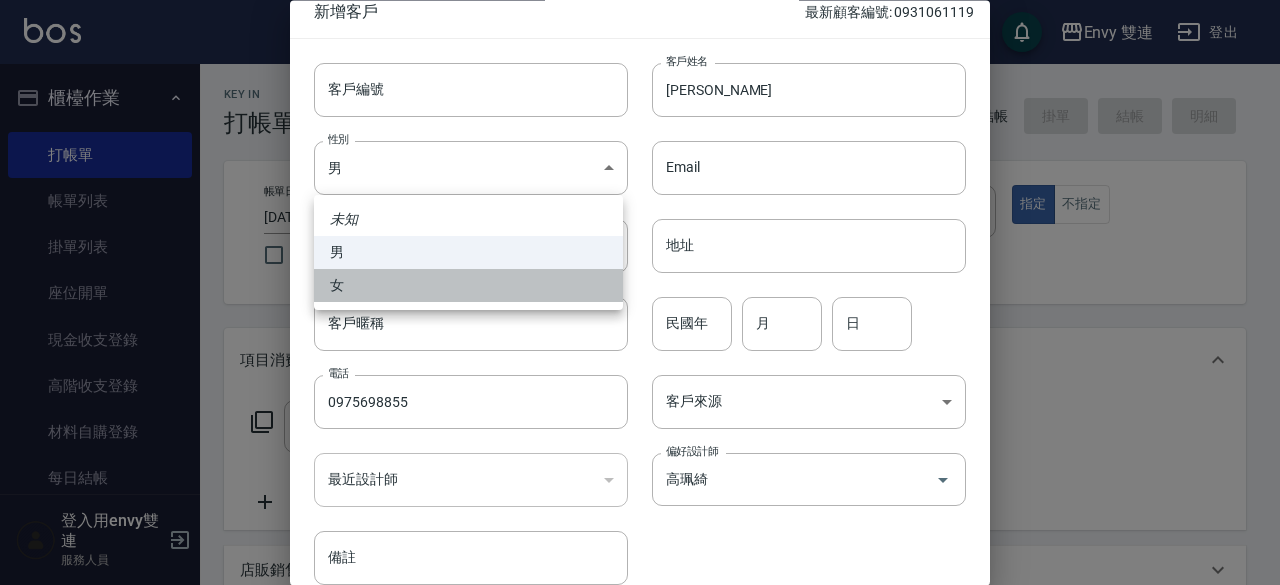 click on "女" at bounding box center [468, 285] 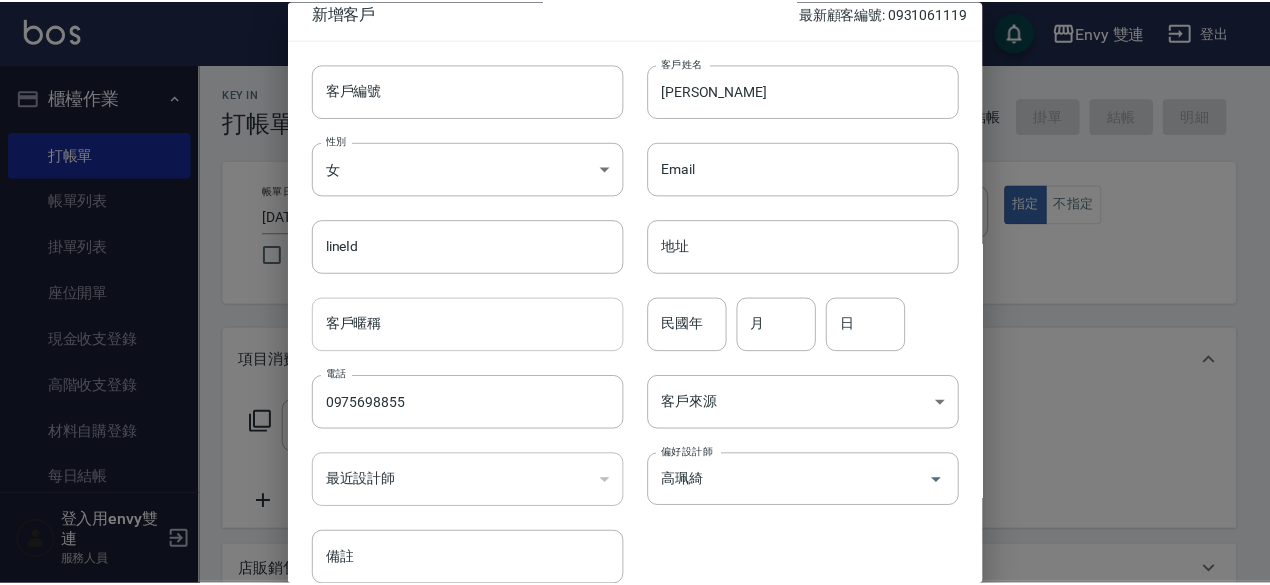 scroll, scrollTop: 107, scrollLeft: 0, axis: vertical 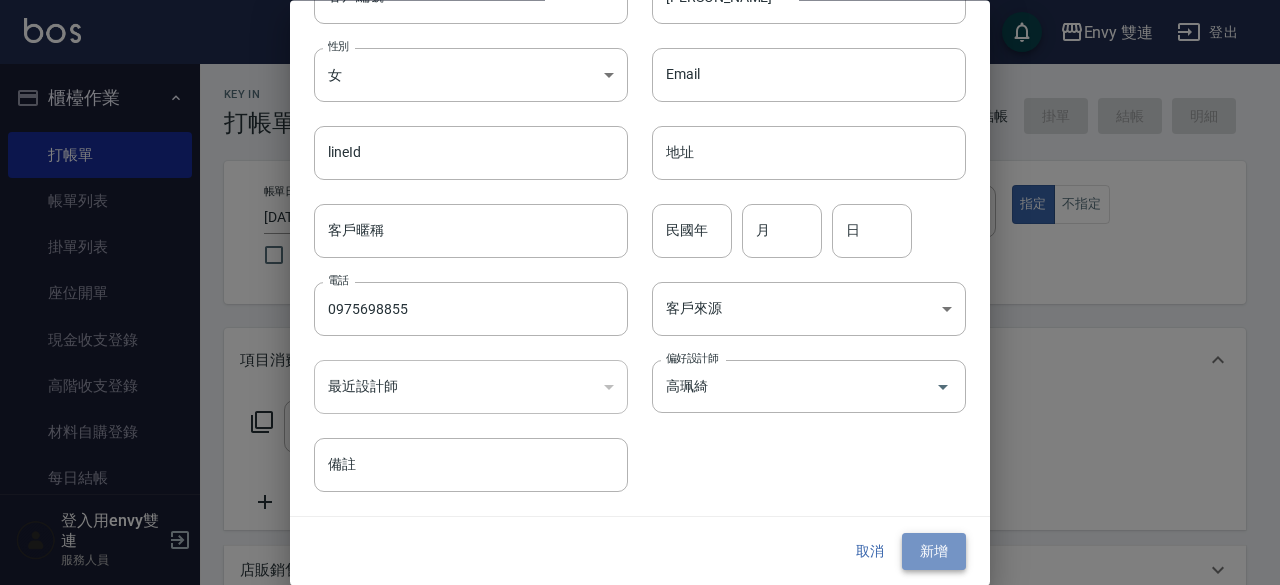 click on "新增" at bounding box center (934, 552) 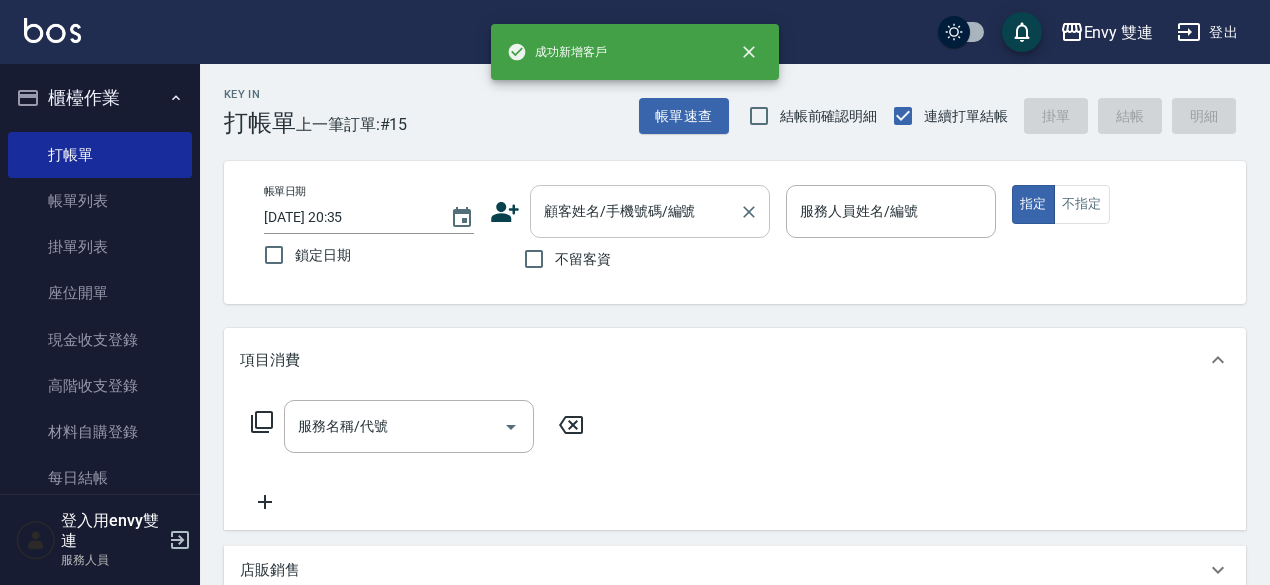 click on "顧客姓名/手機號碼/編號" at bounding box center (650, 211) 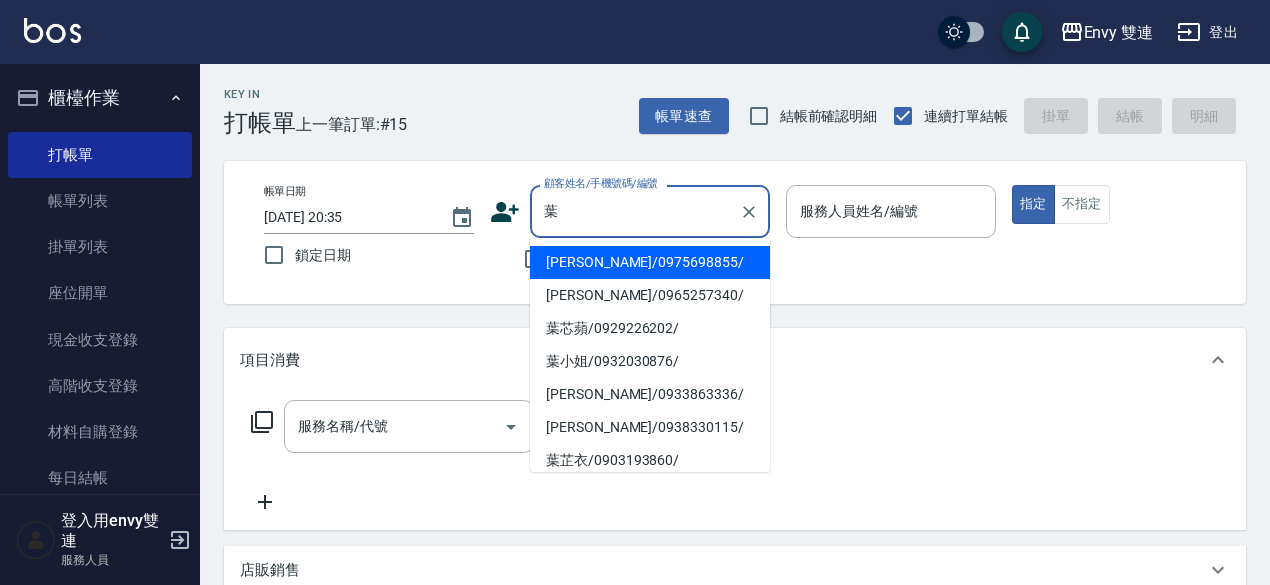 click on "[PERSON_NAME]/0975698855/" at bounding box center [650, 262] 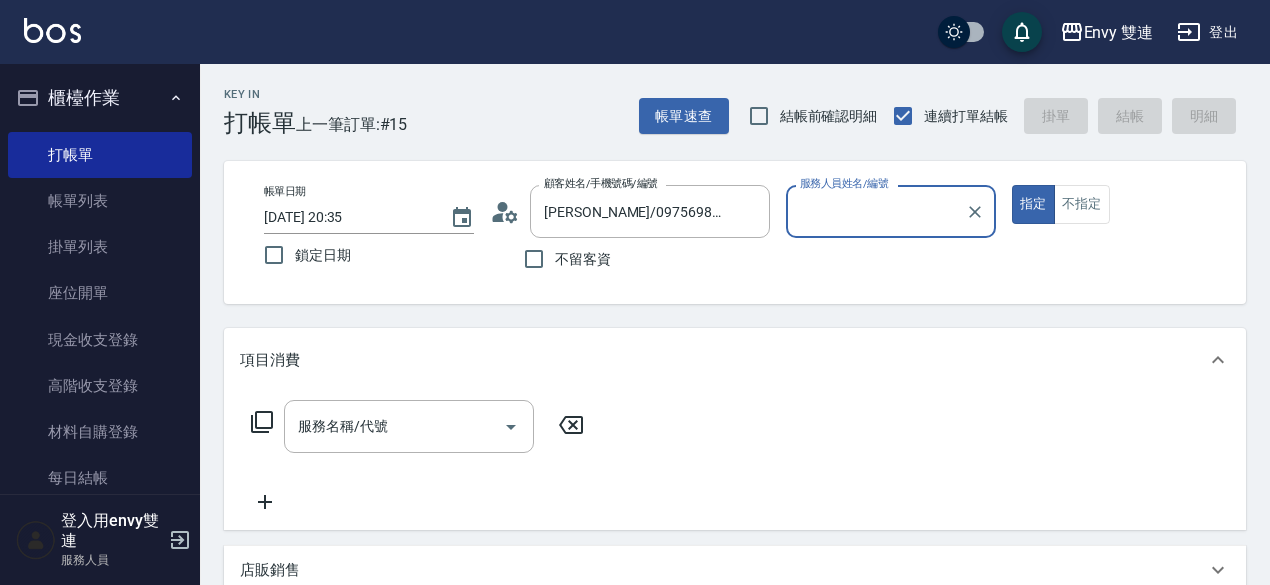 type on "Zoe-9" 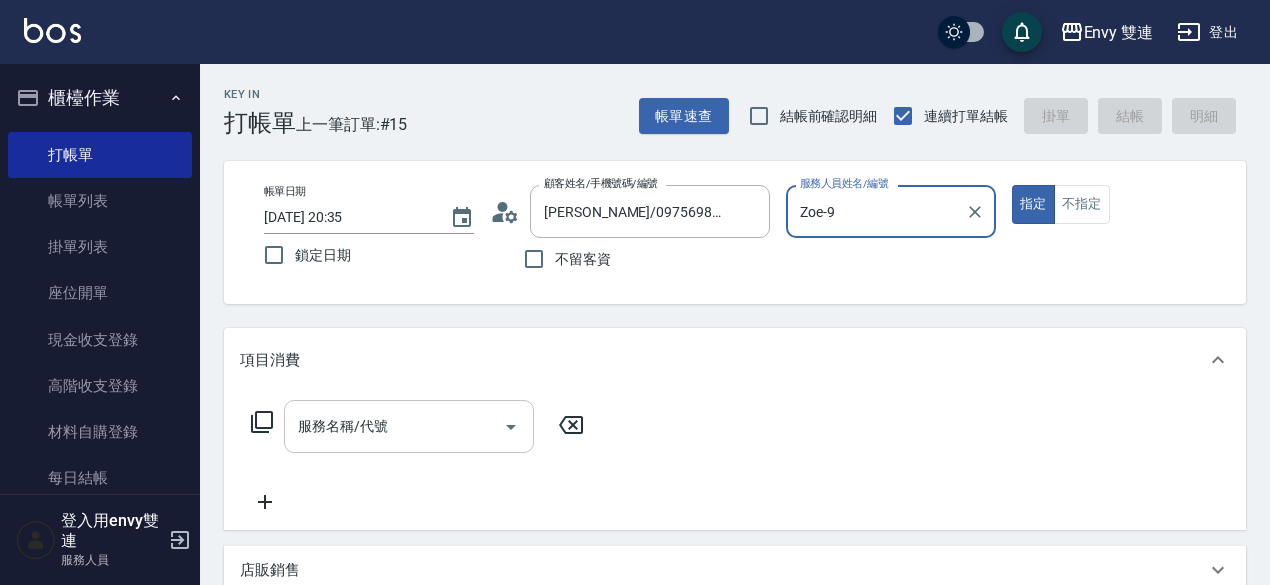 click on "服務名稱/代號" at bounding box center [409, 426] 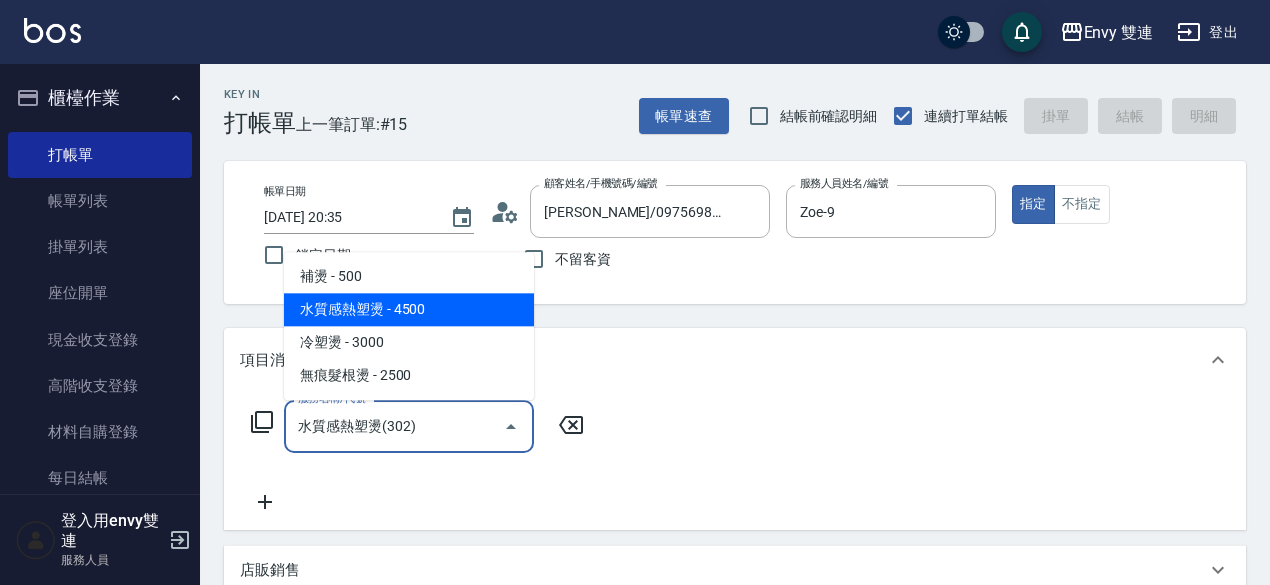 type on "水質感熱塑燙(302)" 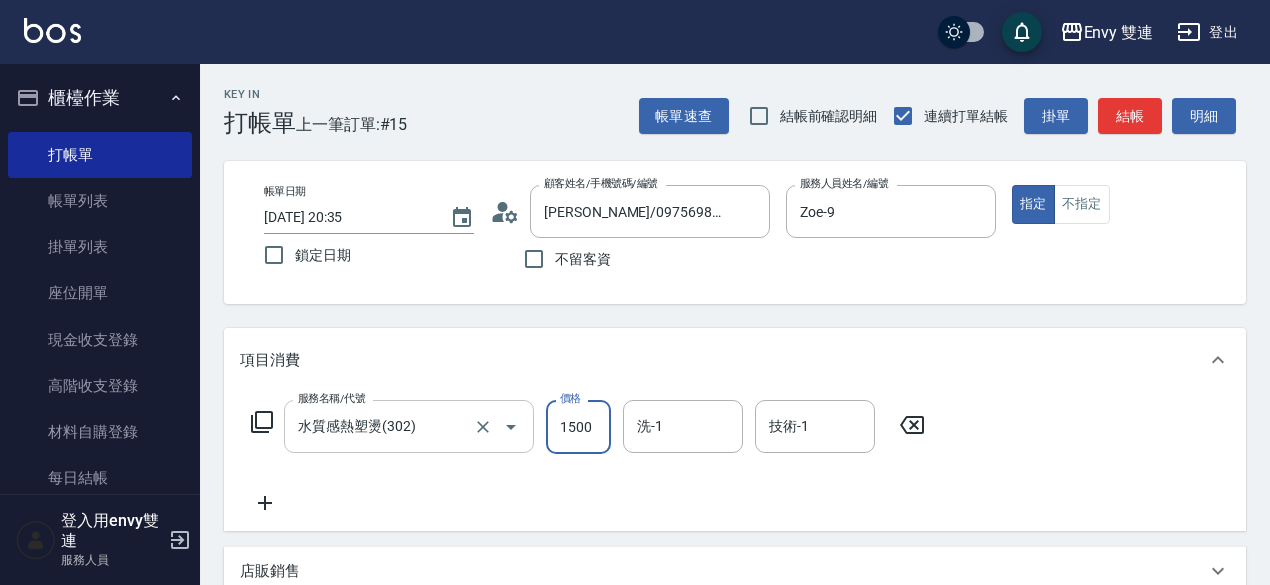 type on "1500" 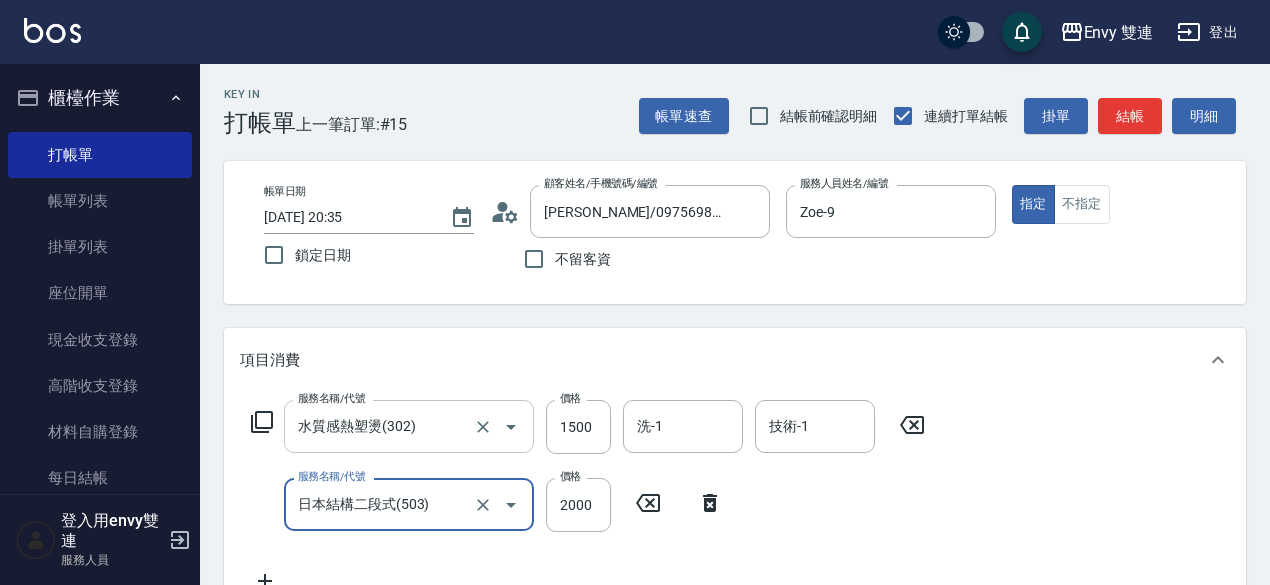 type on "日本結構二段式(503)" 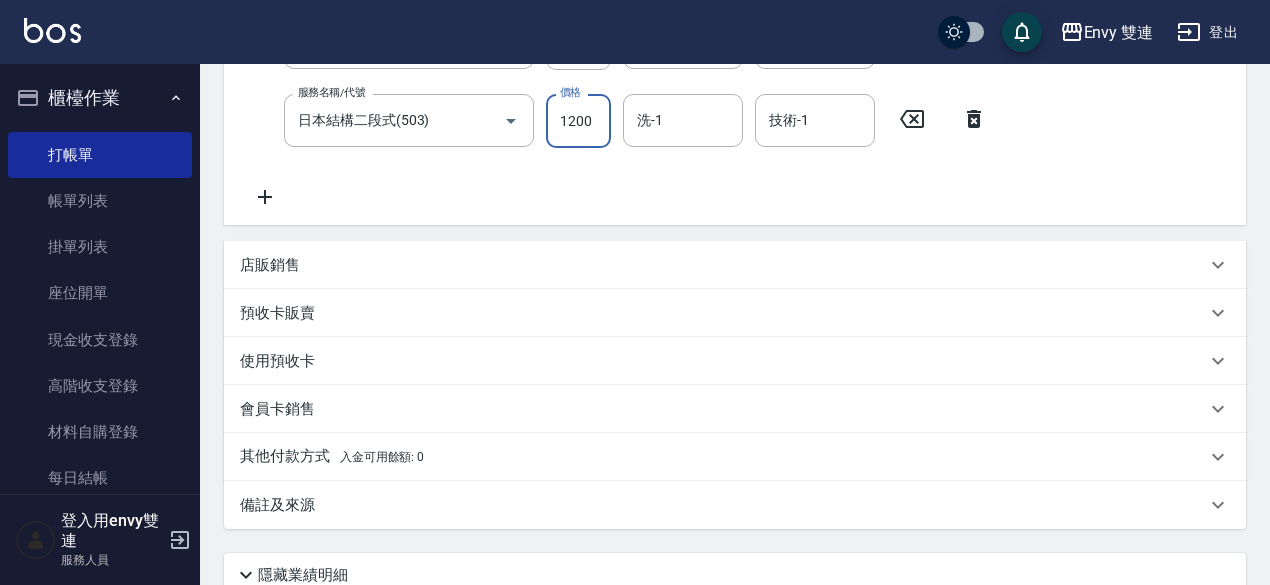 scroll, scrollTop: 414, scrollLeft: 0, axis: vertical 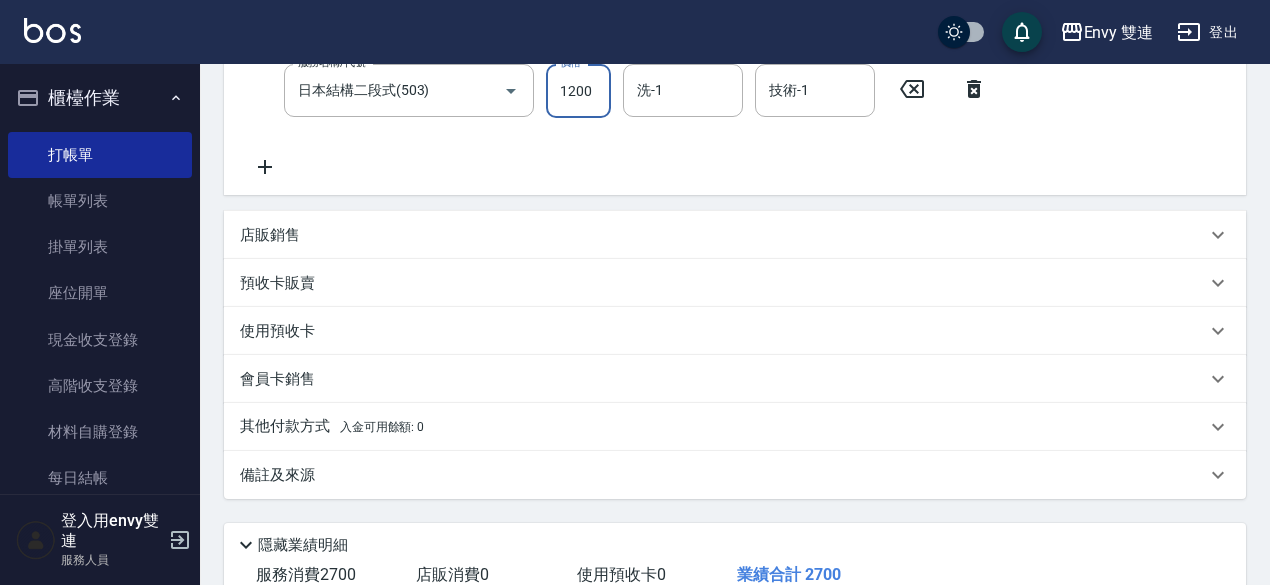 type on "1200" 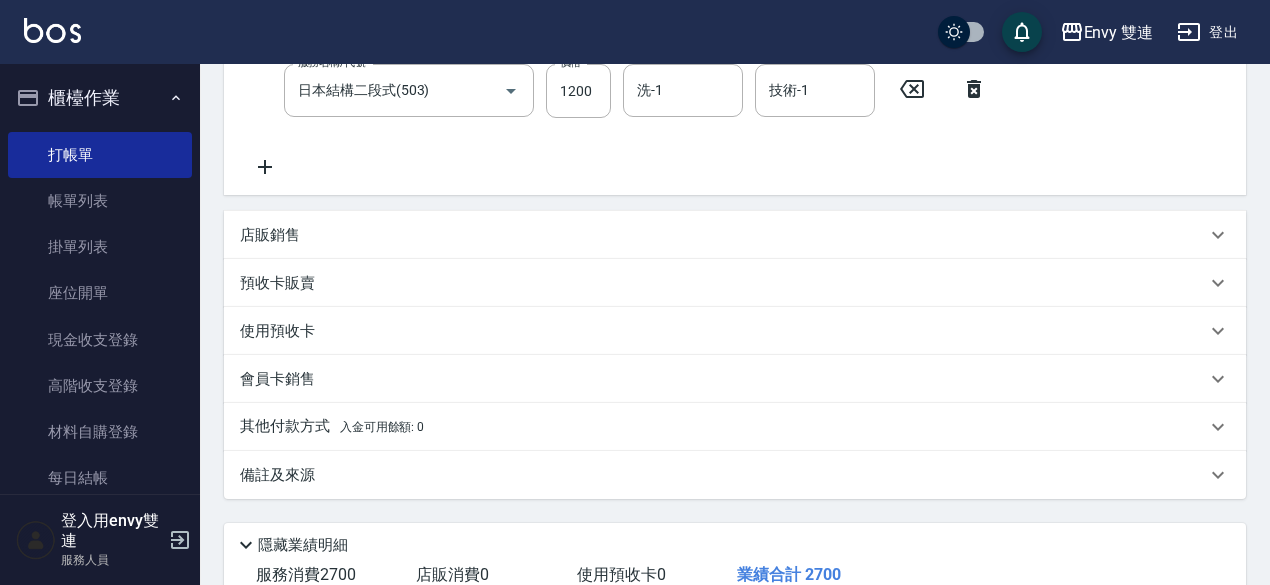 click on "入金可用餘額: 0" at bounding box center (382, 427) 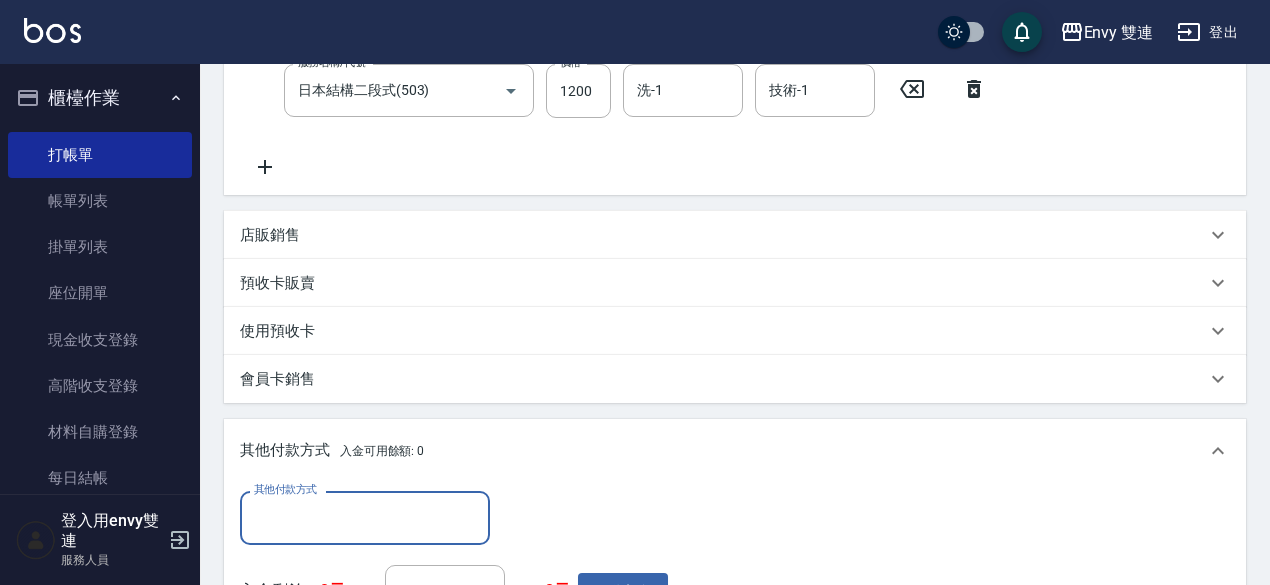 scroll, scrollTop: 0, scrollLeft: 0, axis: both 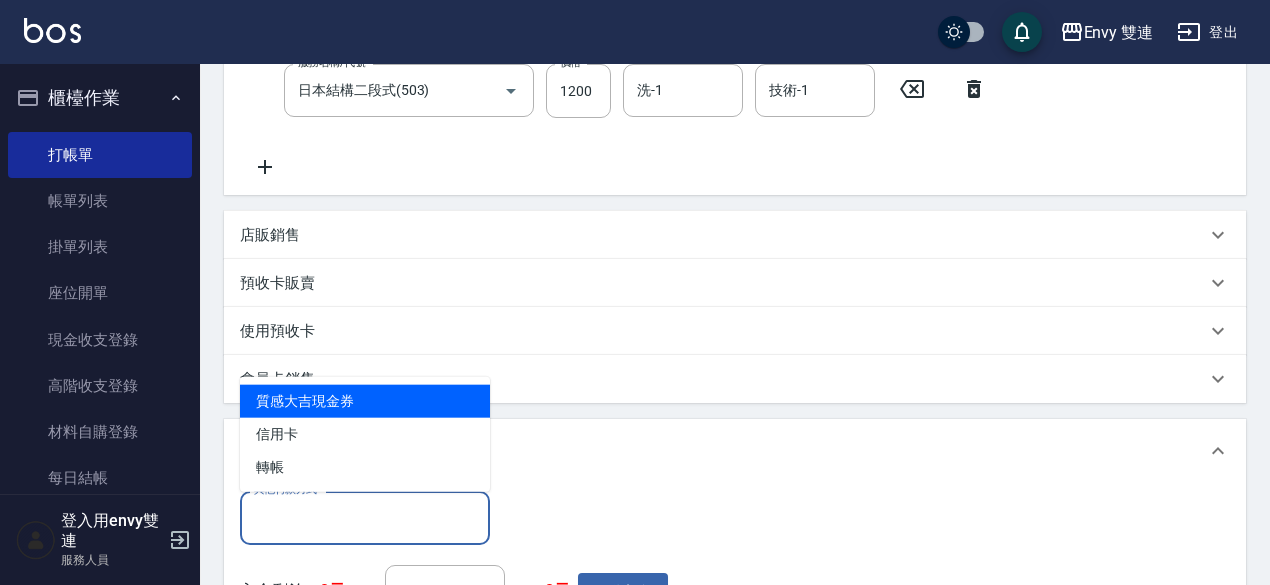 click on "其他付款方式" at bounding box center (365, 517) 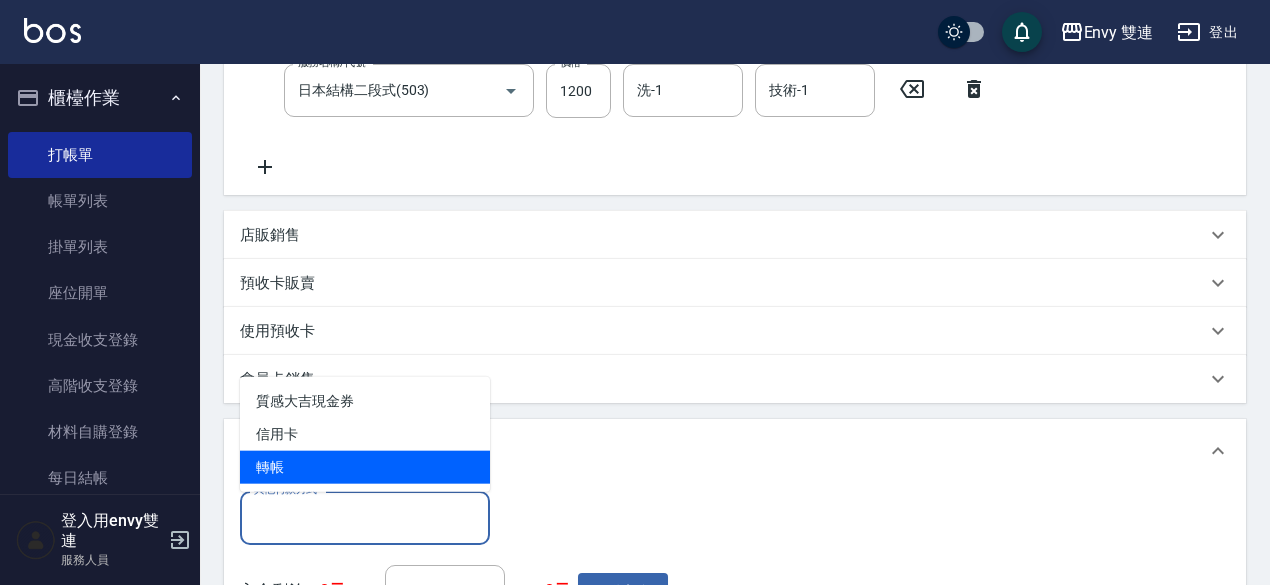 click on "轉帳" at bounding box center [365, 467] 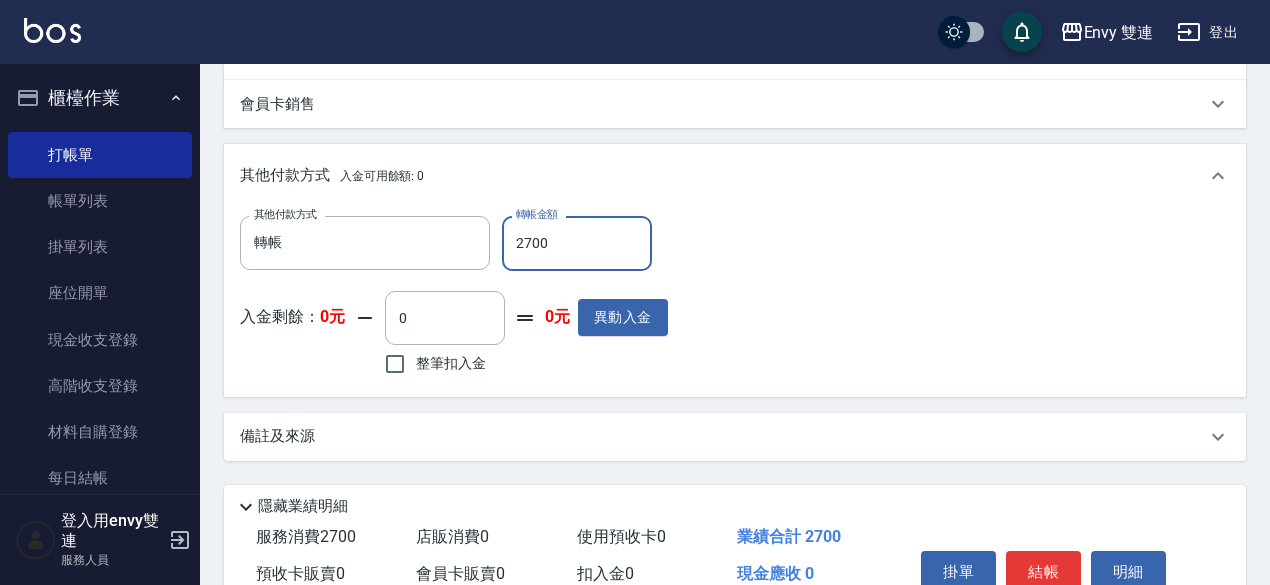 scroll, scrollTop: 788, scrollLeft: 0, axis: vertical 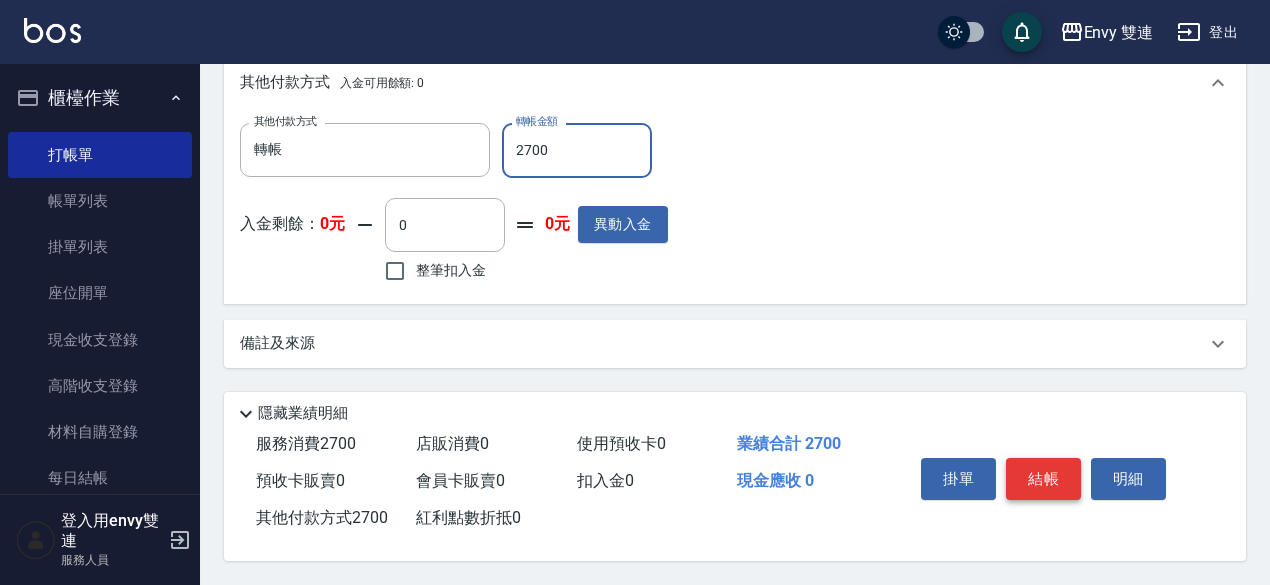 type on "2700" 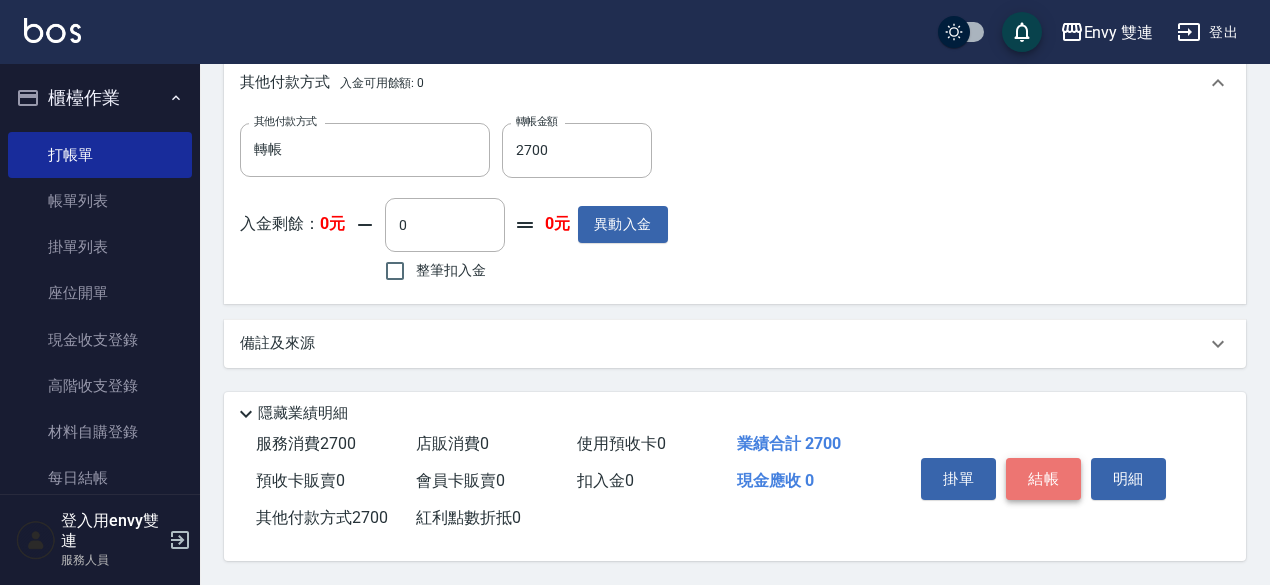 click on "結帳" at bounding box center [1043, 479] 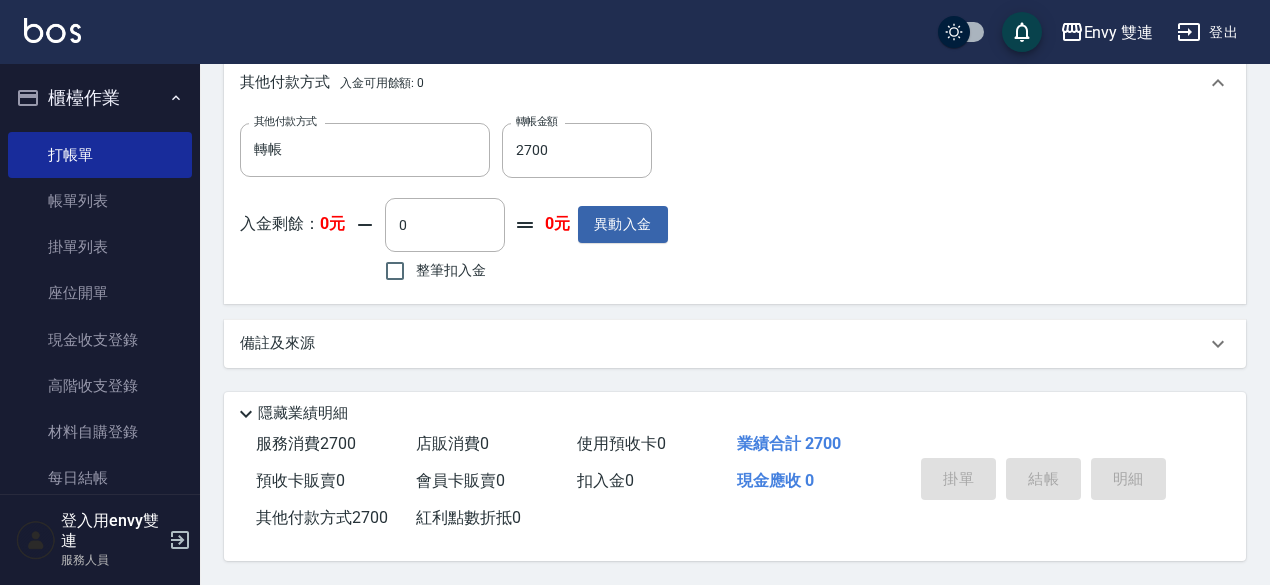 type on "[DATE] 20:36" 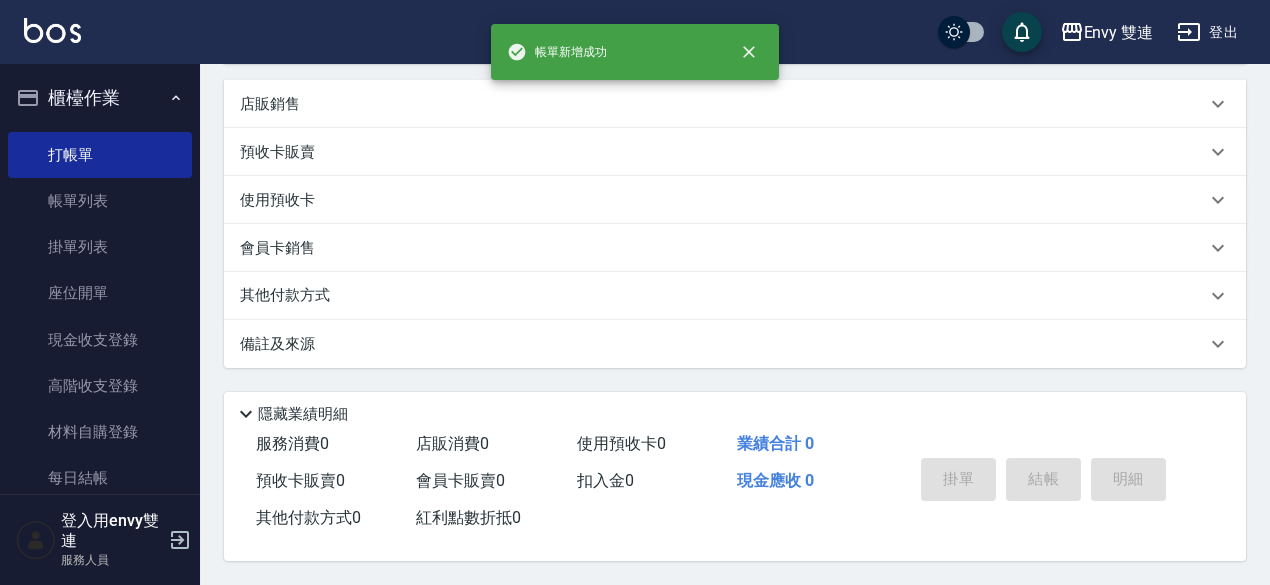 scroll, scrollTop: 0, scrollLeft: 0, axis: both 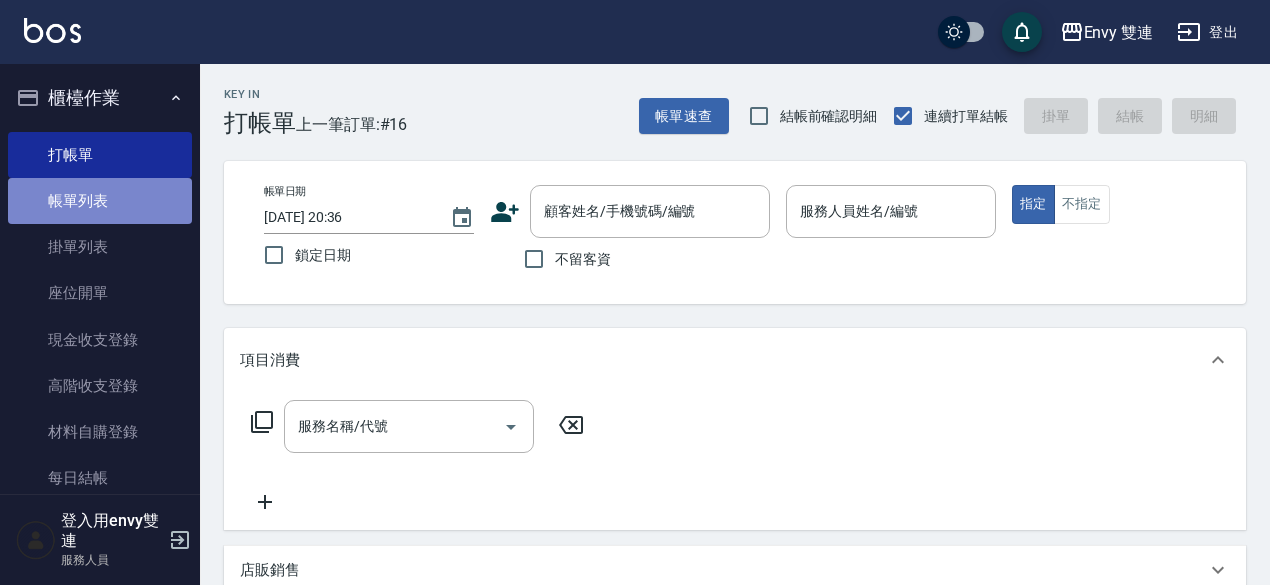 click on "帳單列表" at bounding box center [100, 201] 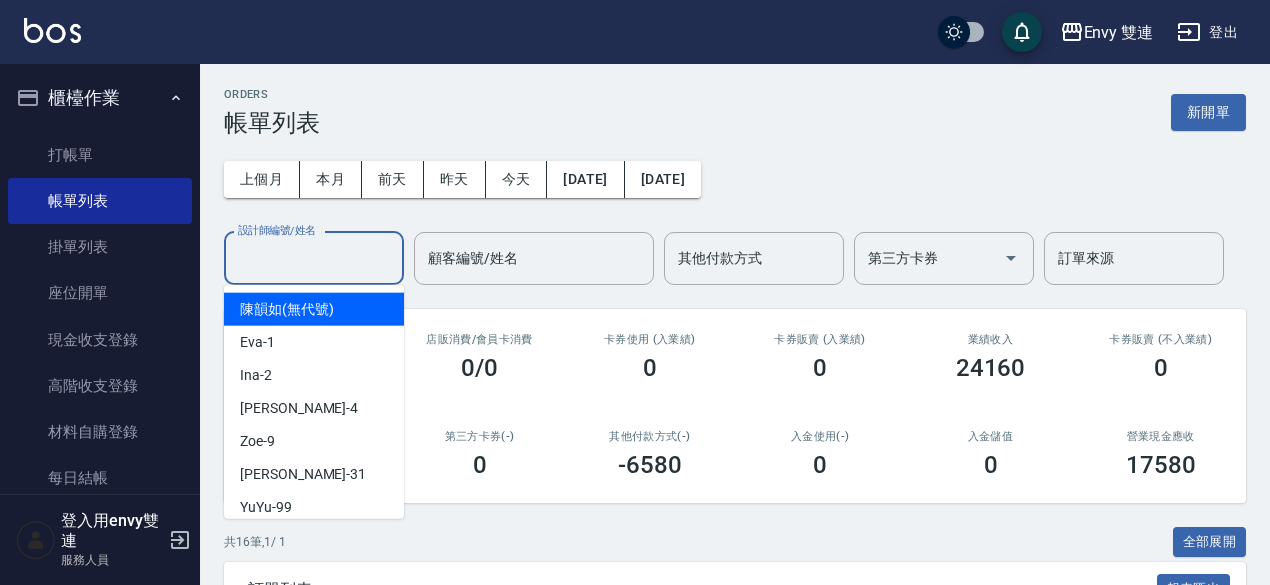 click on "設計師編號/姓名" at bounding box center (314, 258) 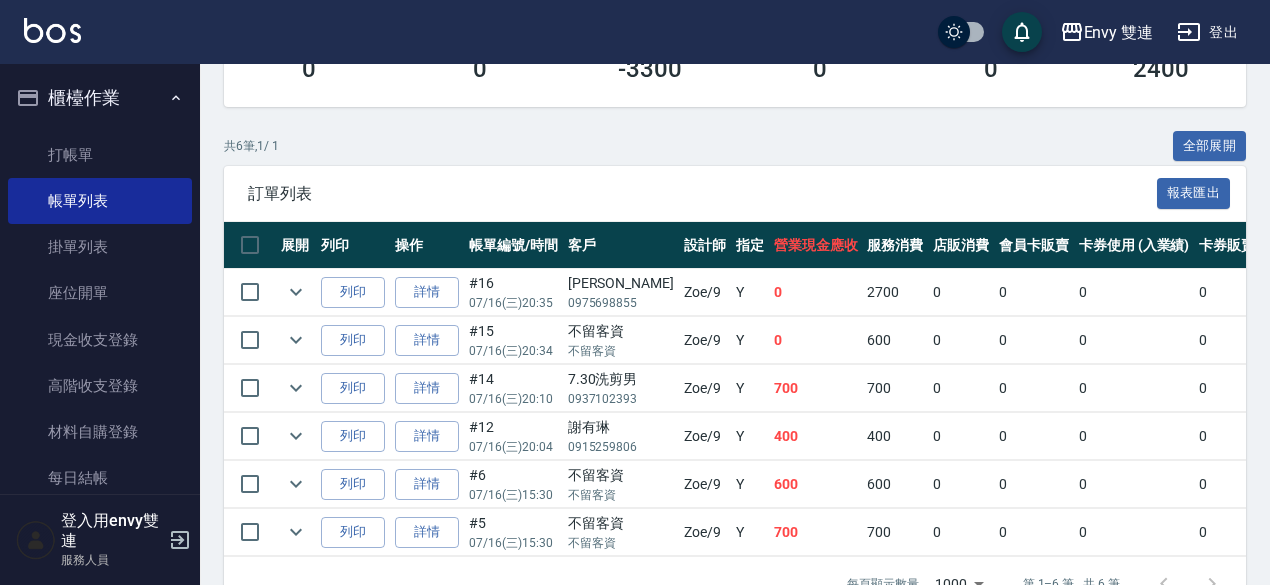 scroll, scrollTop: 405, scrollLeft: 0, axis: vertical 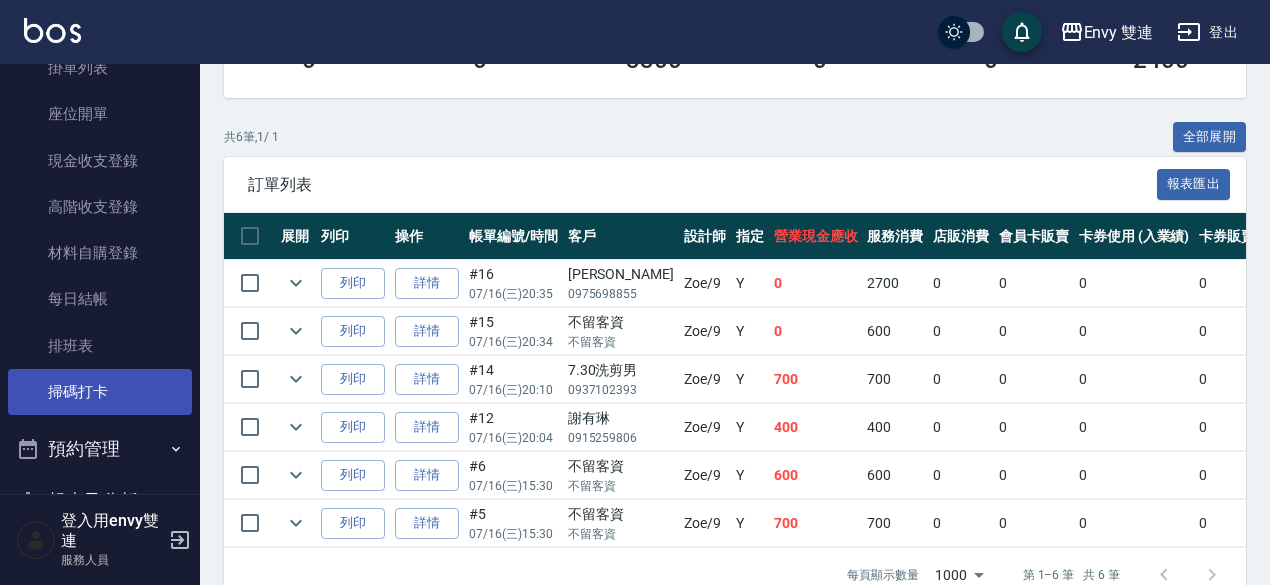 type on "Zoe-9" 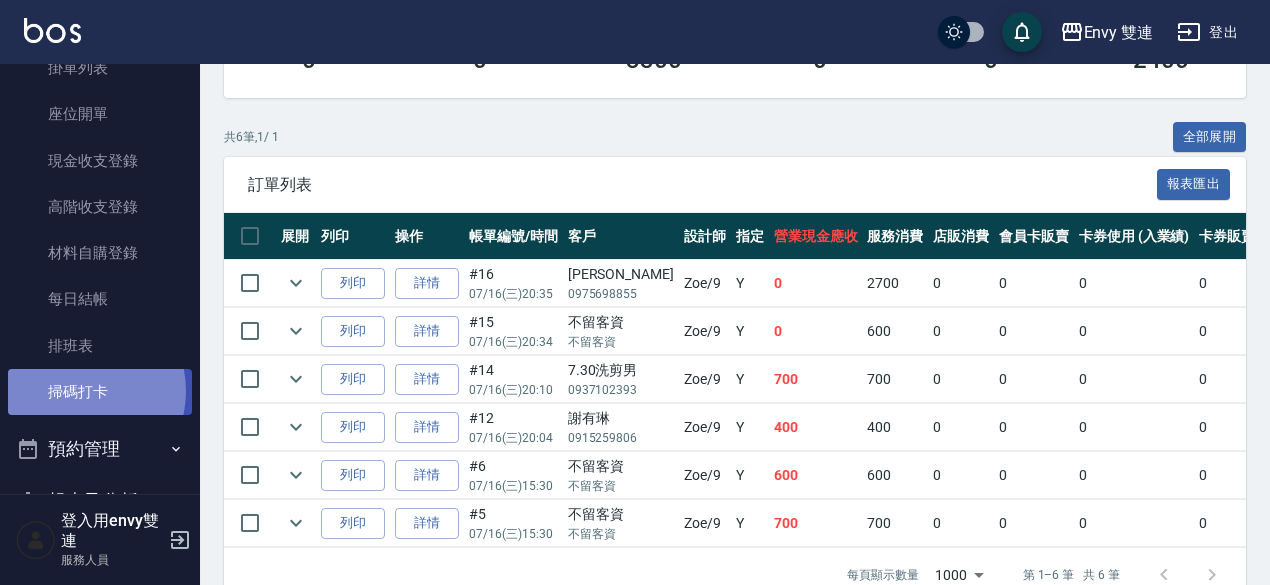 click on "掃碼打卡" at bounding box center [100, 392] 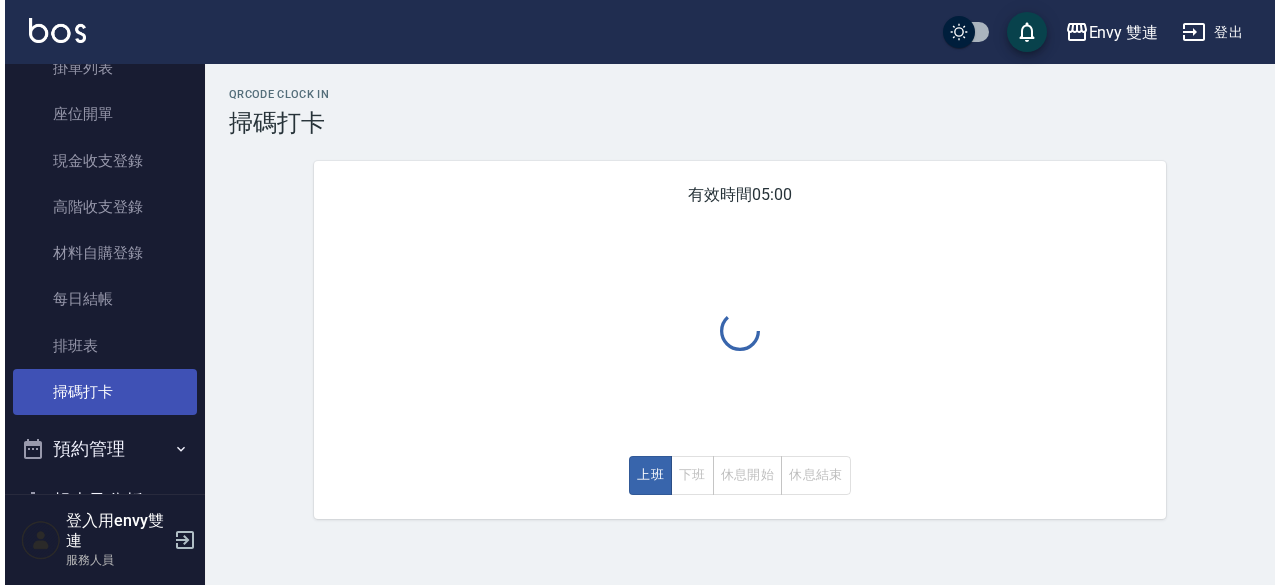 scroll, scrollTop: 0, scrollLeft: 0, axis: both 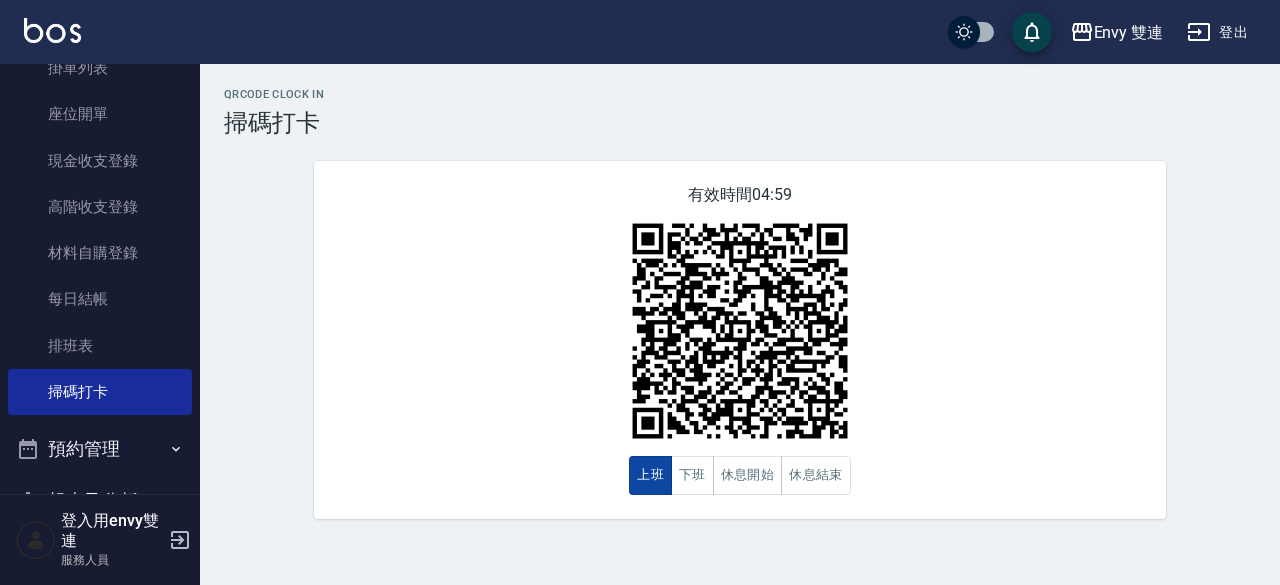 click on "上班" at bounding box center (650, 475) 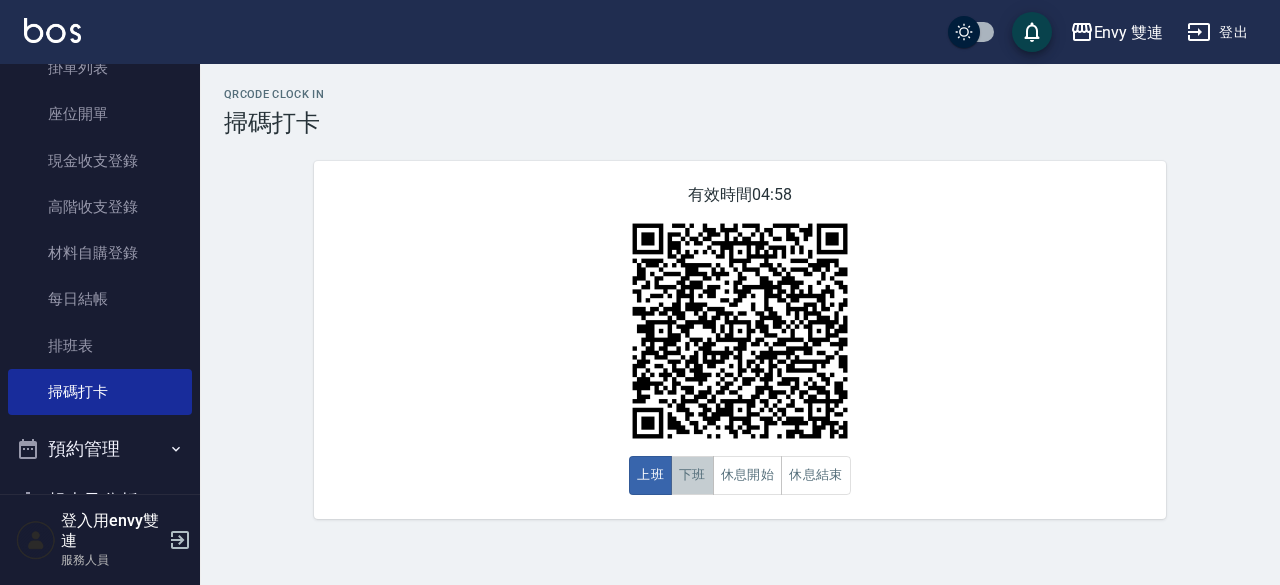 click on "下班" at bounding box center [692, 475] 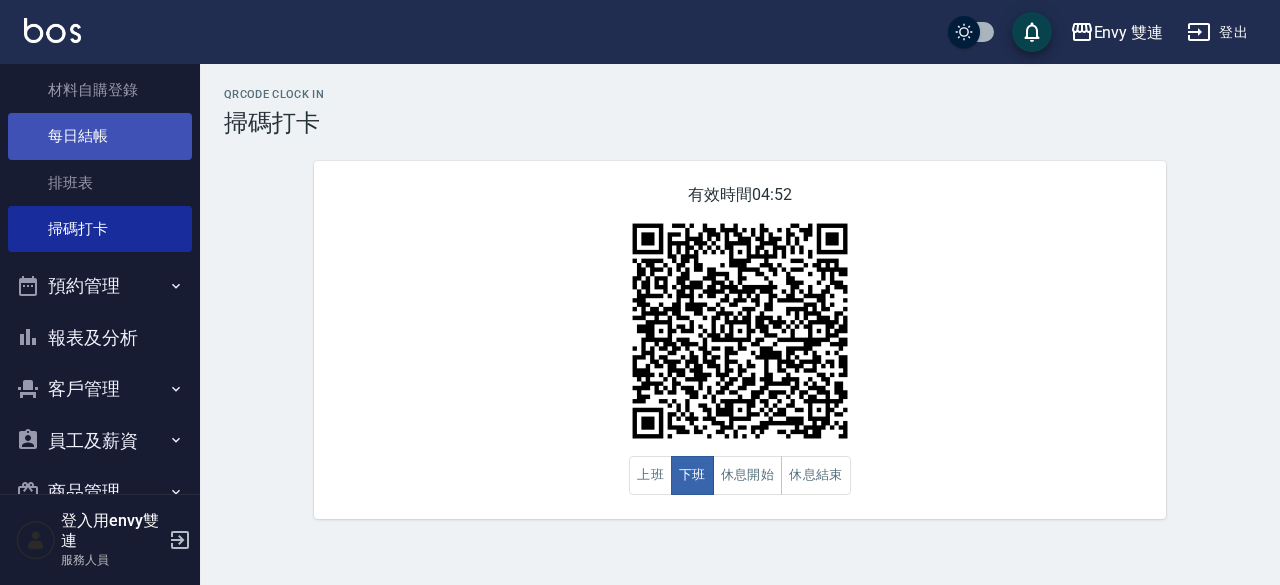 scroll, scrollTop: 343, scrollLeft: 0, axis: vertical 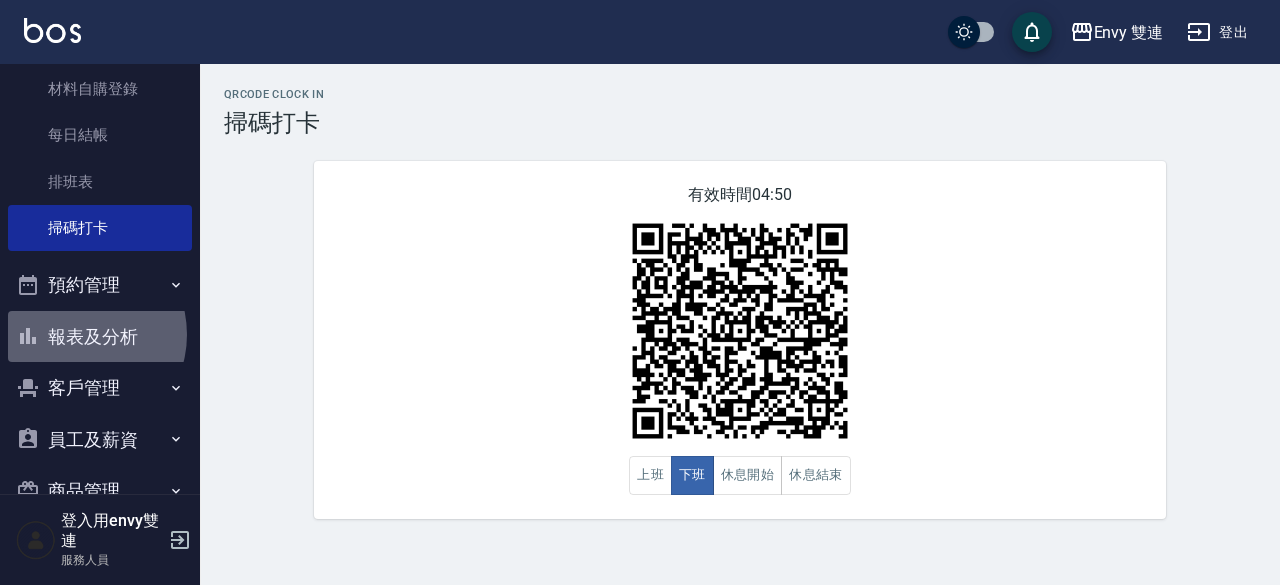 click on "報表及分析" at bounding box center [100, 337] 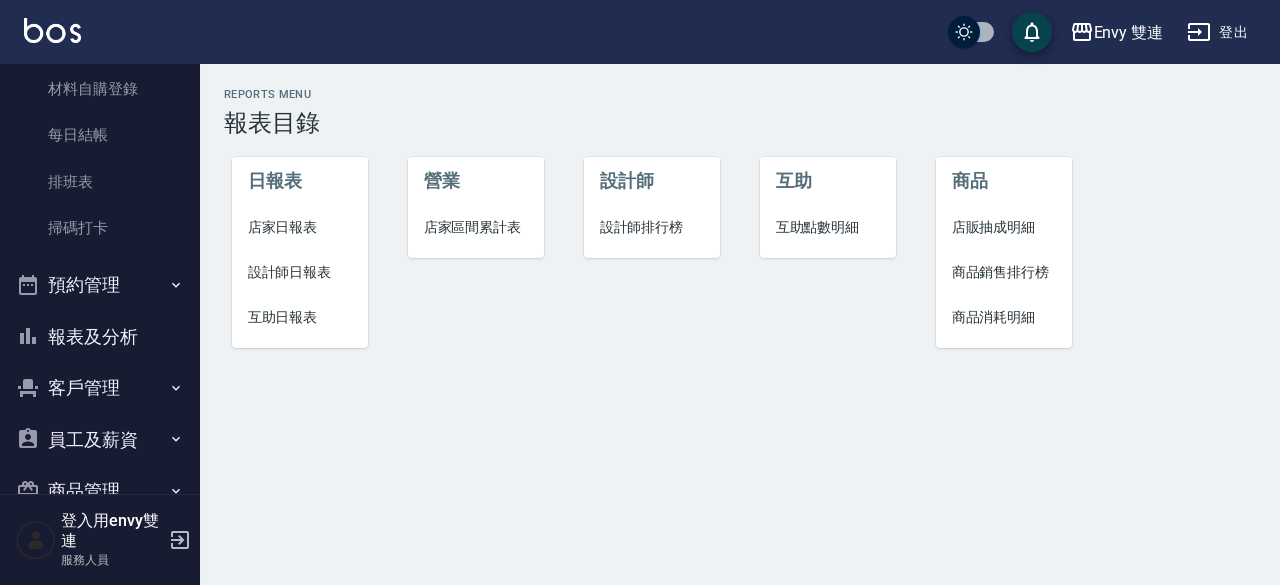 click on "設計師日報表" at bounding box center (300, 272) 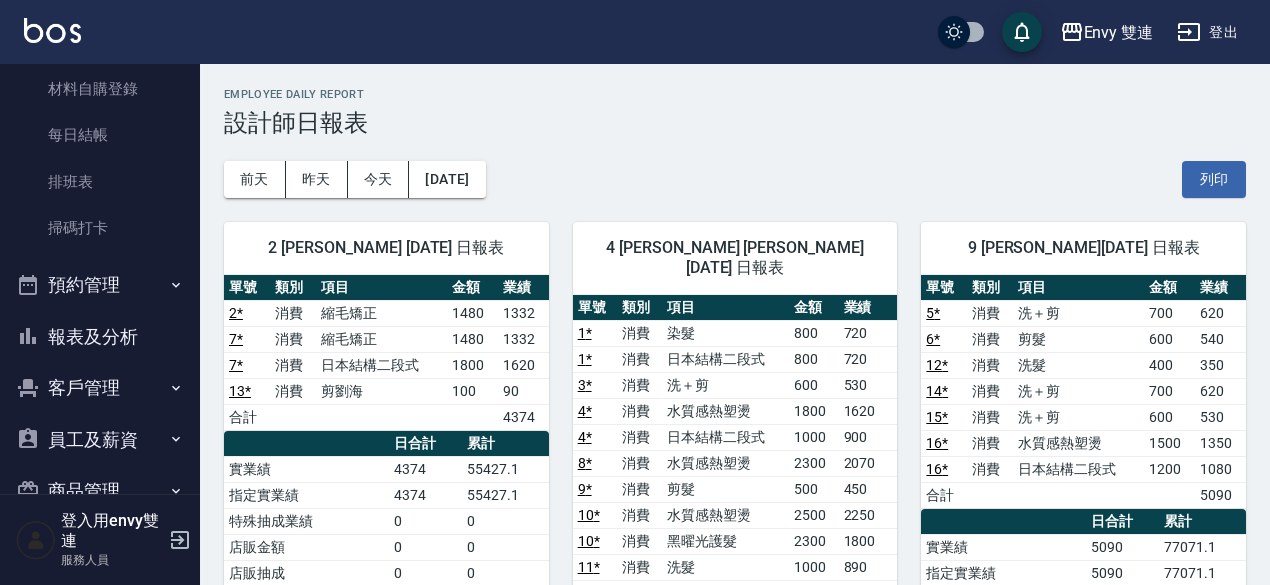 click on "1480" at bounding box center (472, 339) 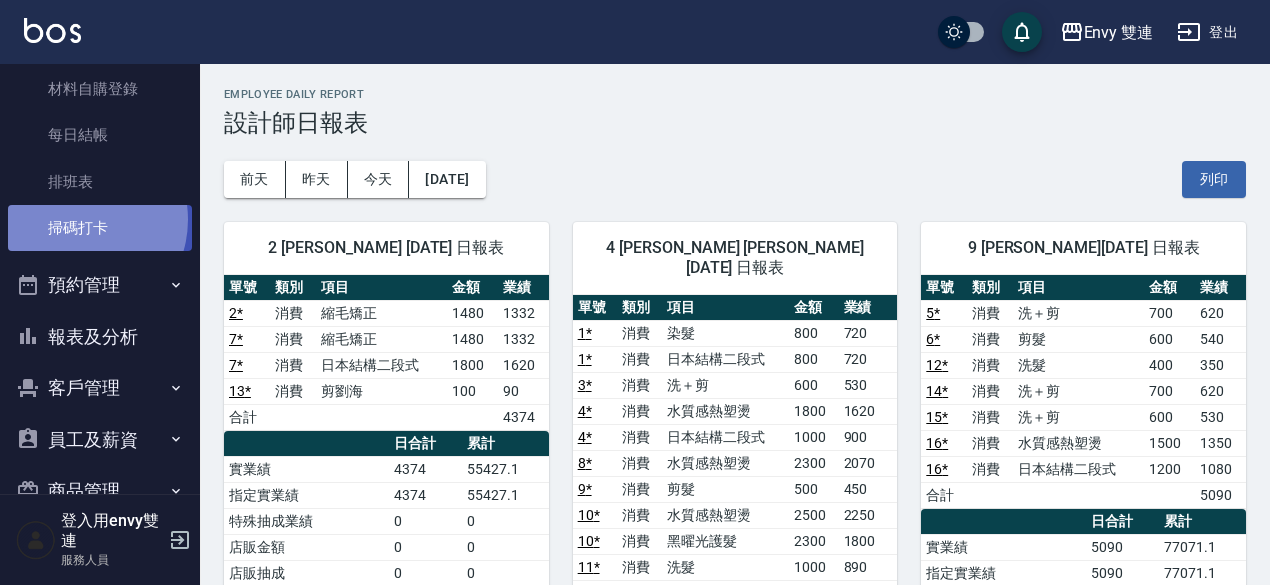 click on "掃碼打卡" at bounding box center [100, 228] 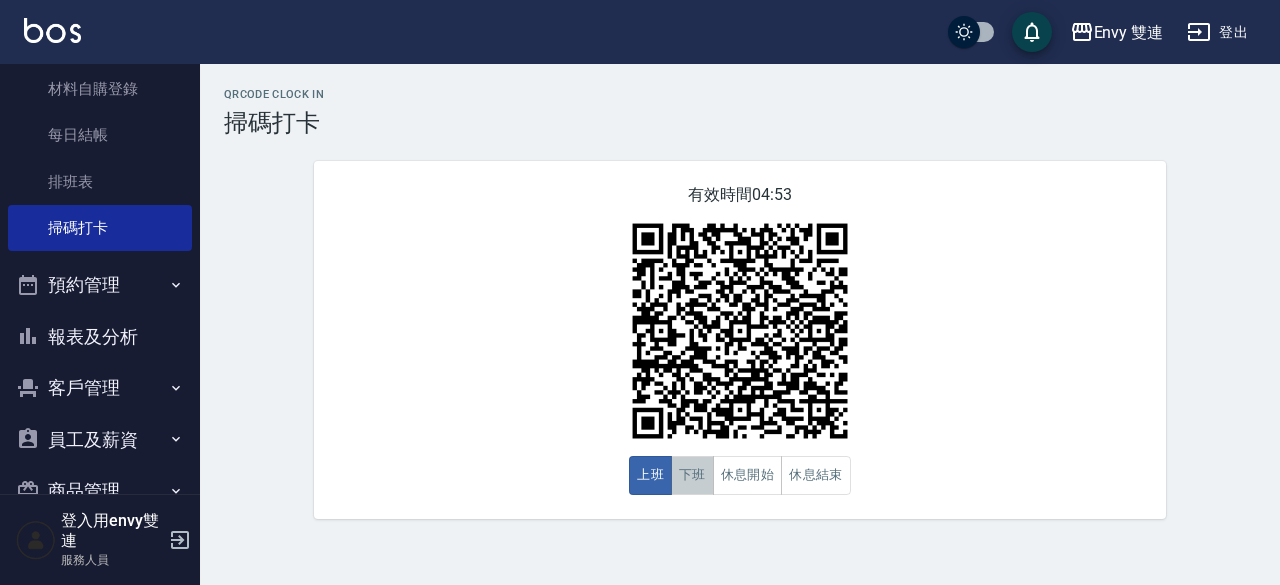 click on "下班" at bounding box center [692, 475] 